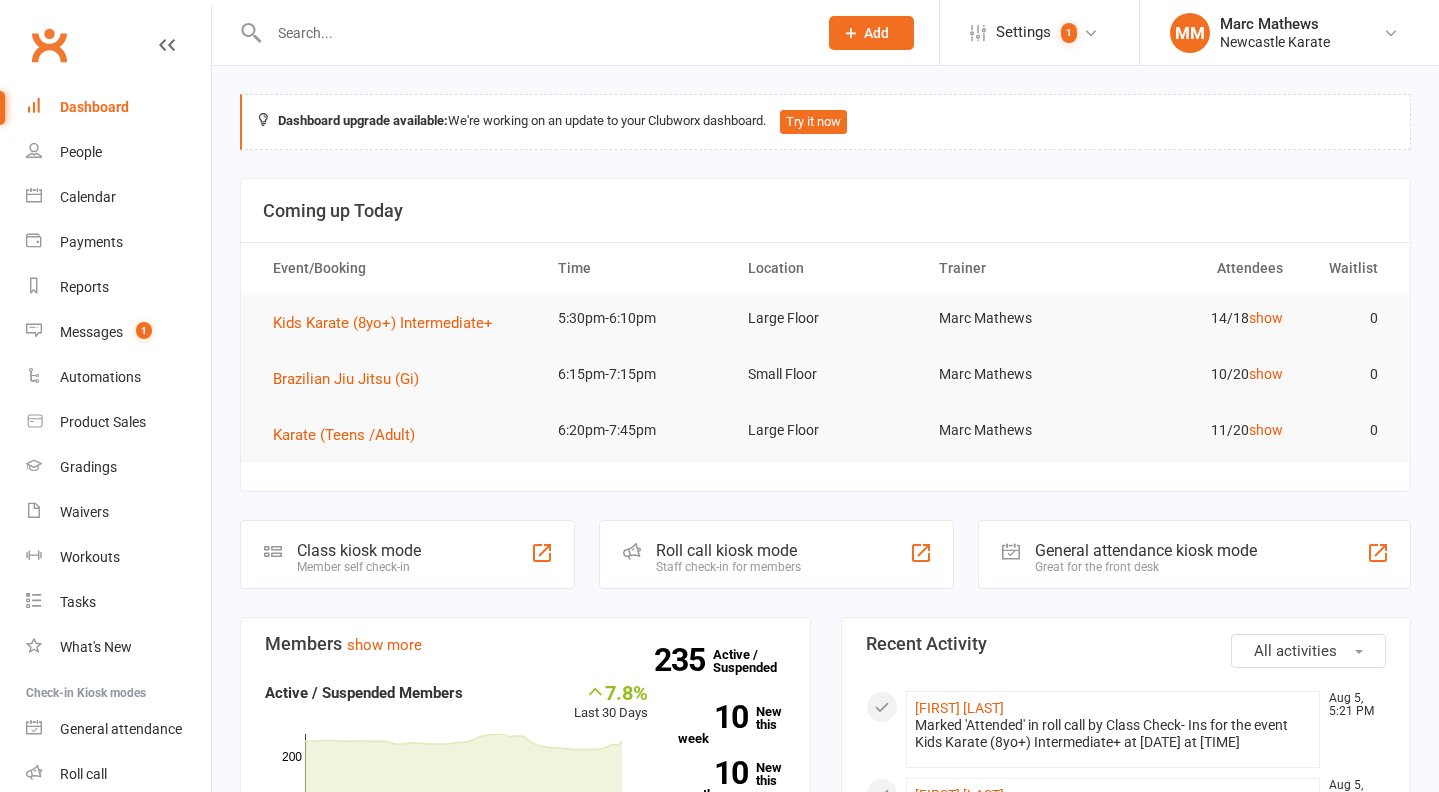 scroll, scrollTop: 551, scrollLeft: 0, axis: vertical 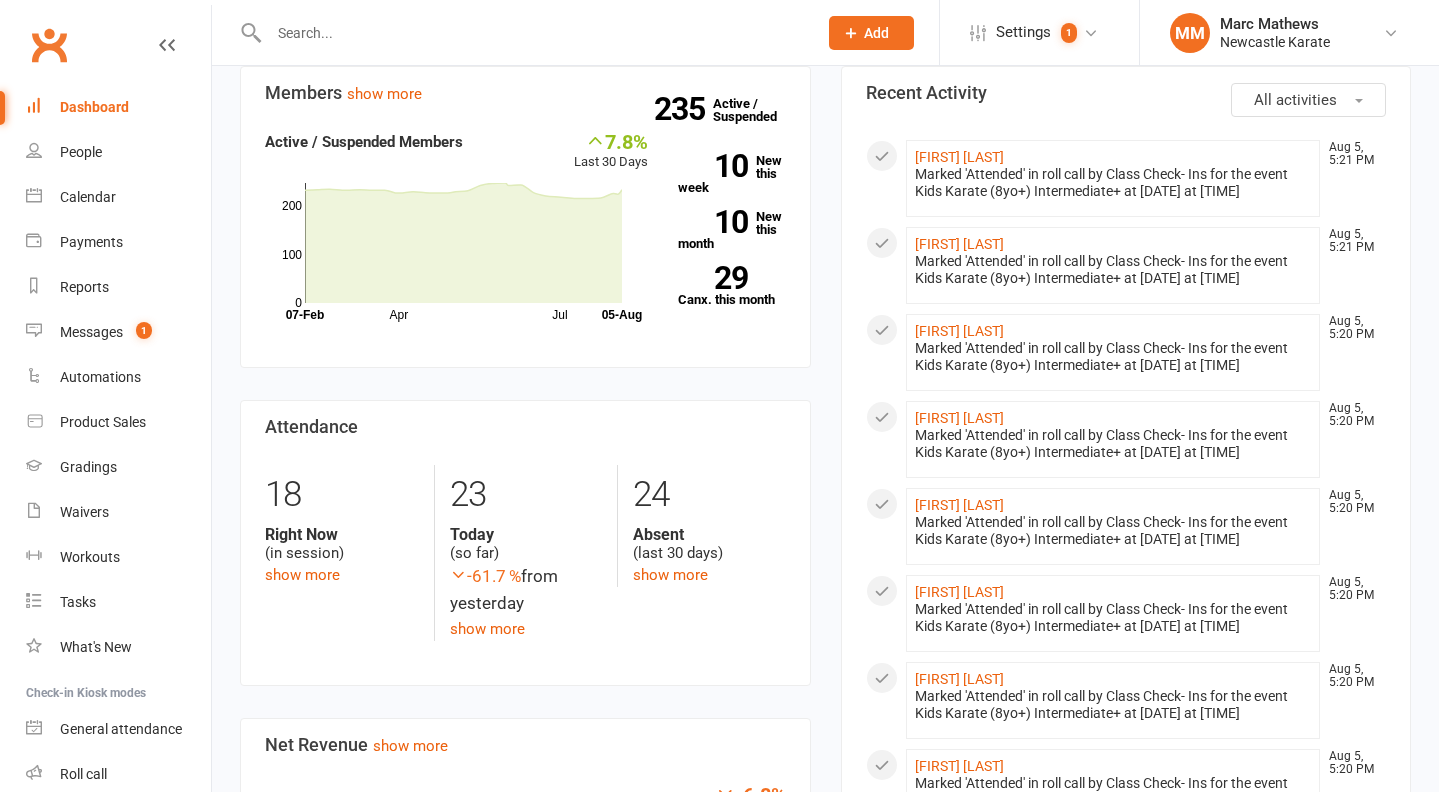 click on "Dashboard" at bounding box center [94, 107] 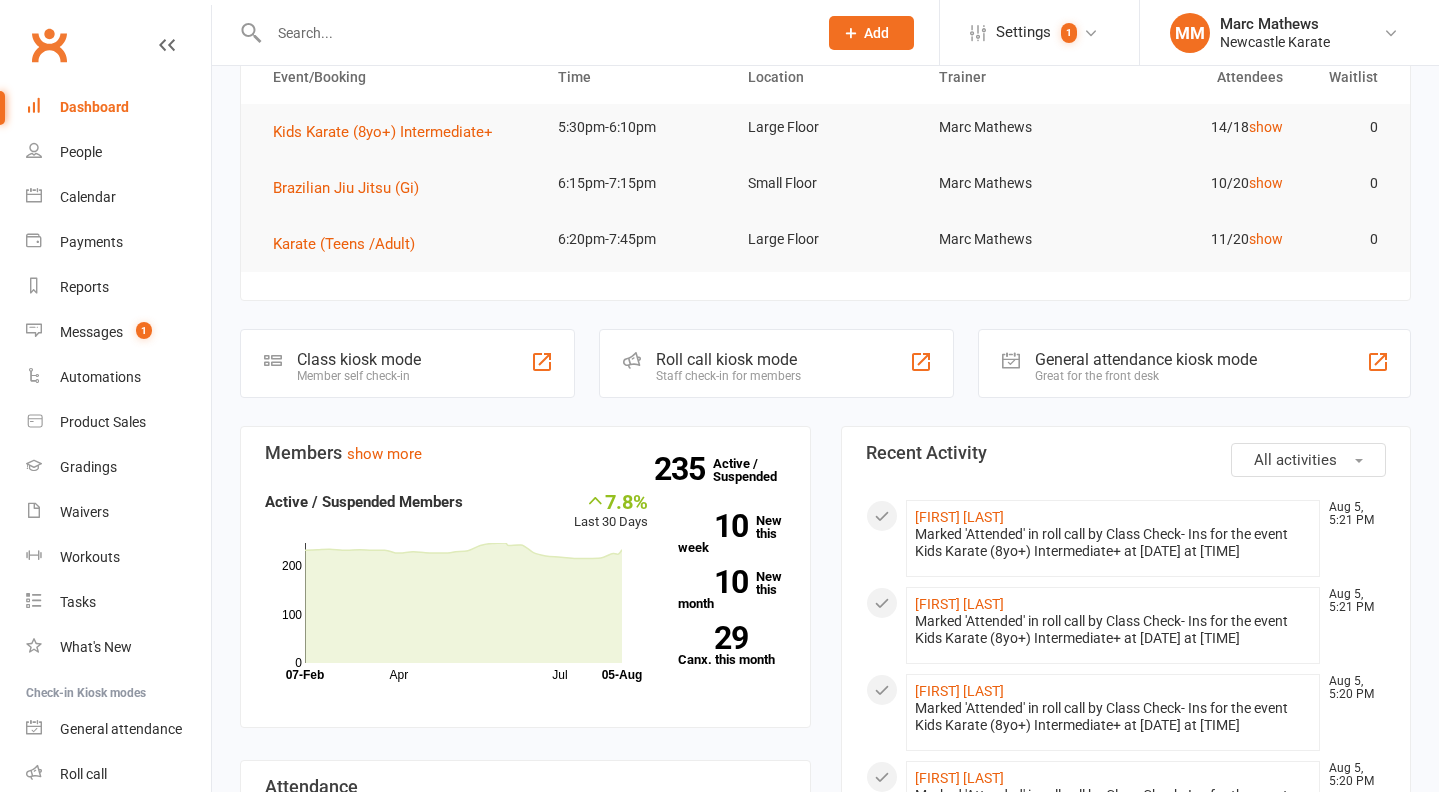 scroll, scrollTop: 0, scrollLeft: 0, axis: both 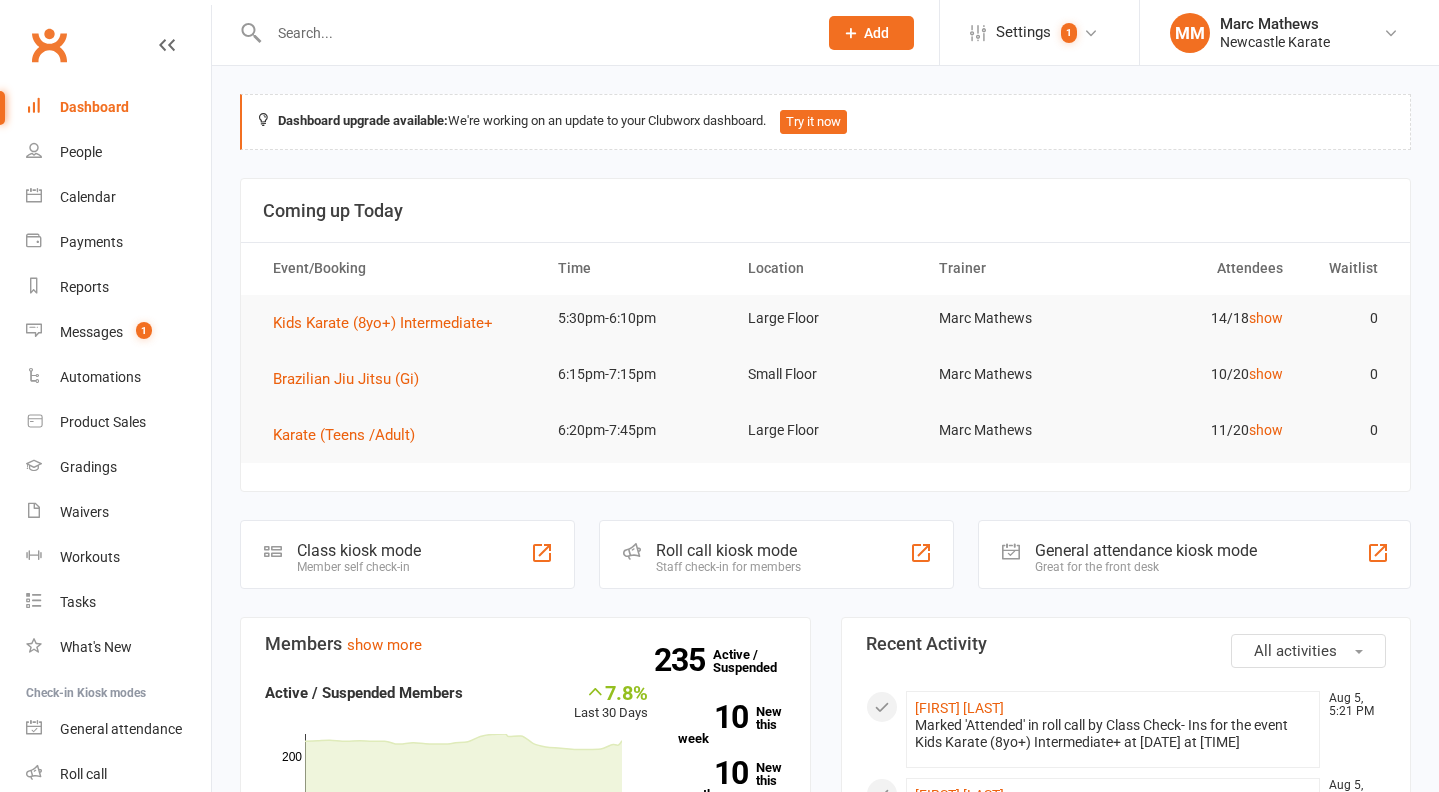 click on "Dashboard" at bounding box center [118, 107] 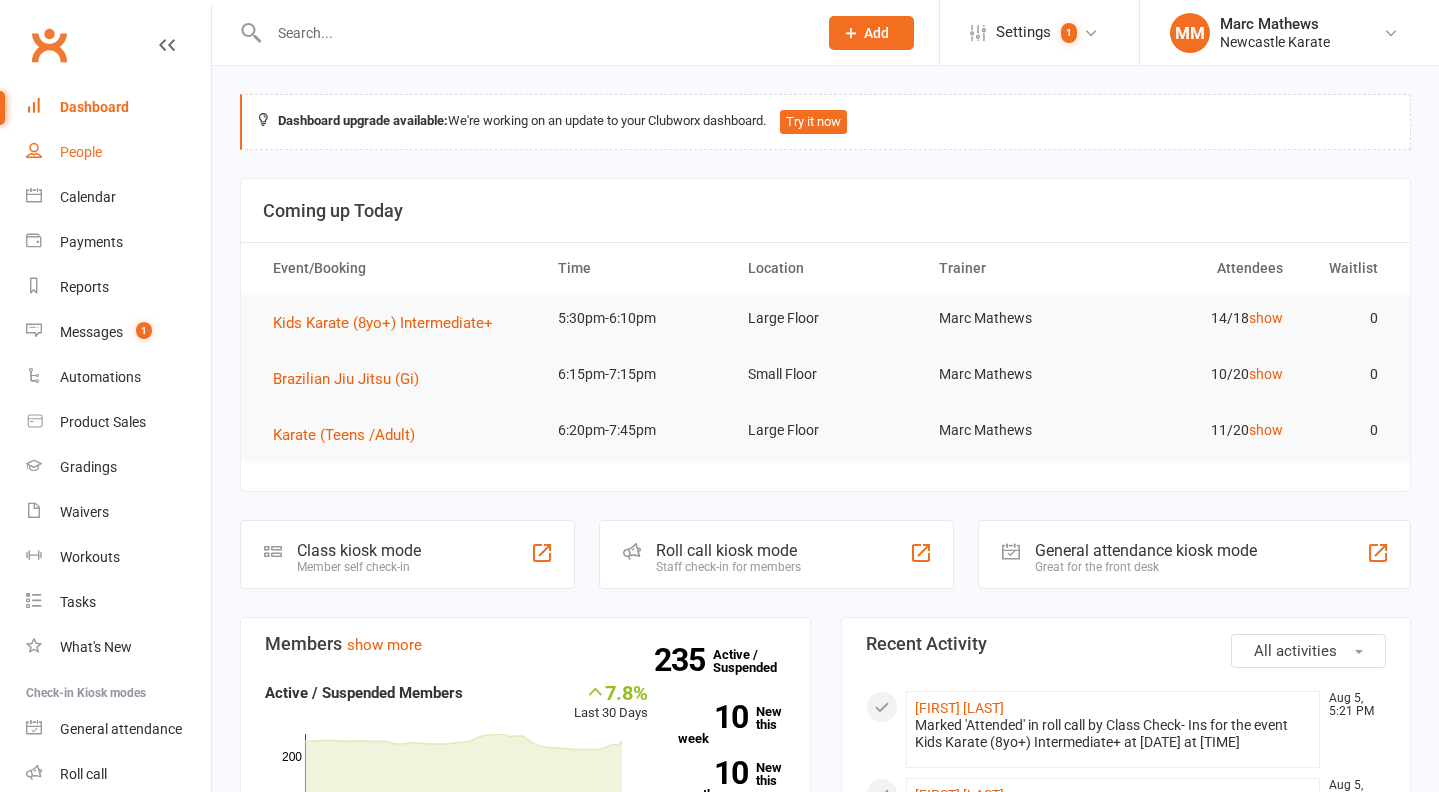 click on "People" at bounding box center [81, 152] 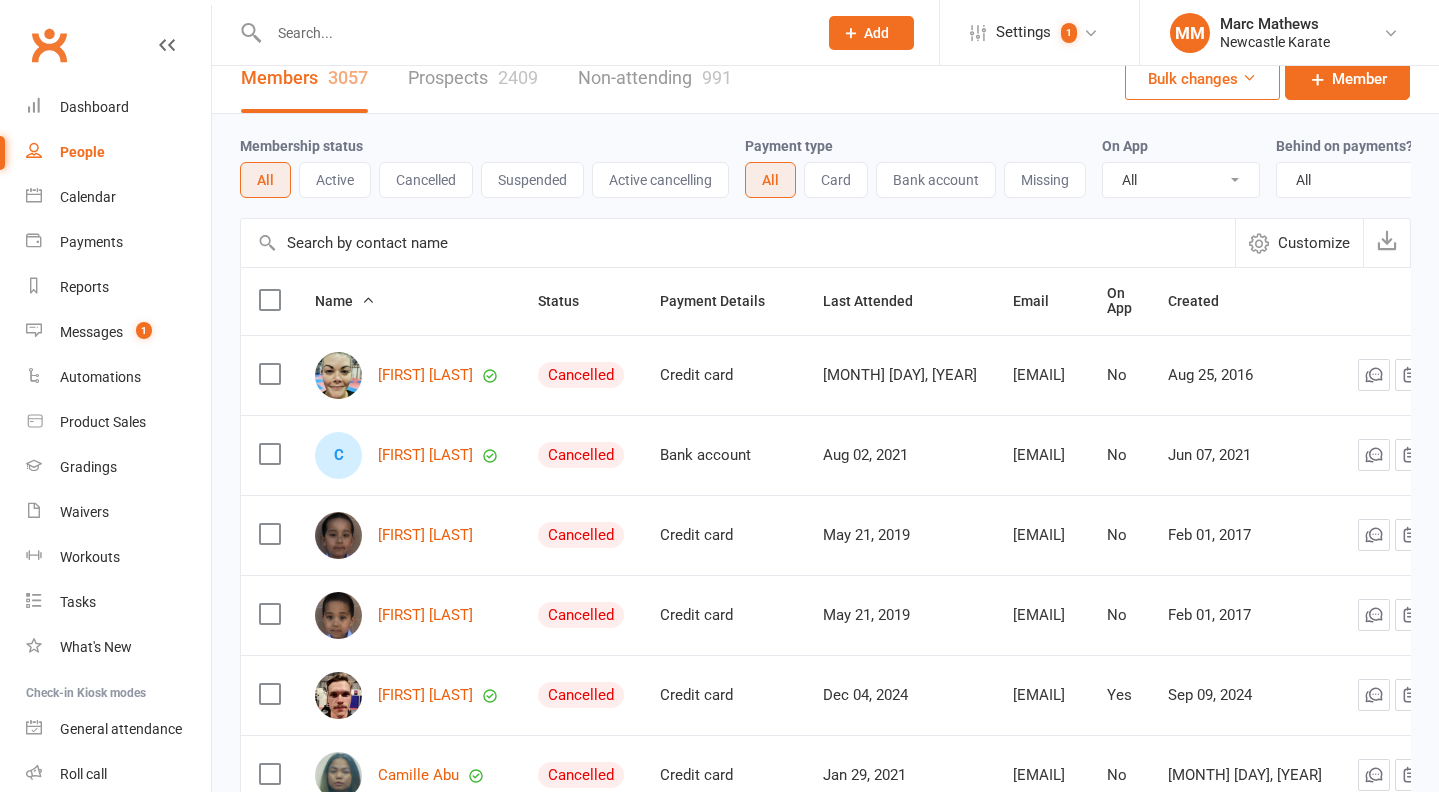scroll, scrollTop: 0, scrollLeft: 0, axis: both 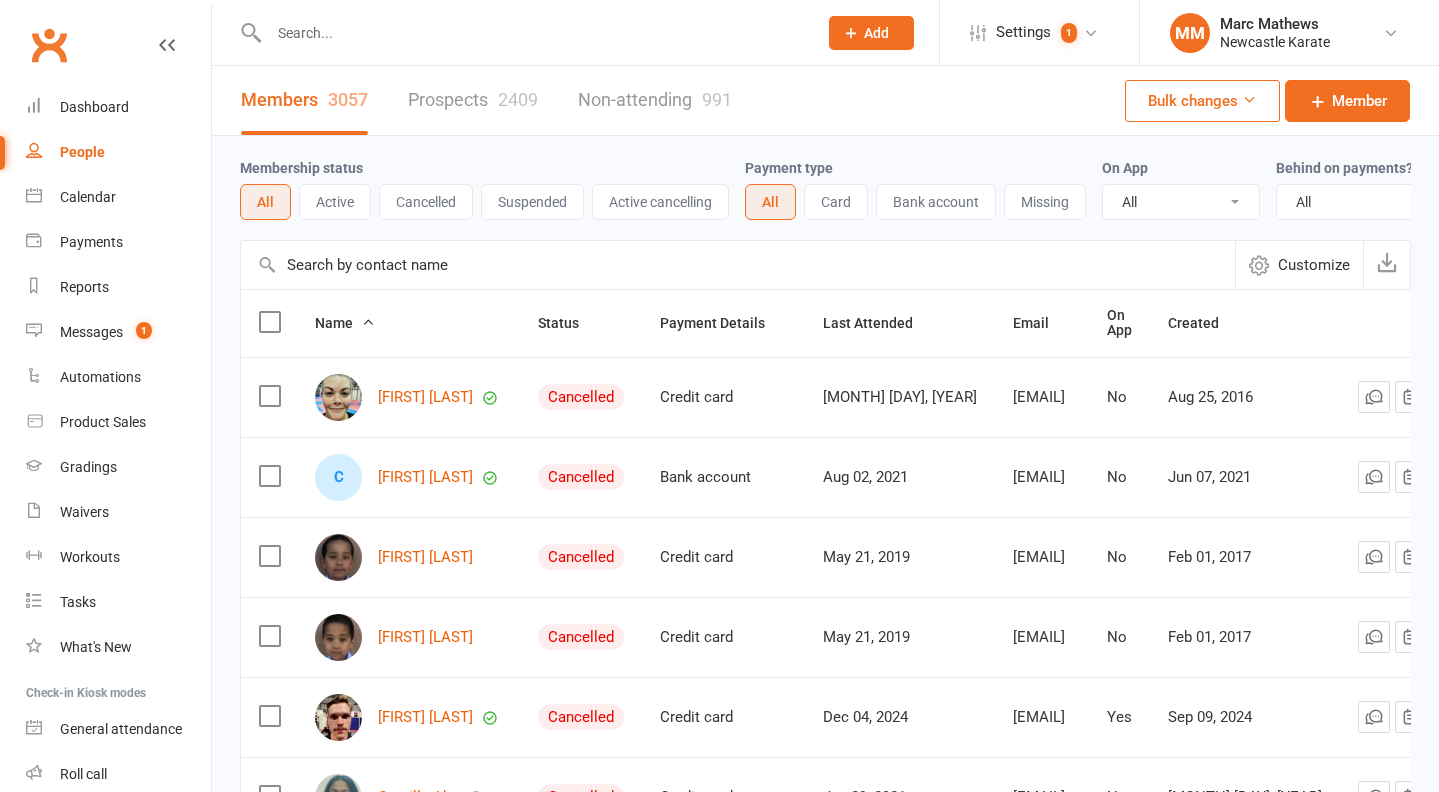 click at bounding box center [533, 33] 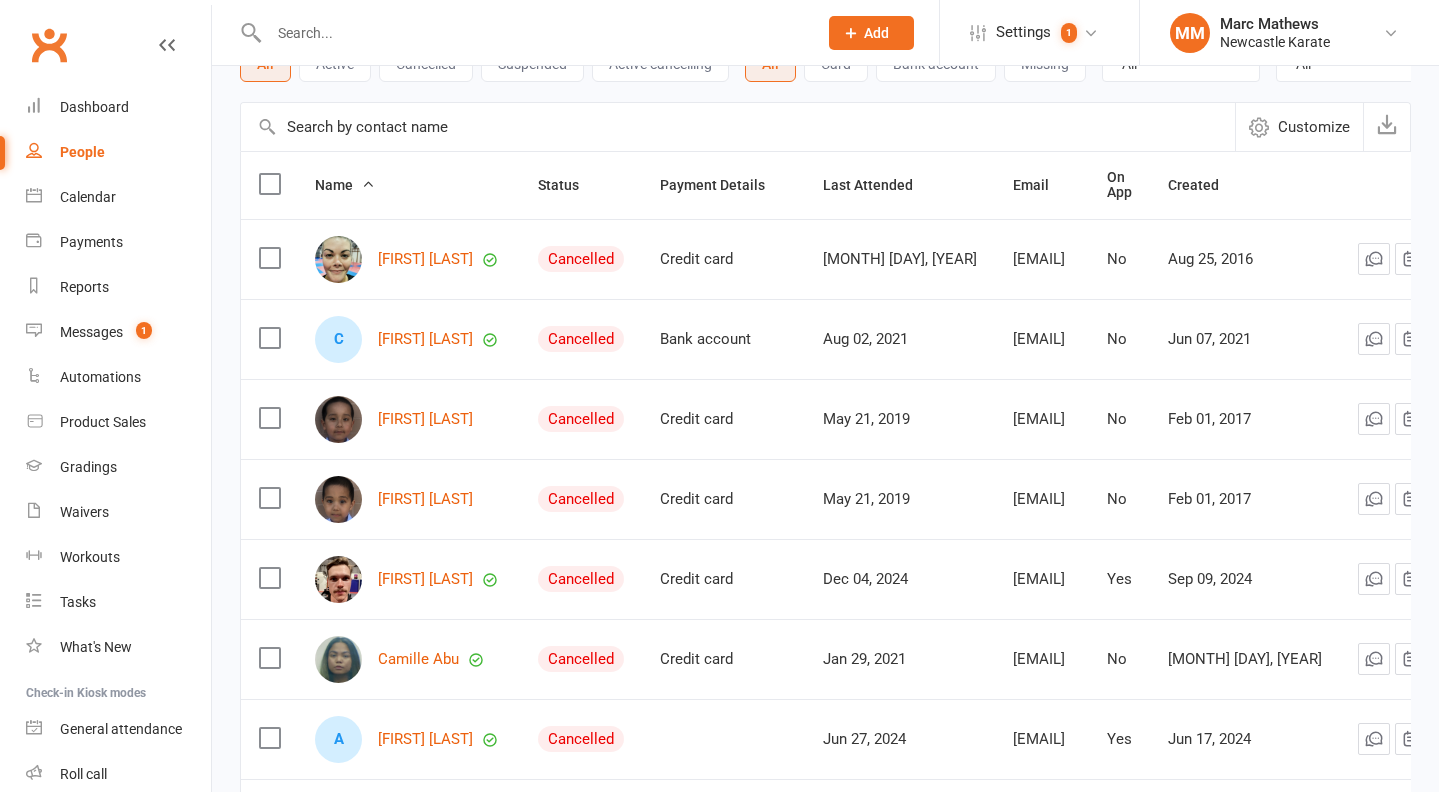 scroll, scrollTop: 0, scrollLeft: 0, axis: both 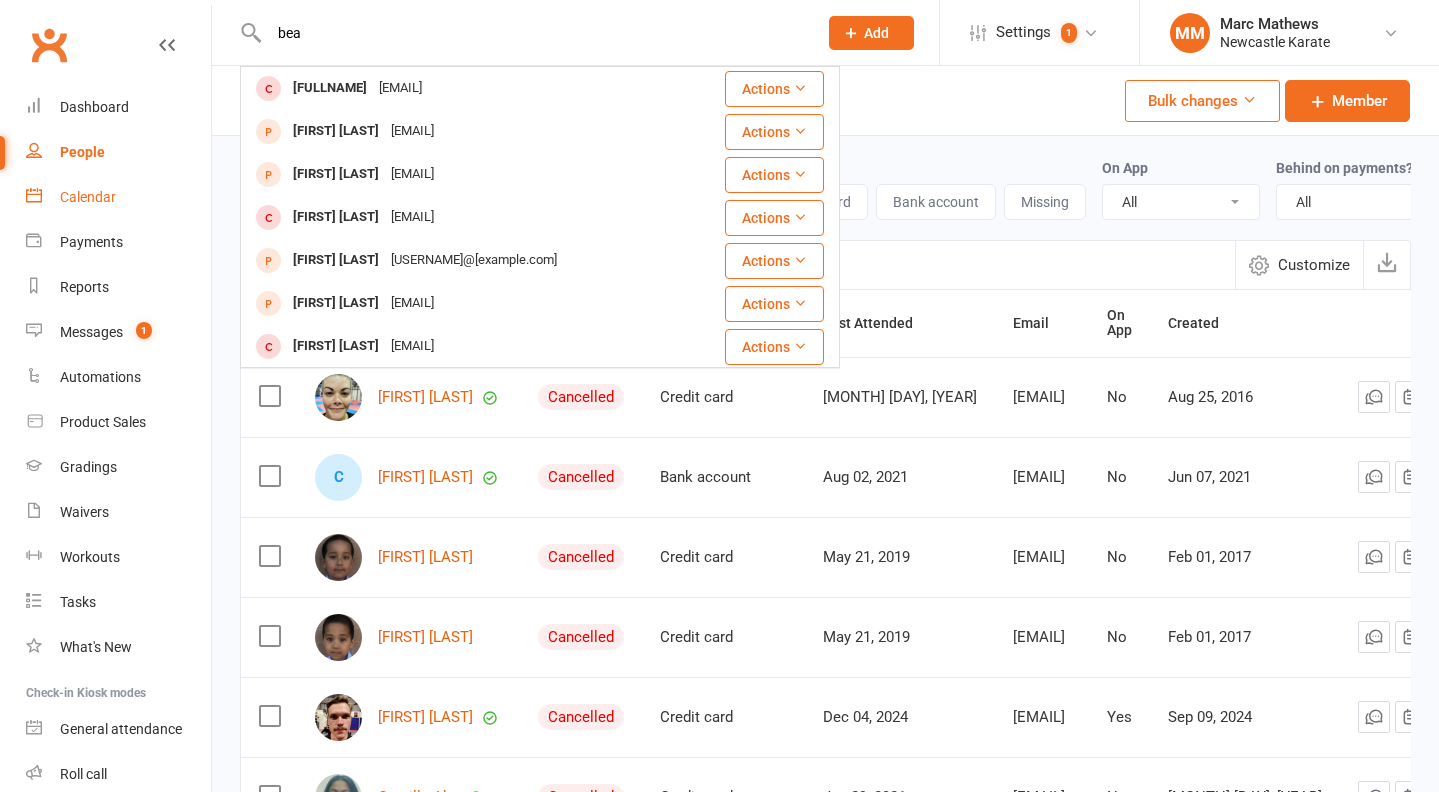 type on "bea" 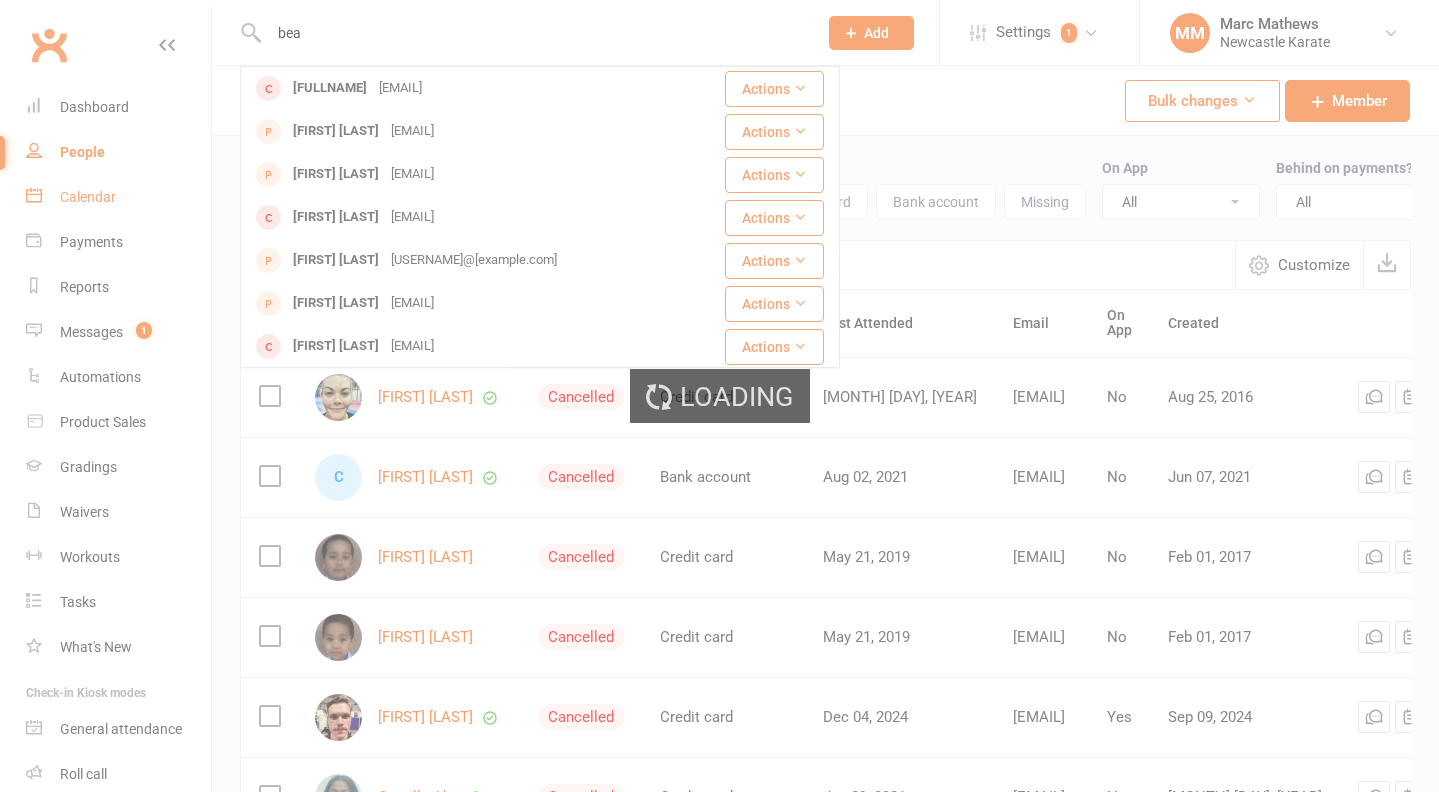type 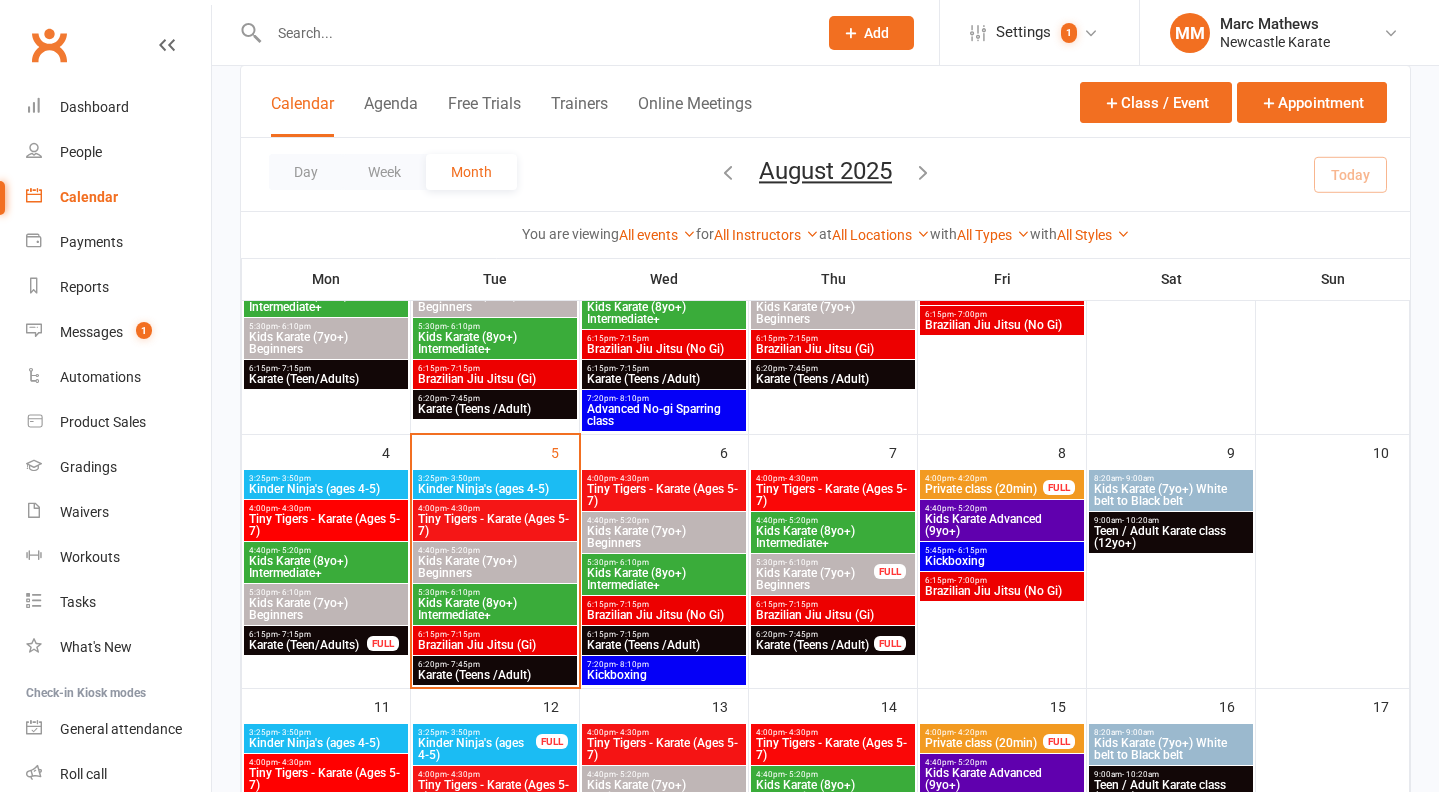 scroll, scrollTop: 258, scrollLeft: 0, axis: vertical 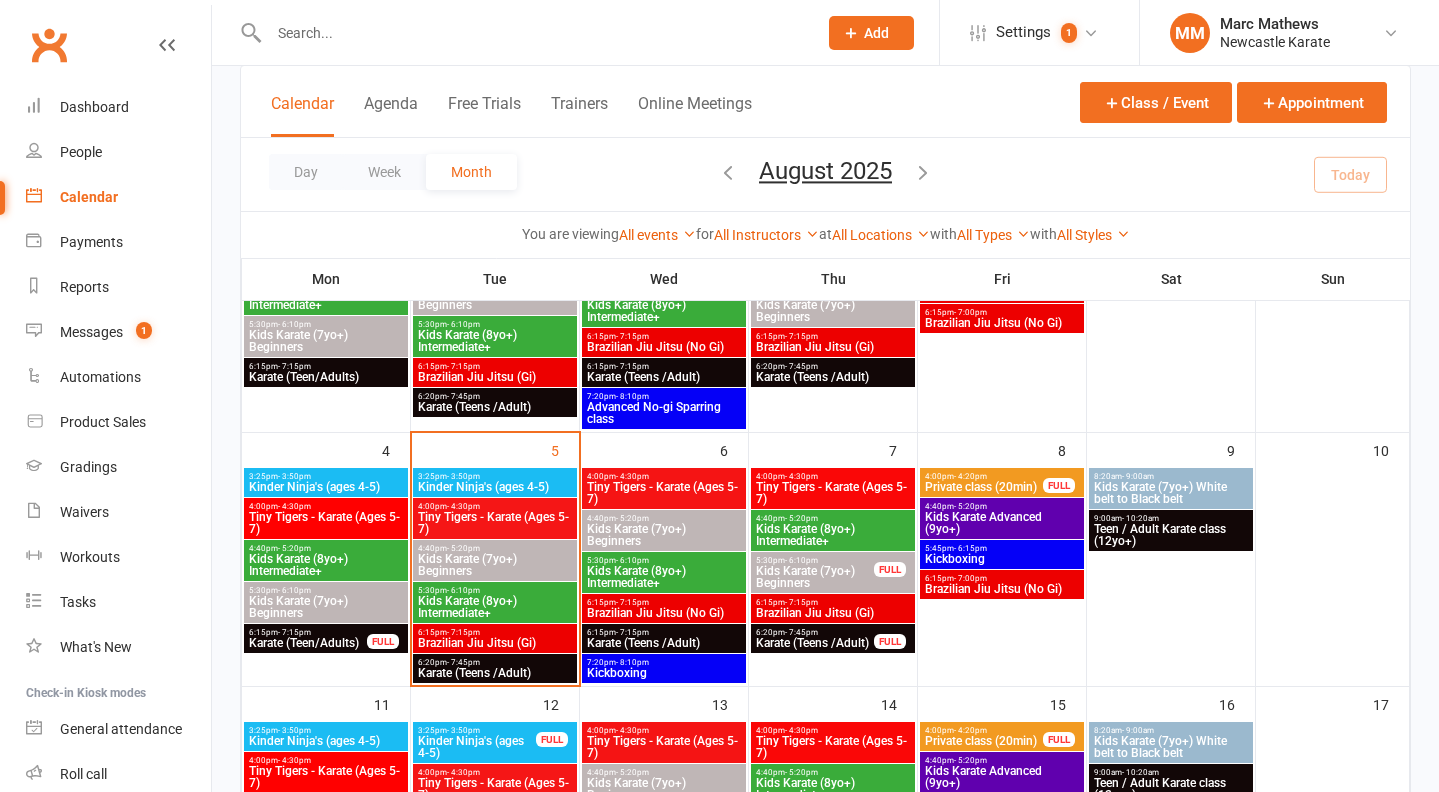 click on "Tiny Tigers - Karate  (Ages 5-7)" at bounding box center (495, 523) 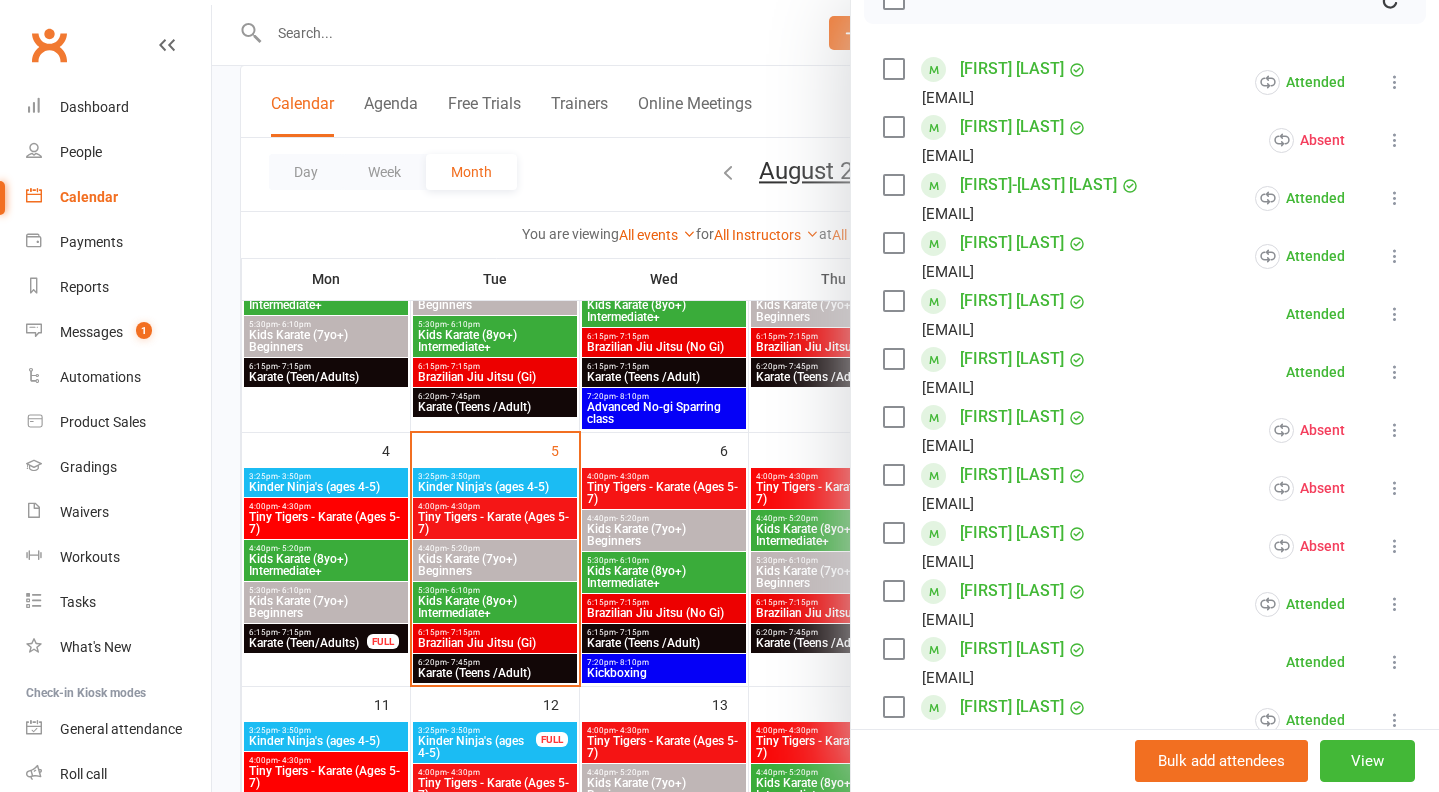 scroll, scrollTop: 114, scrollLeft: 0, axis: vertical 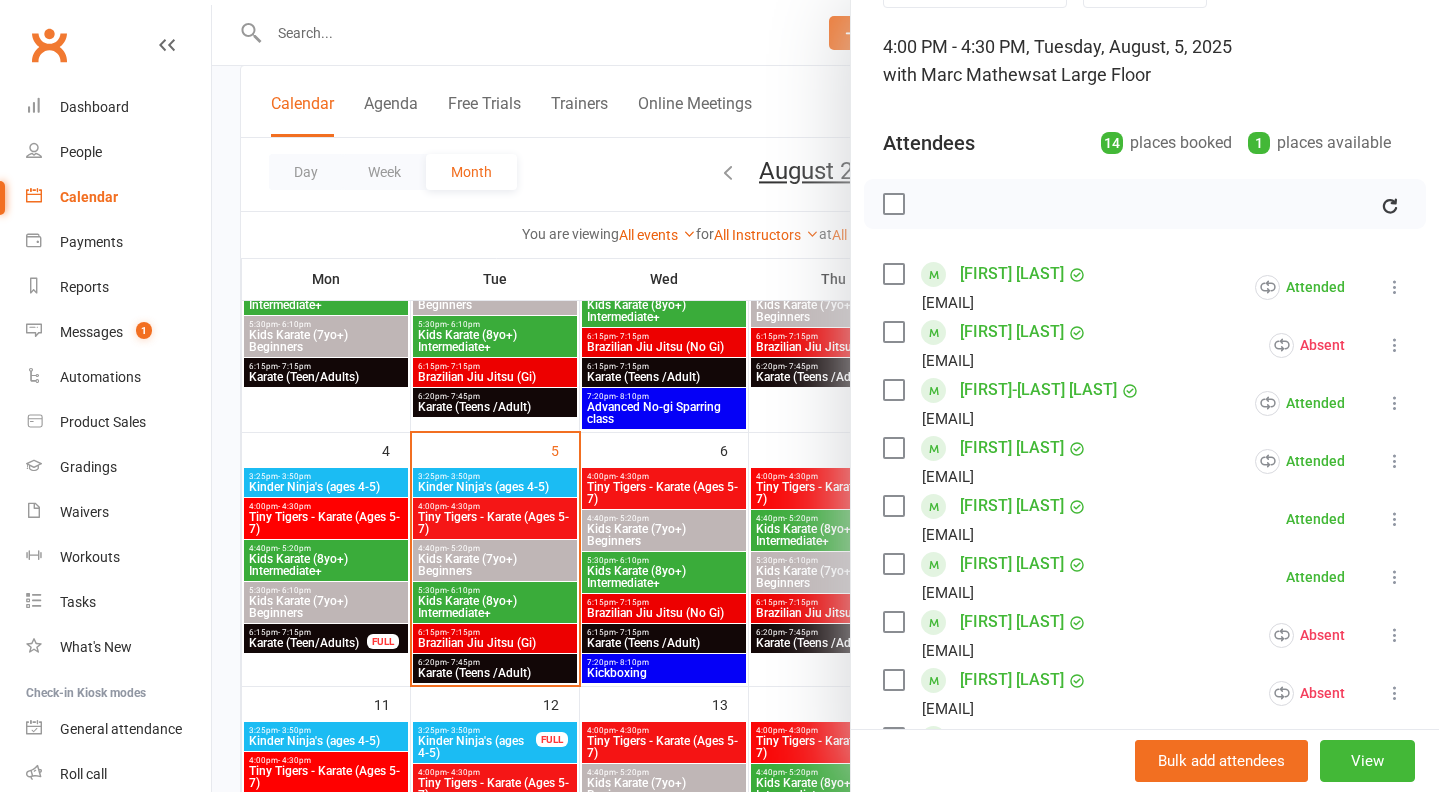 click on "[FIRST] [LAST]" at bounding box center (1012, 448) 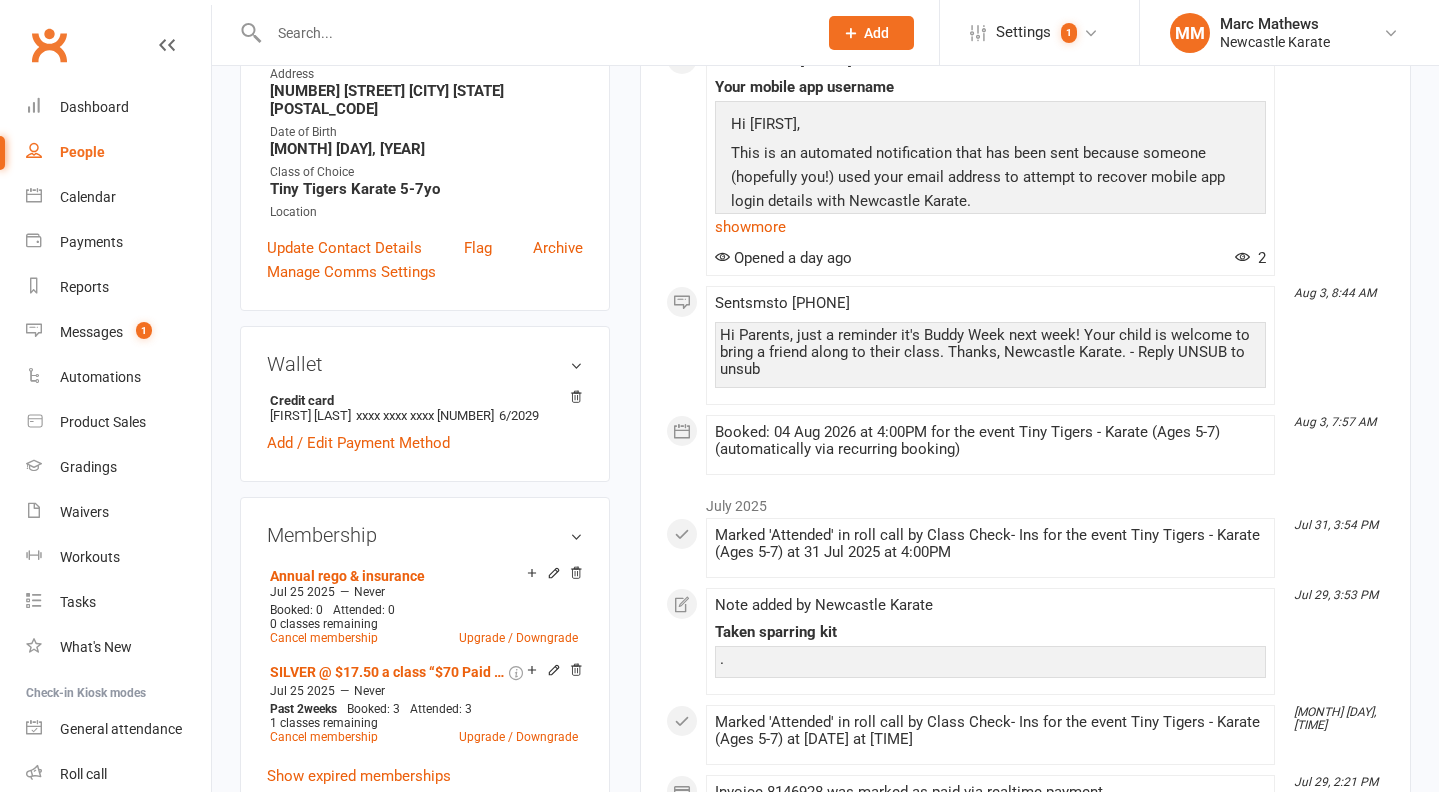 scroll, scrollTop: 131, scrollLeft: 0, axis: vertical 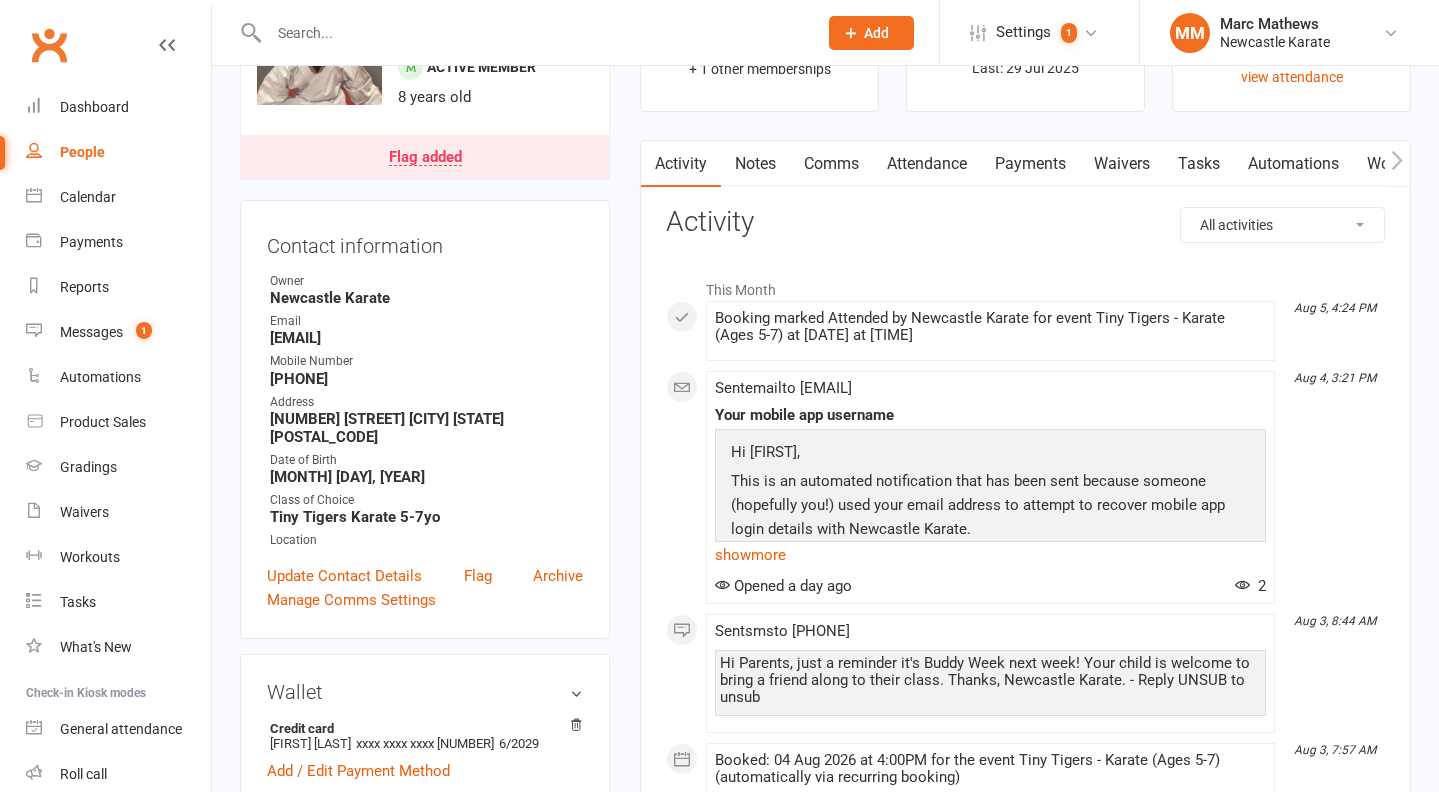 click on "Payments" at bounding box center (1030, 164) 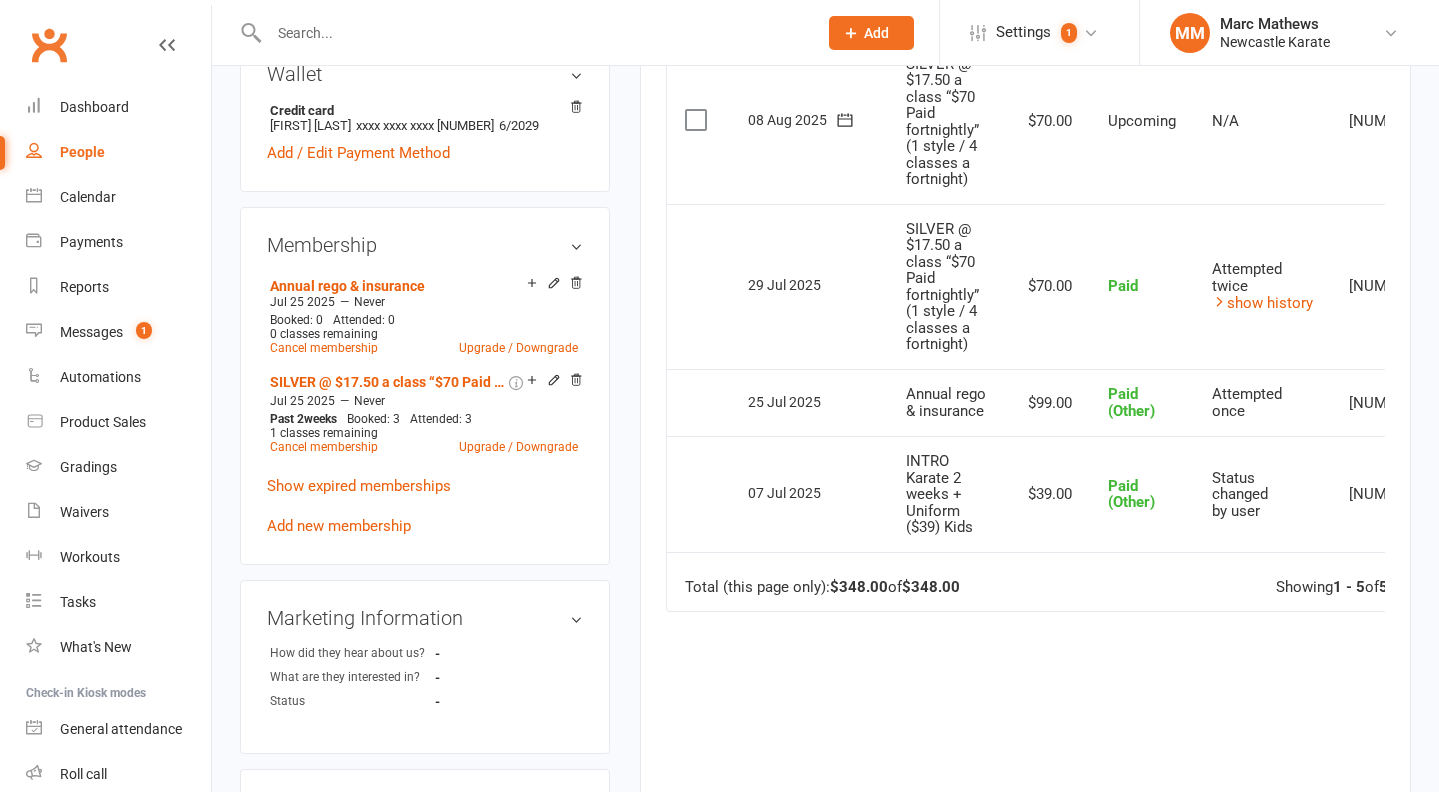 scroll, scrollTop: 748, scrollLeft: 0, axis: vertical 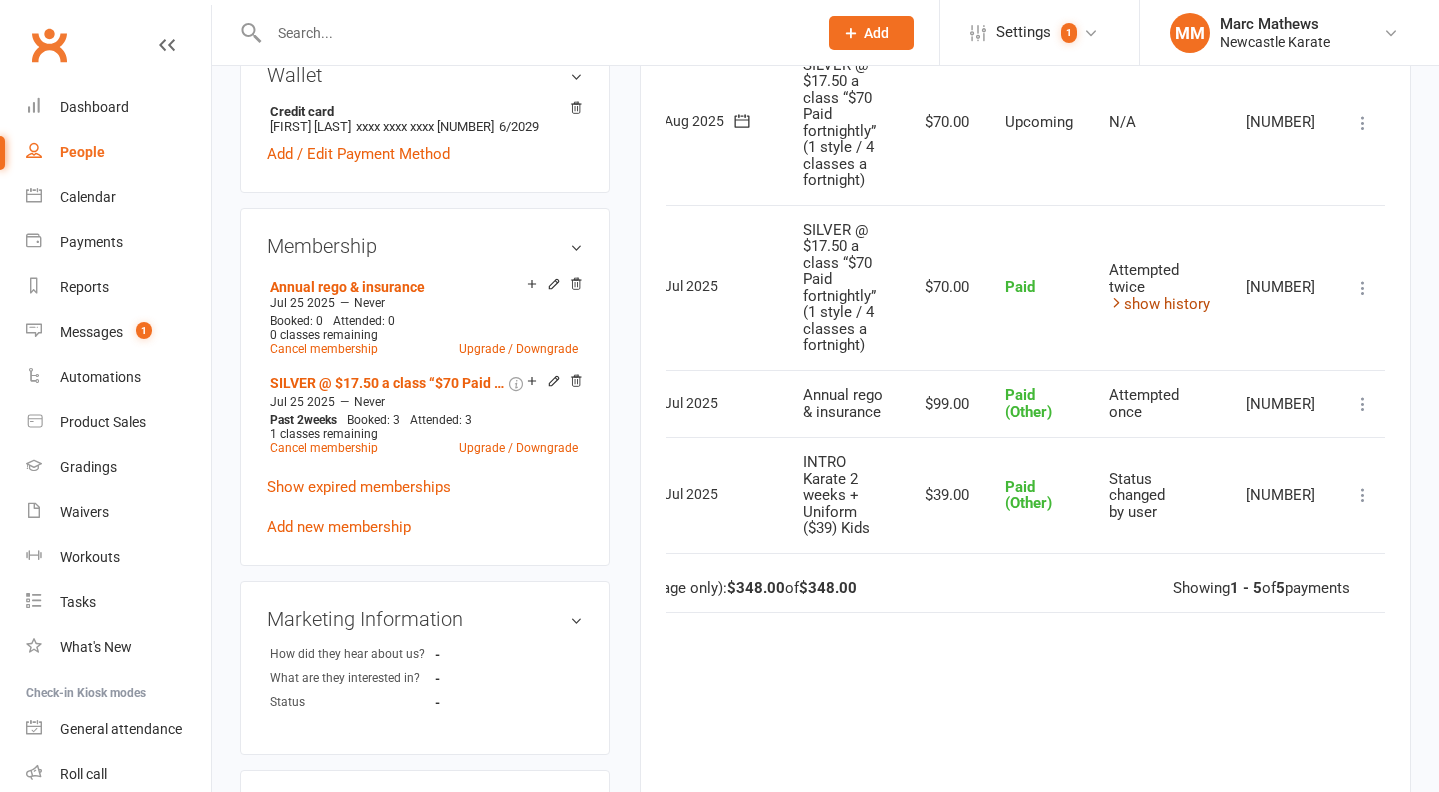 click on "show history" at bounding box center (1159, 304) 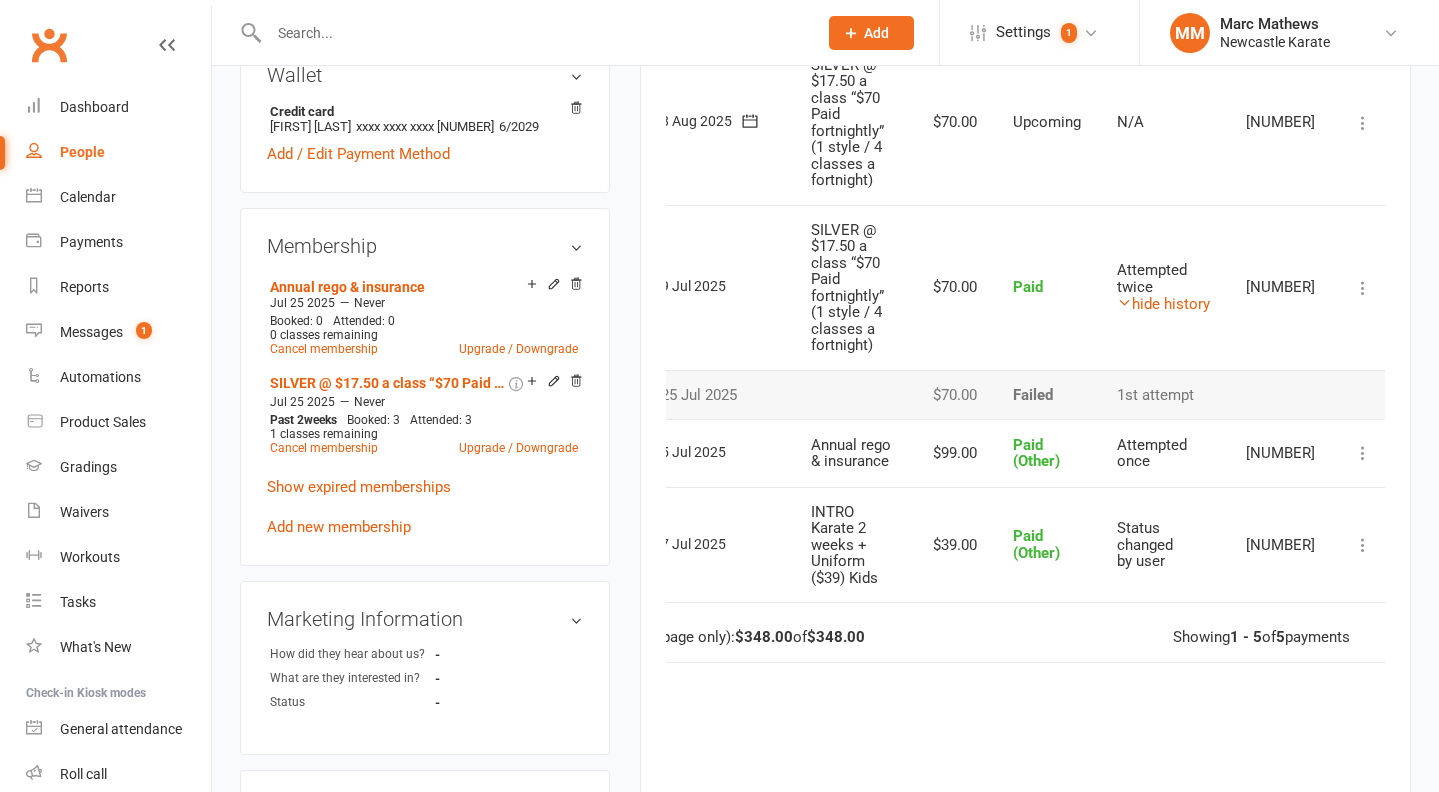 click on "Paid (Other)" at bounding box center [1047, 453] 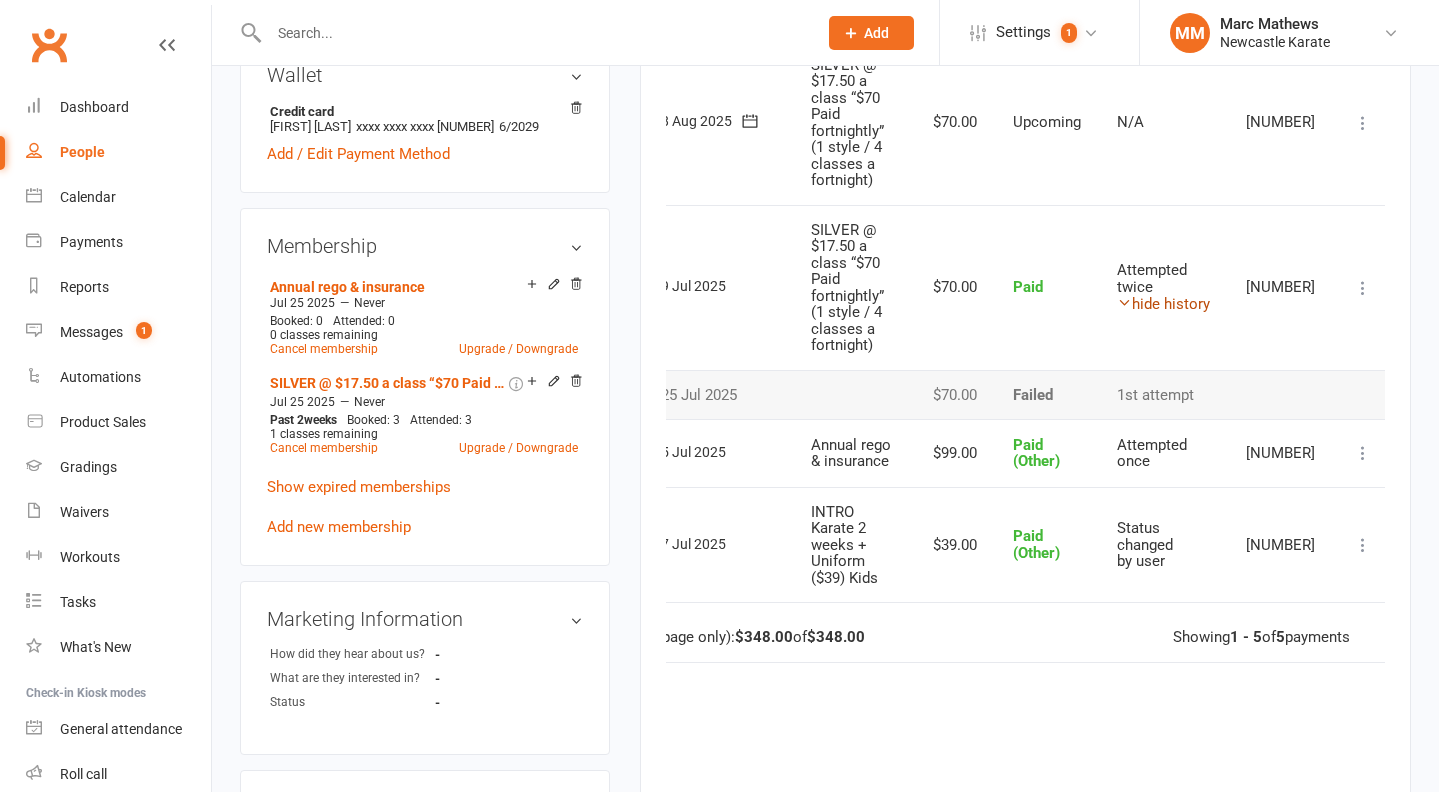 click on "hide history" at bounding box center (1163, 304) 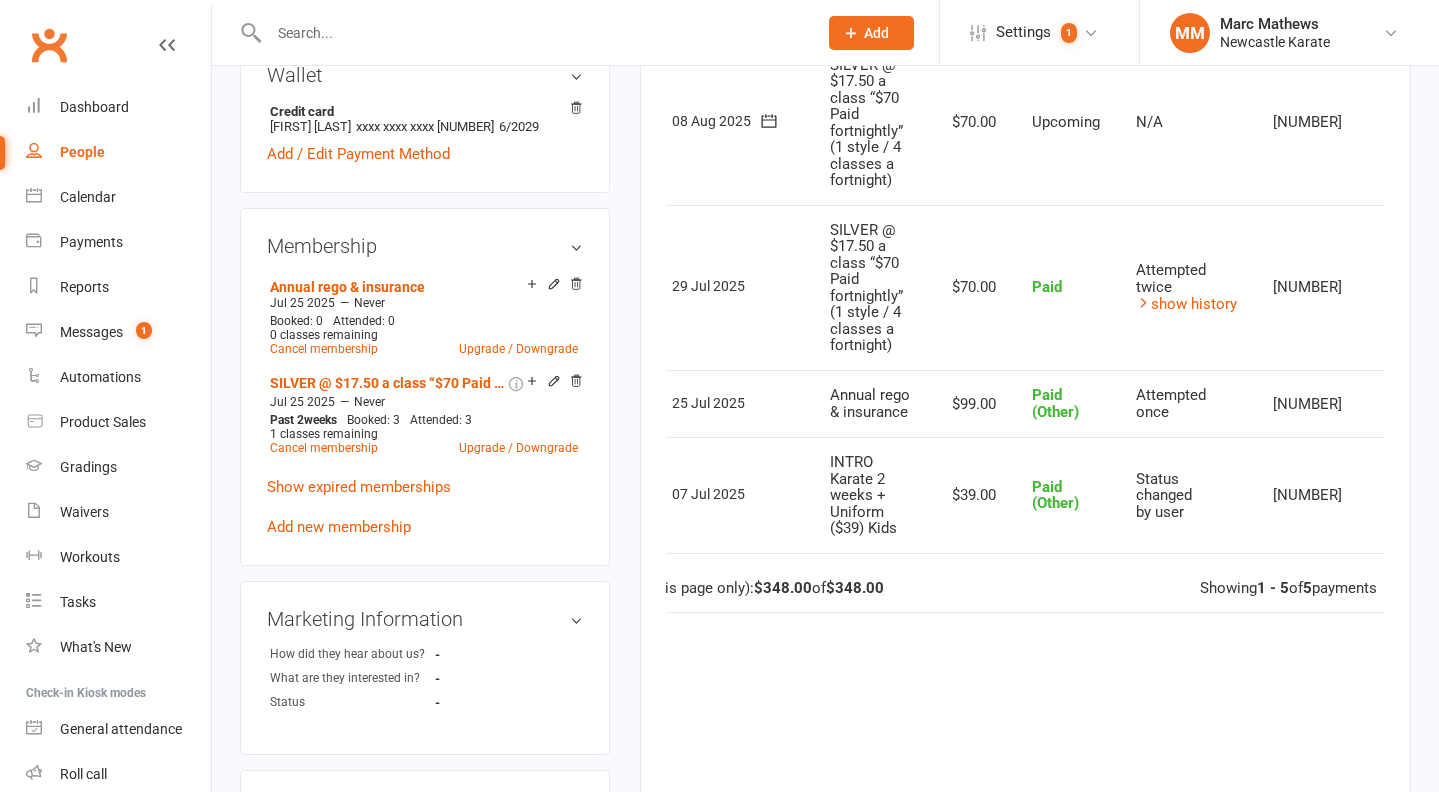 scroll, scrollTop: 0, scrollLeft: 103, axis: horizontal 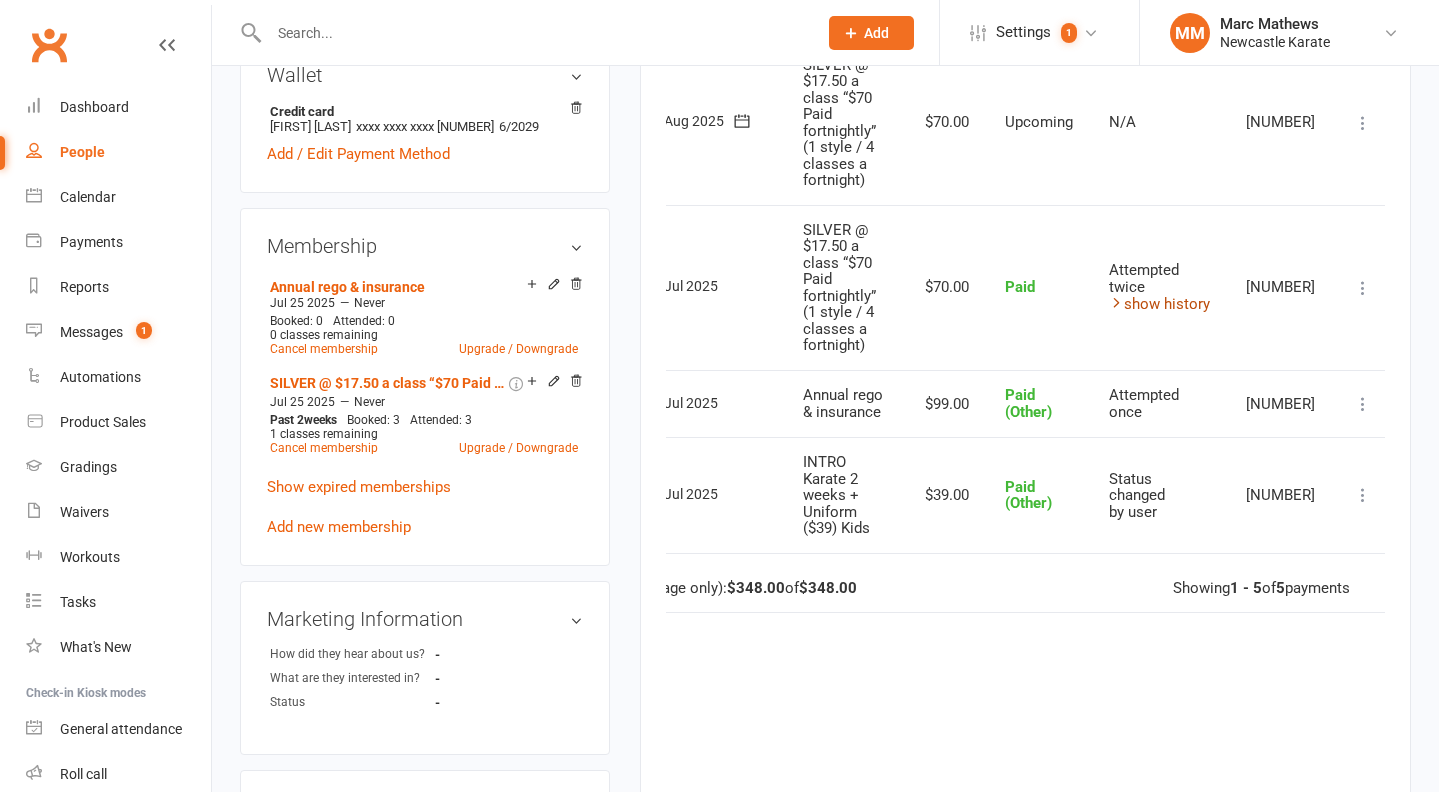 click on "show history" at bounding box center (1159, 304) 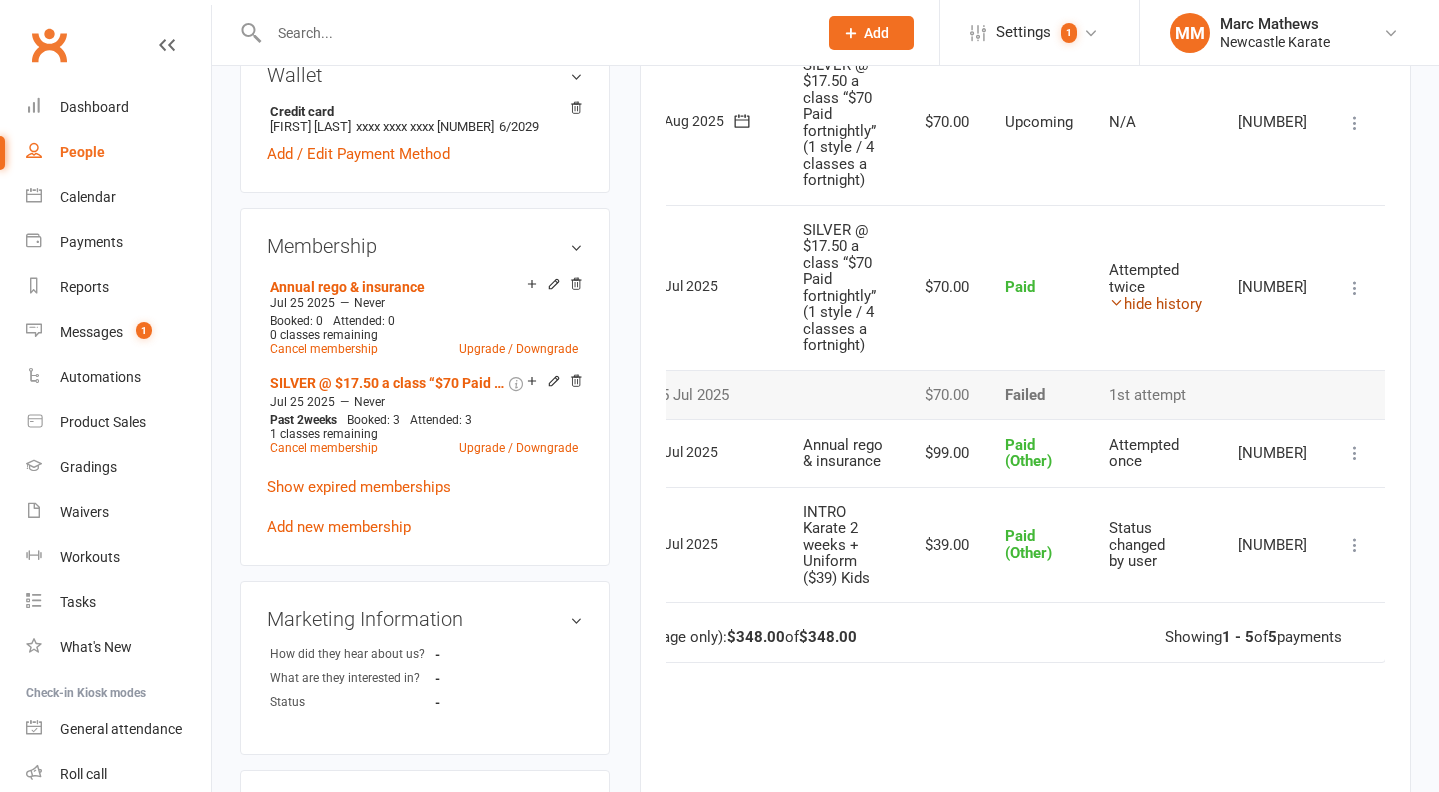 scroll, scrollTop: 0, scrollLeft: 95, axis: horizontal 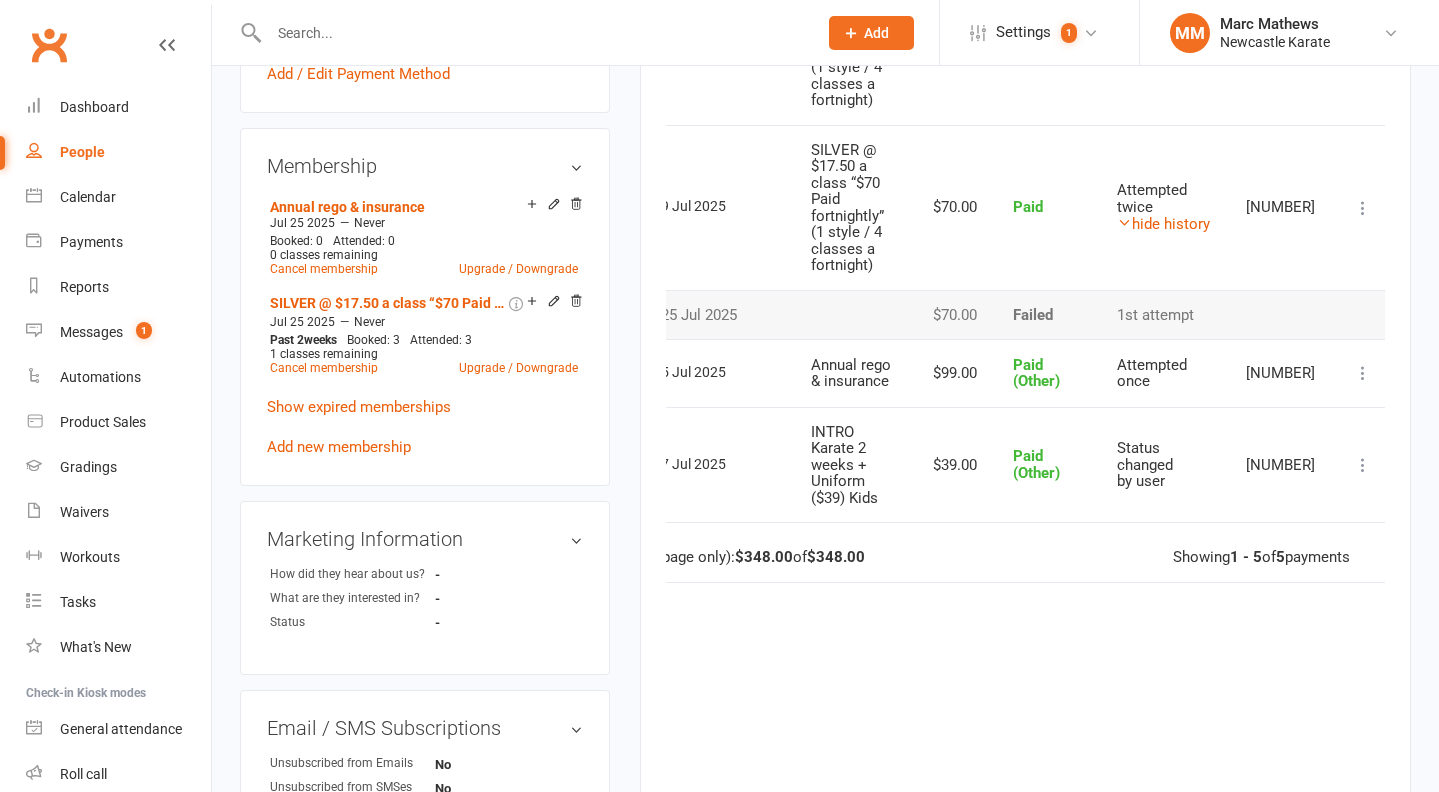 click at bounding box center (1363, 373) 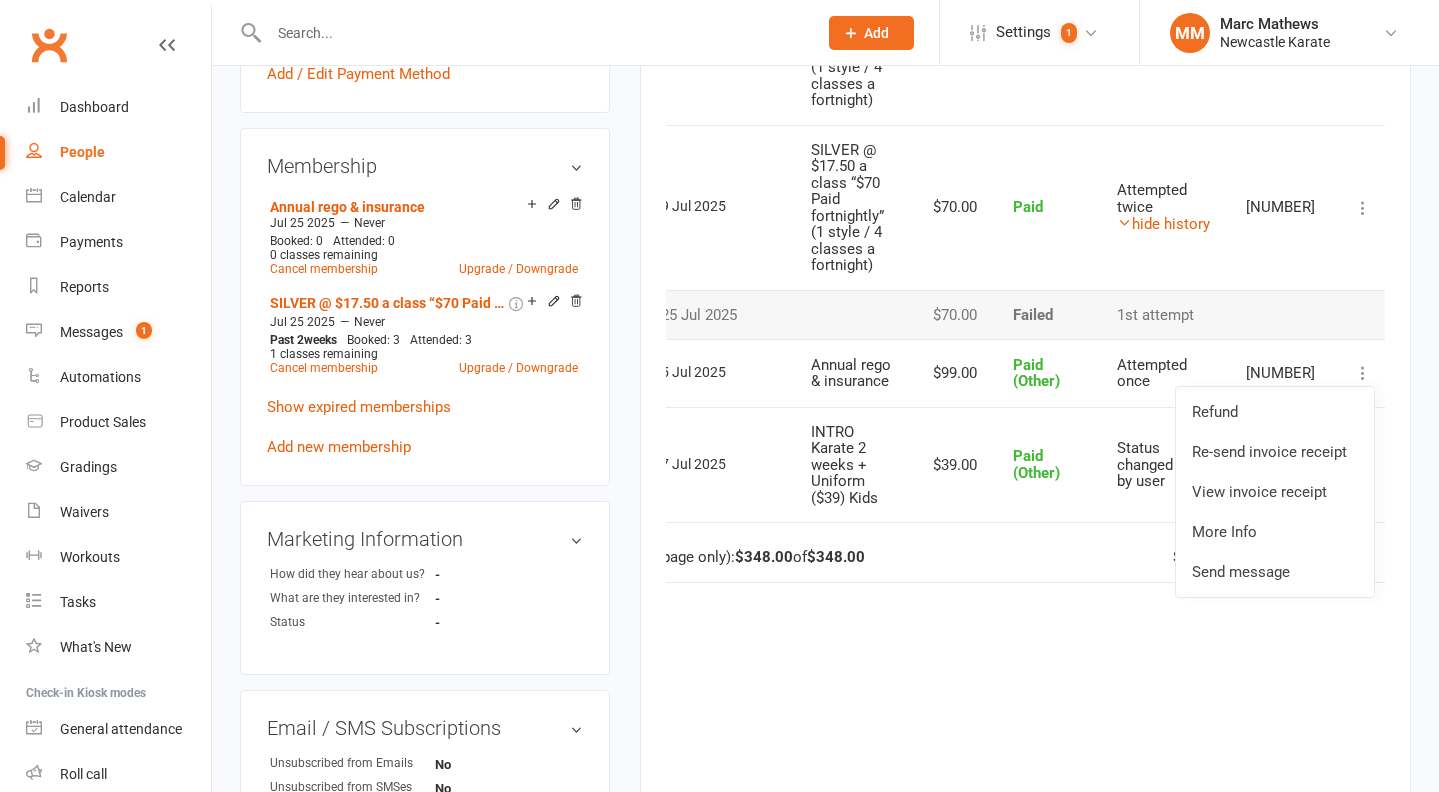 click on "$99.00" at bounding box center [952, 373] 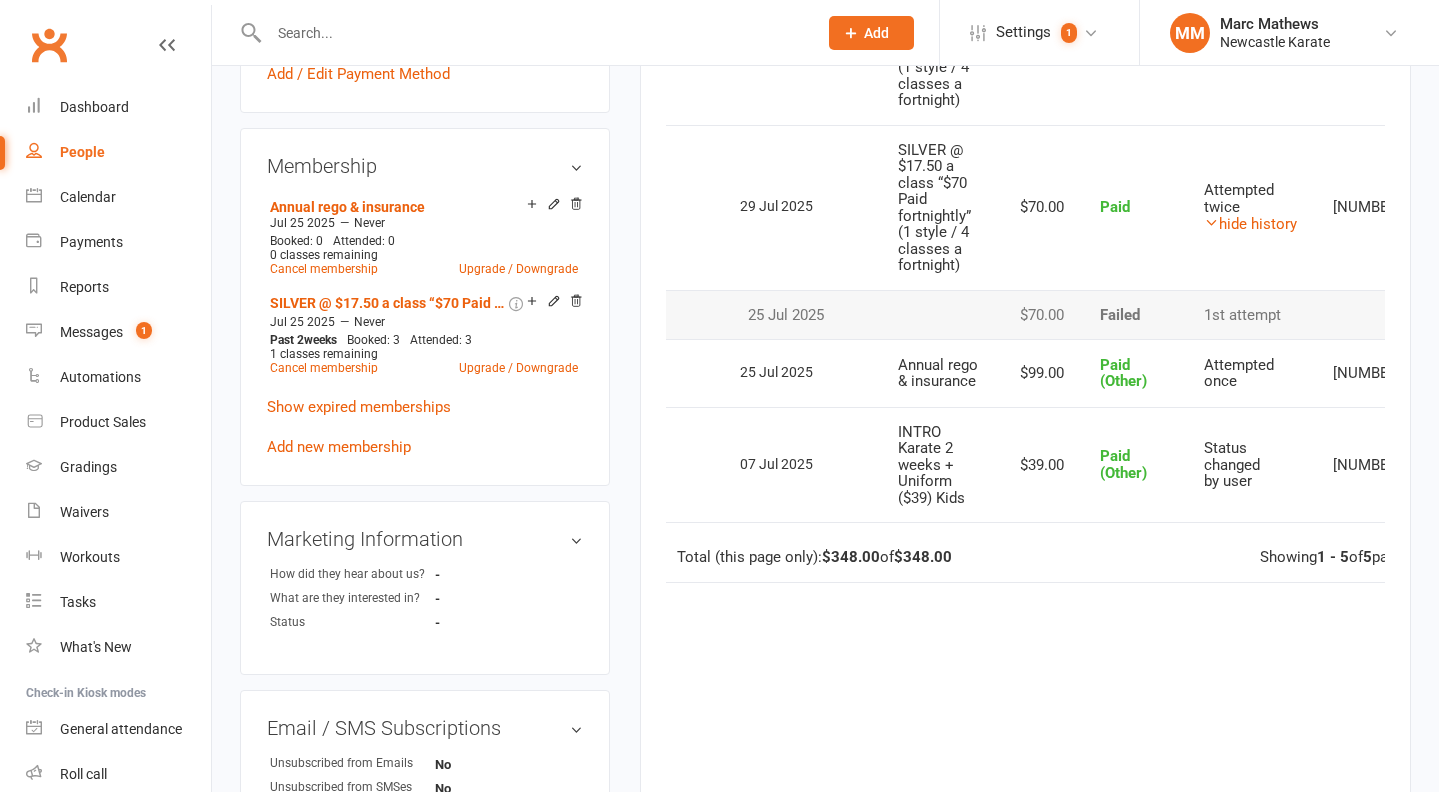 scroll, scrollTop: 0, scrollLeft: 4, axis: horizontal 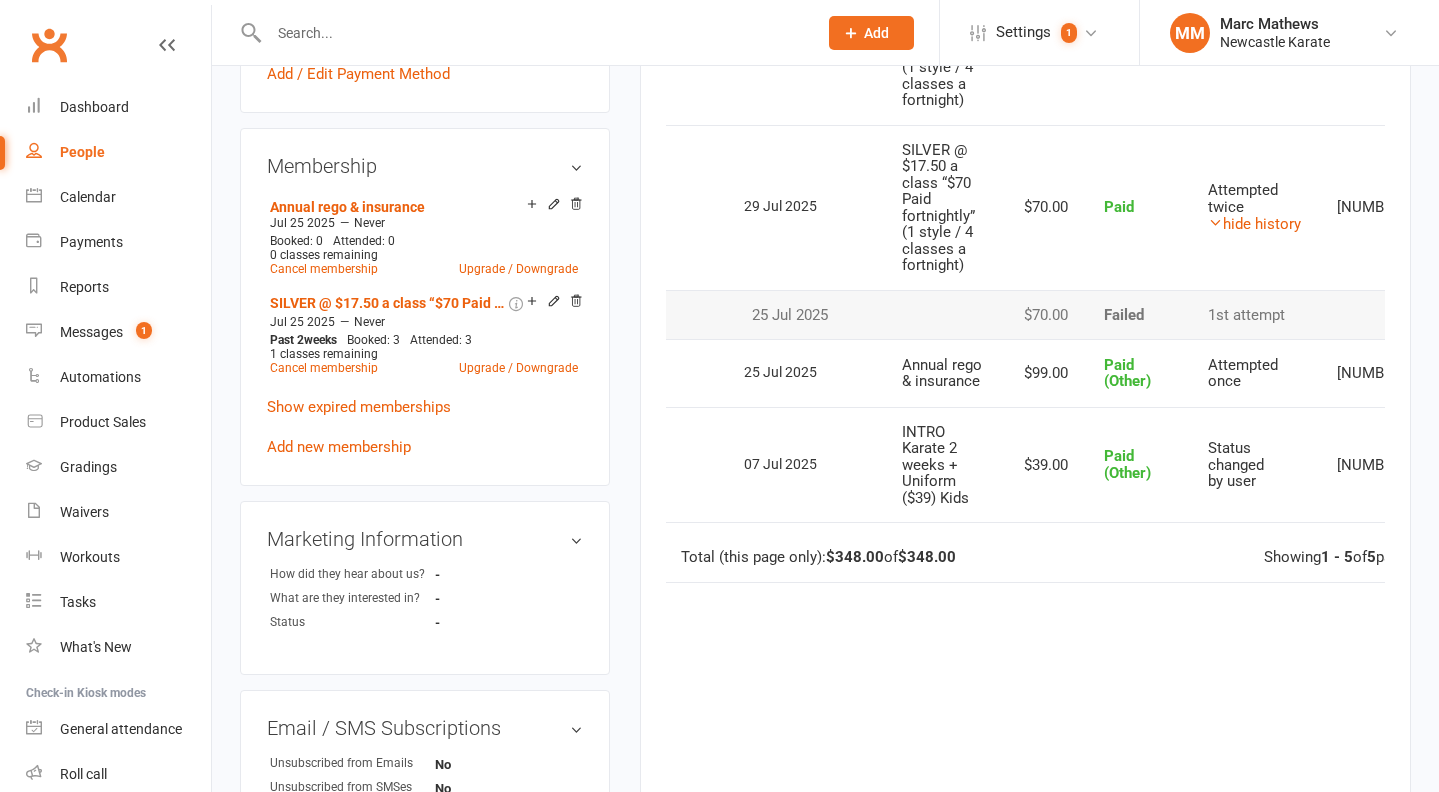 drag, startPoint x: 1024, startPoint y: 224, endPoint x: 1169, endPoint y: 225, distance: 145.00345 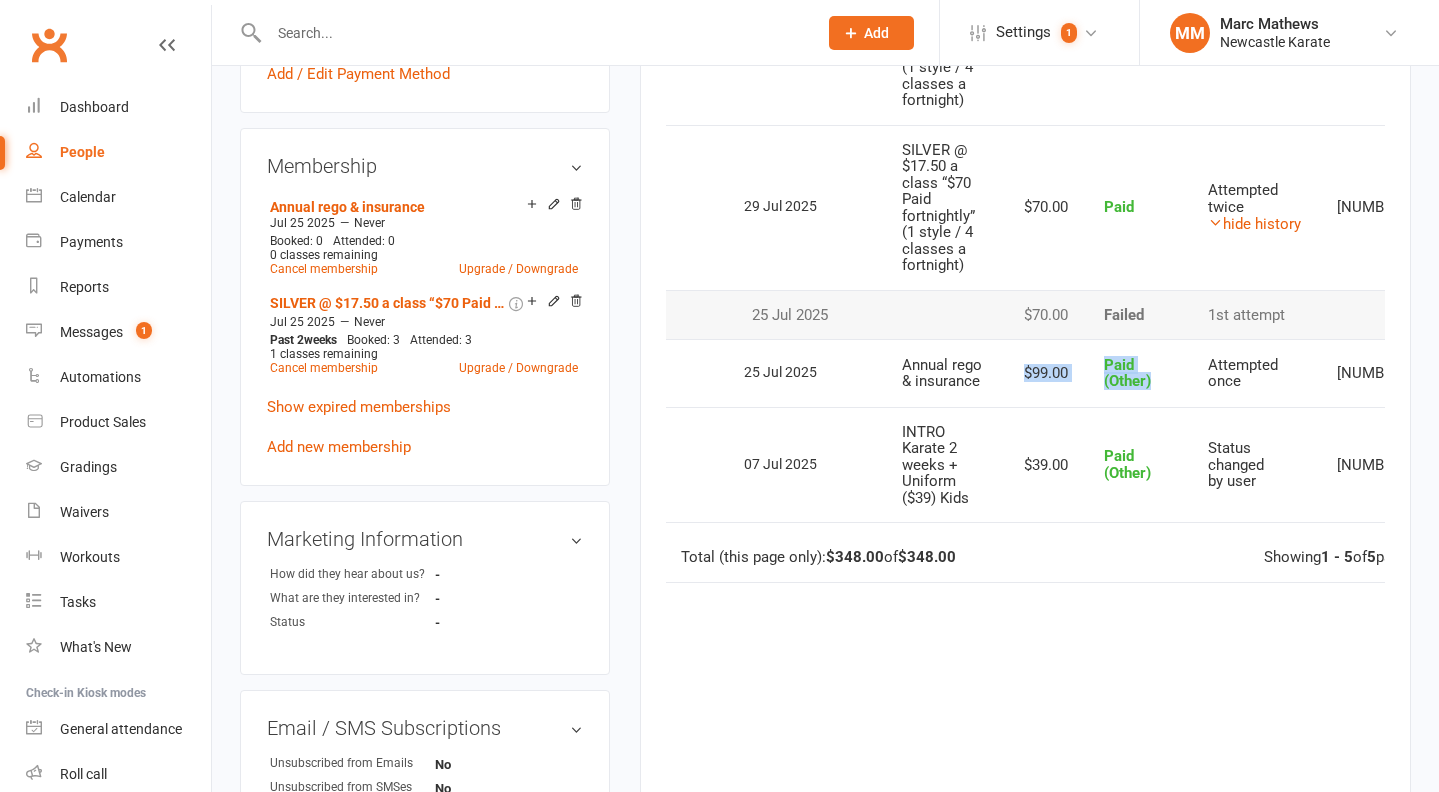 drag, startPoint x: 1021, startPoint y: 394, endPoint x: 1177, endPoint y: 406, distance: 156.46086 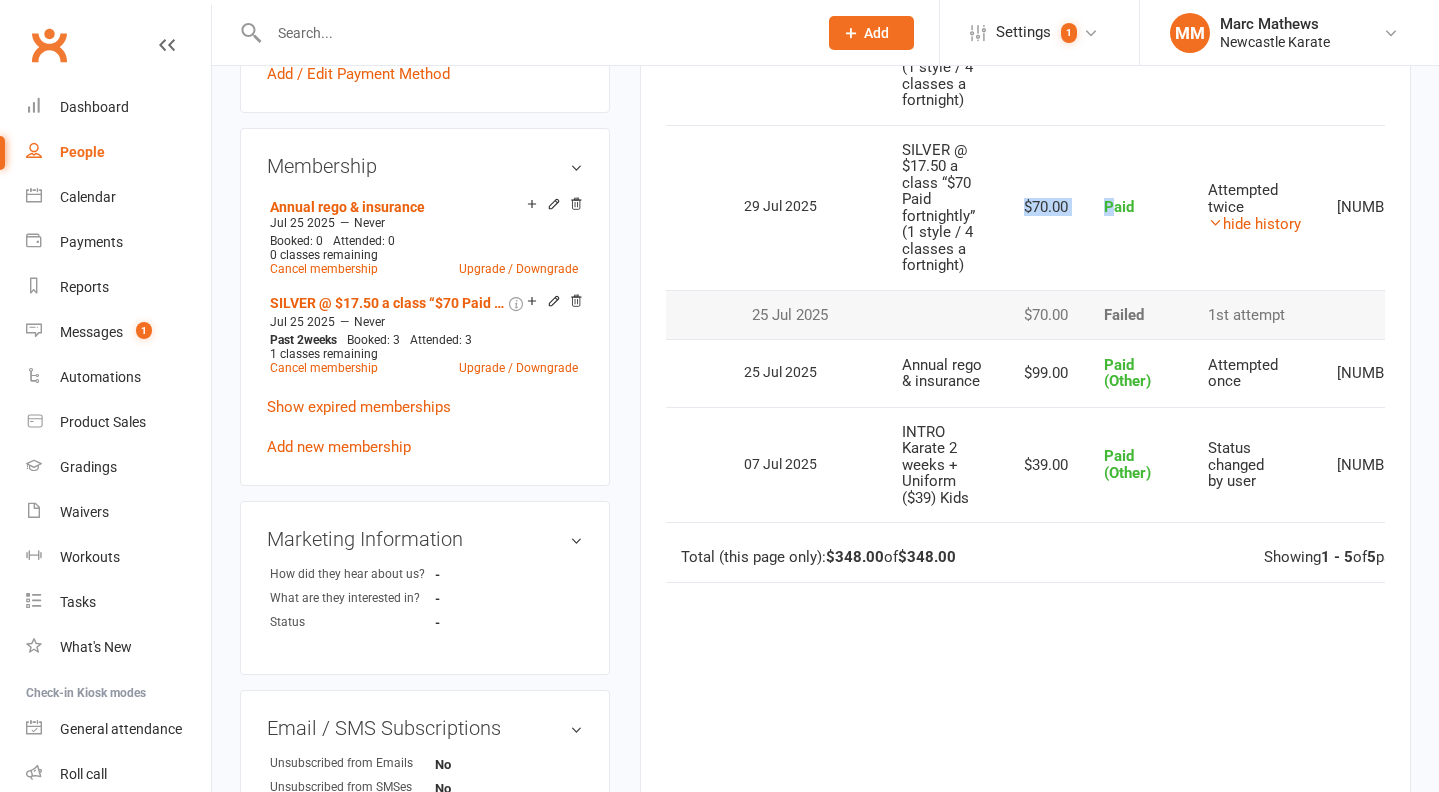 drag, startPoint x: 1019, startPoint y: 222, endPoint x: 1114, endPoint y: 224, distance: 95.02105 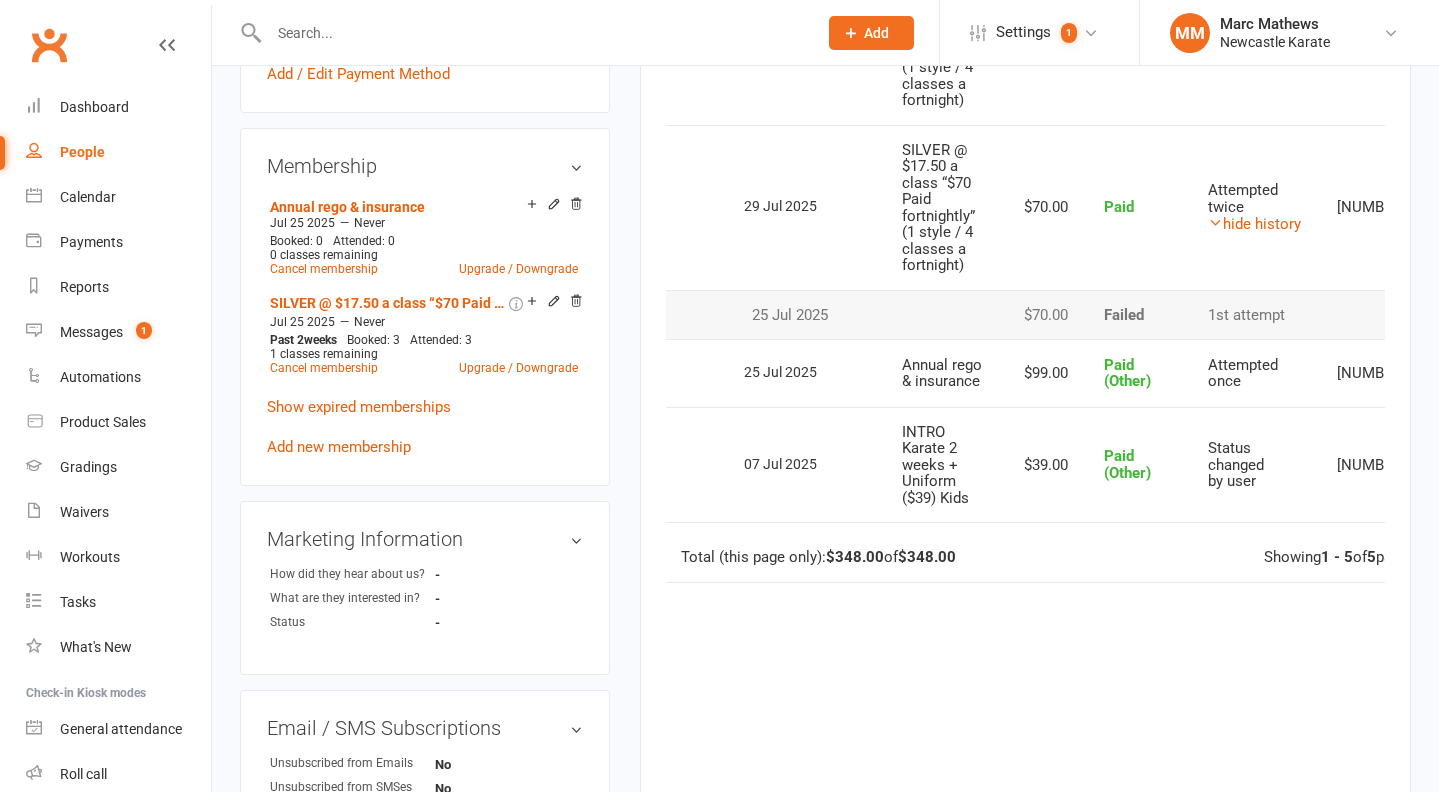 click on "$70.00" at bounding box center [1043, 207] 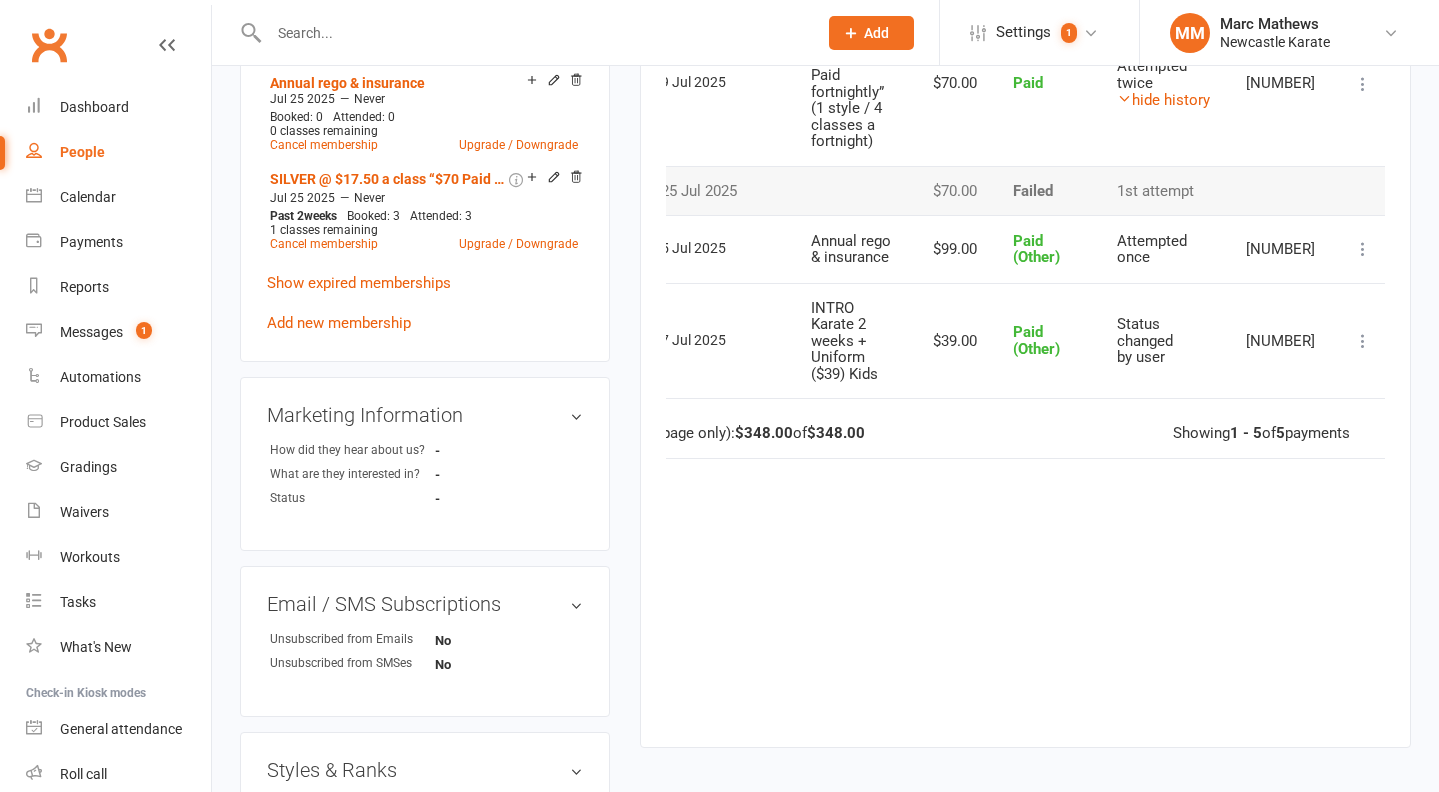 scroll, scrollTop: 0, scrollLeft: 0, axis: both 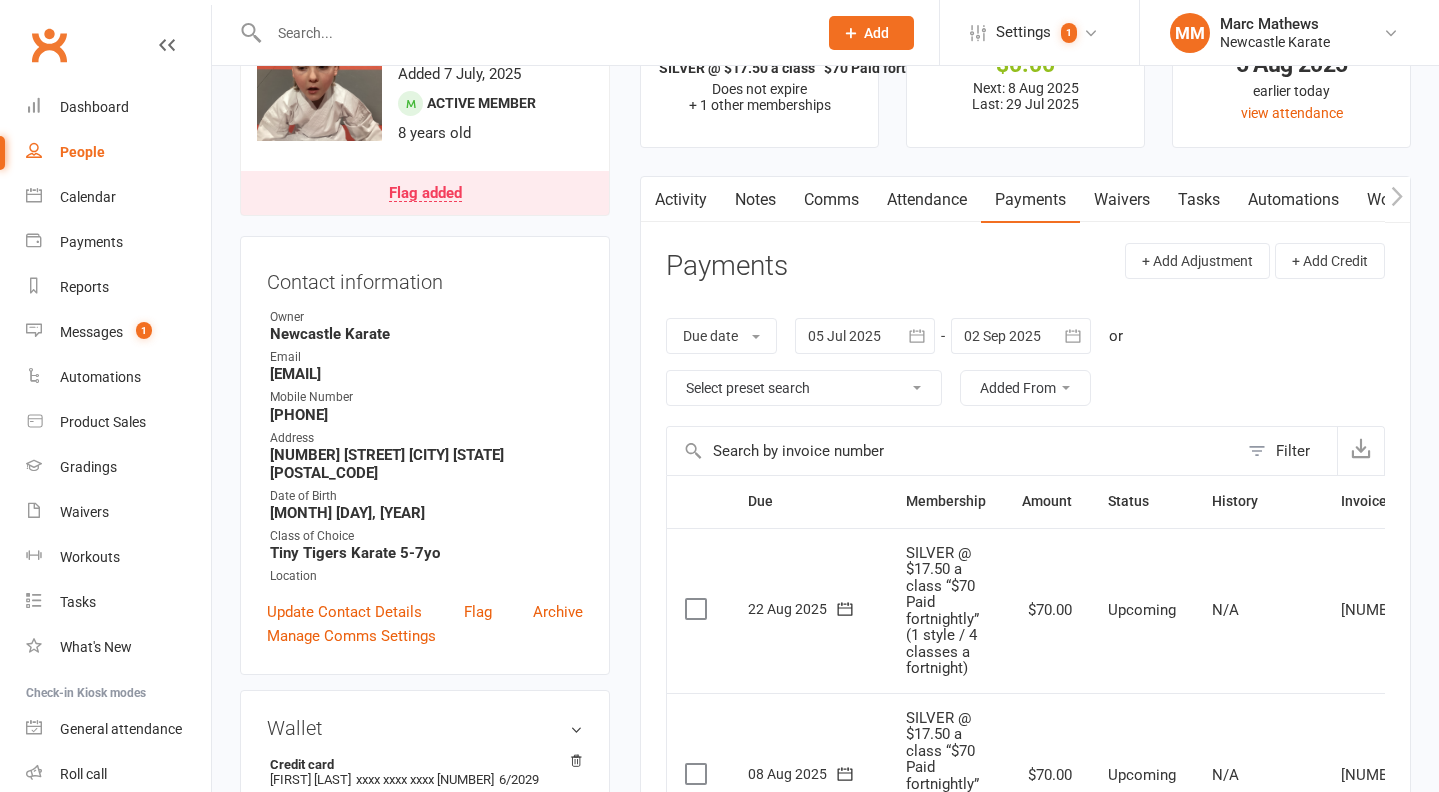 click on "Activity" at bounding box center (681, 200) 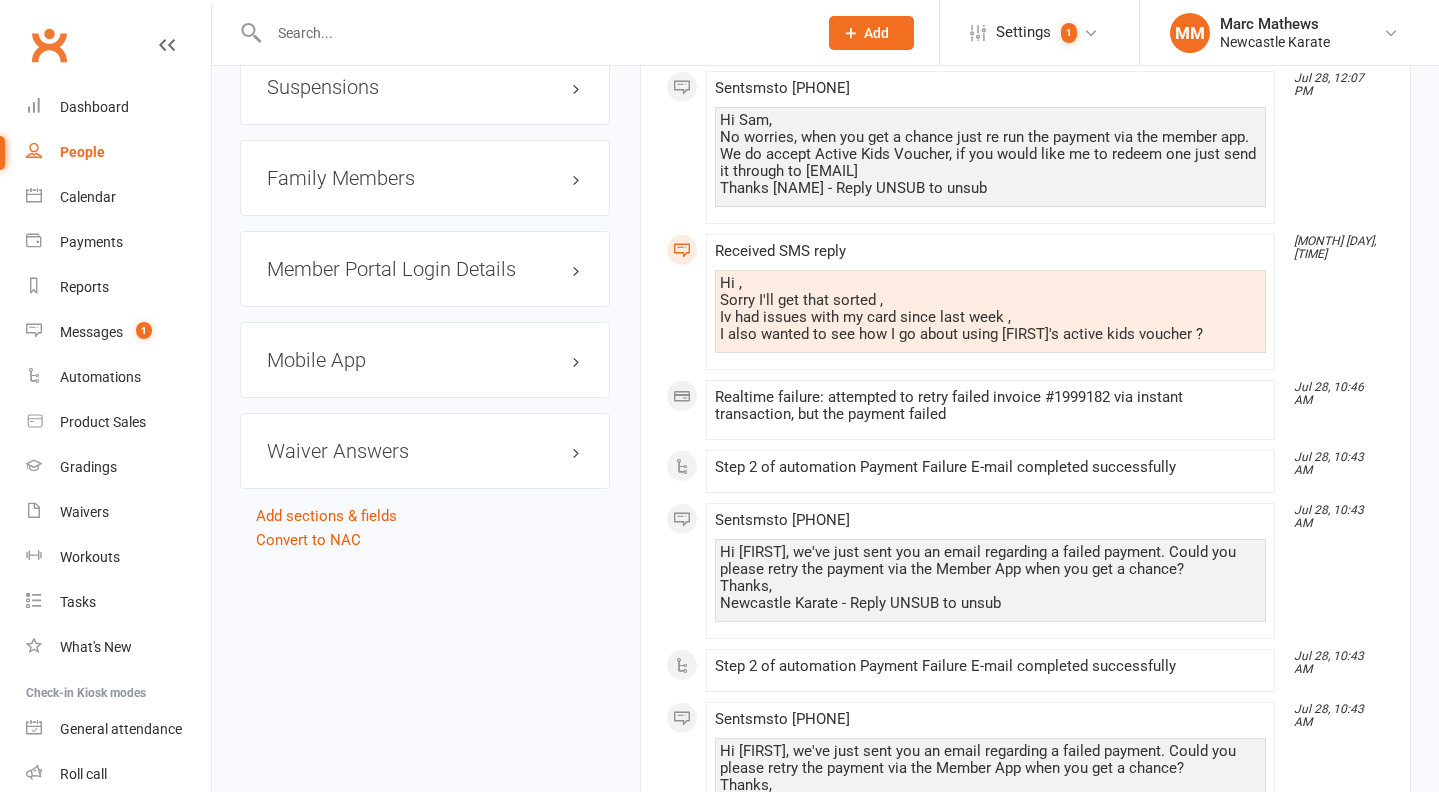 scroll, scrollTop: 1944, scrollLeft: 0, axis: vertical 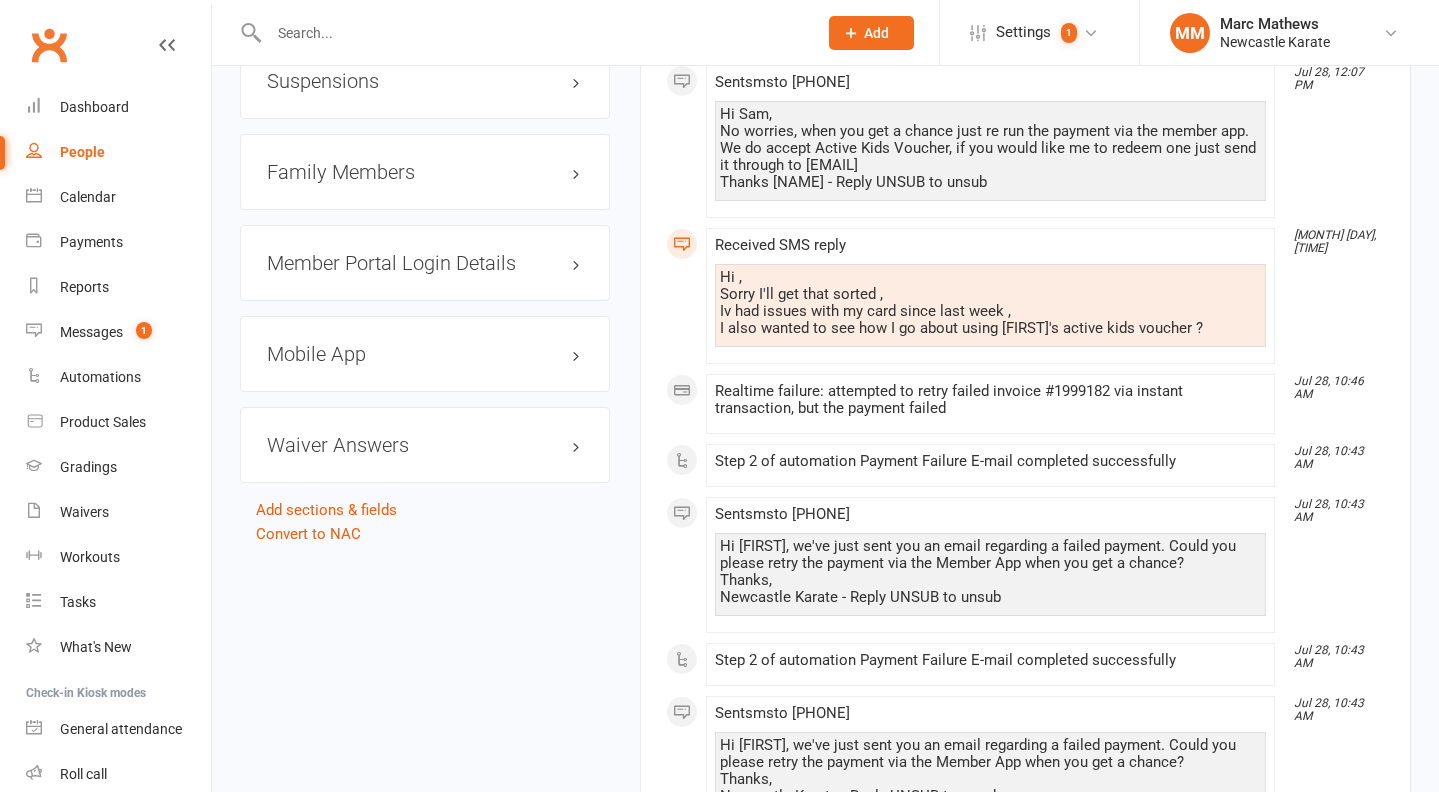 click on "Realtime failure: attempted to retry failed invoice #1999182 via instant transaction, but the payment failed" 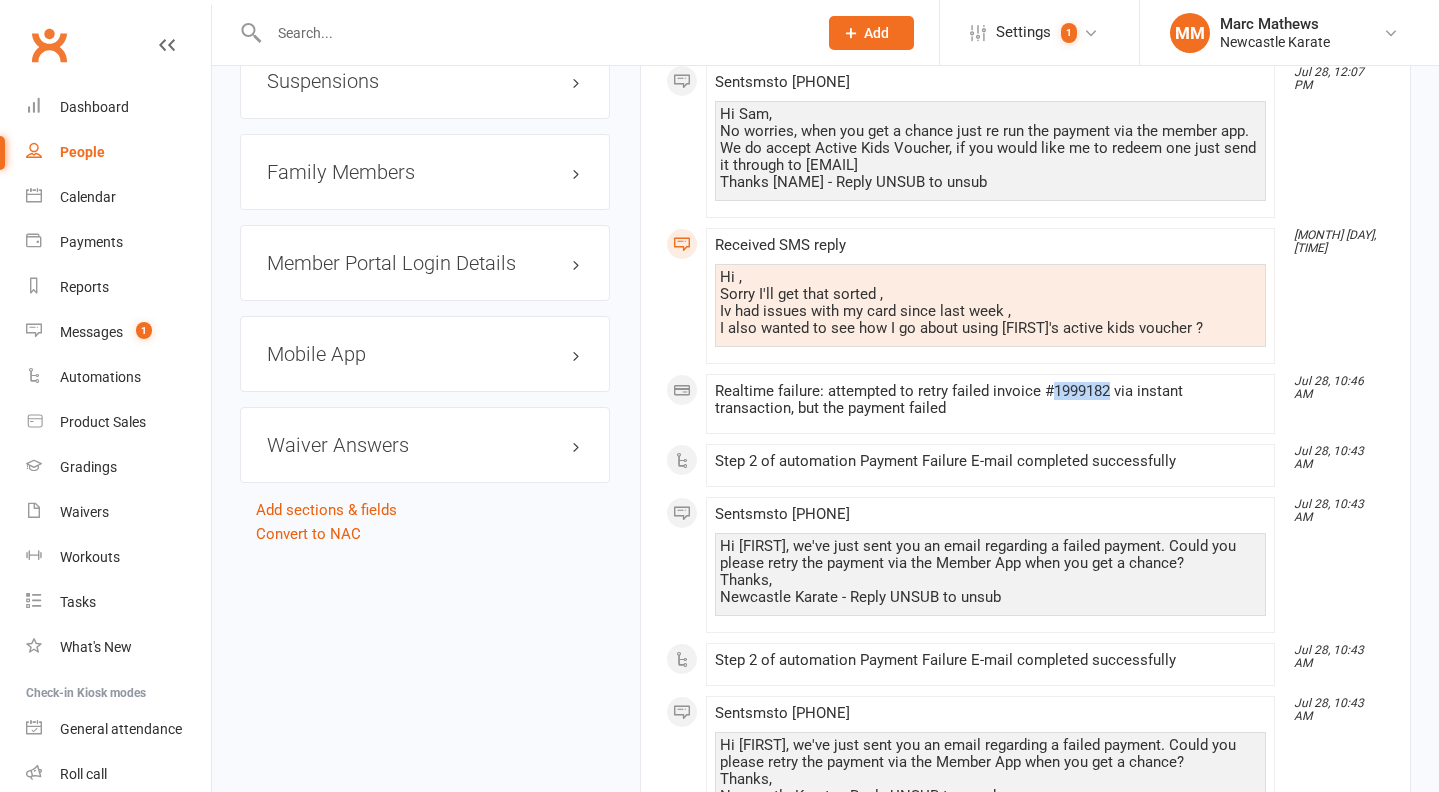 drag, startPoint x: 1049, startPoint y: 402, endPoint x: 1107, endPoint y: 406, distance: 58.137768 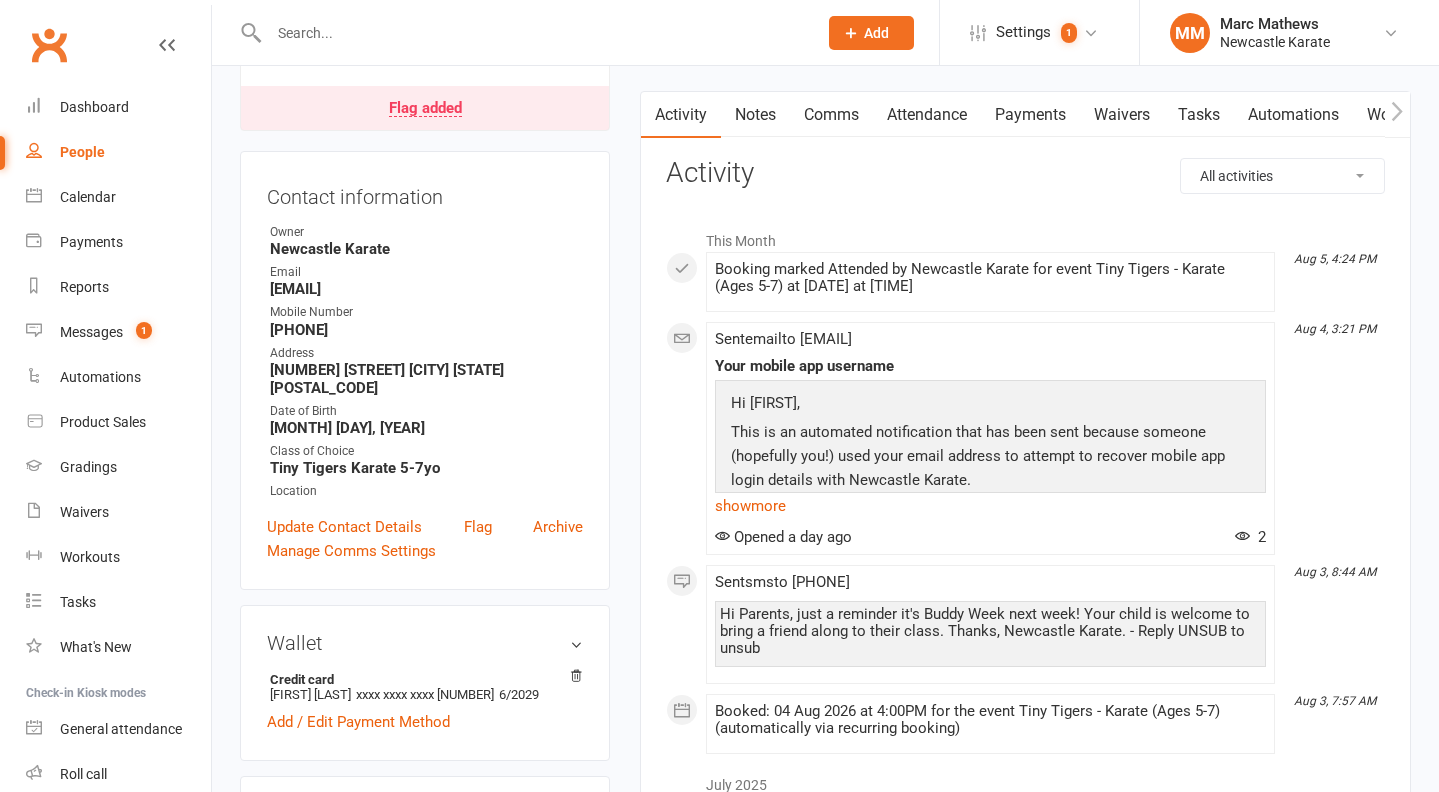 scroll, scrollTop: 0, scrollLeft: 0, axis: both 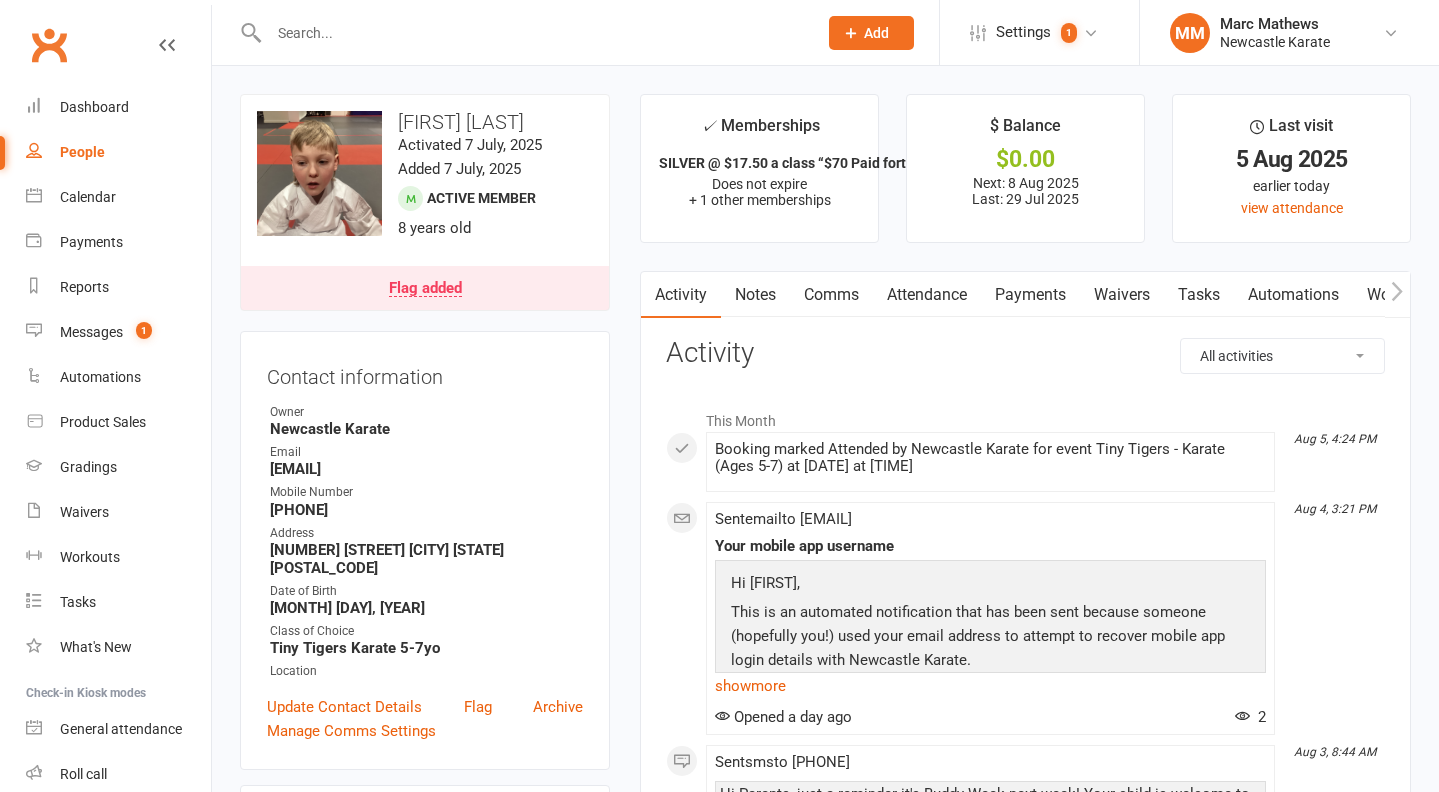 click on "Payments" at bounding box center (1030, 295) 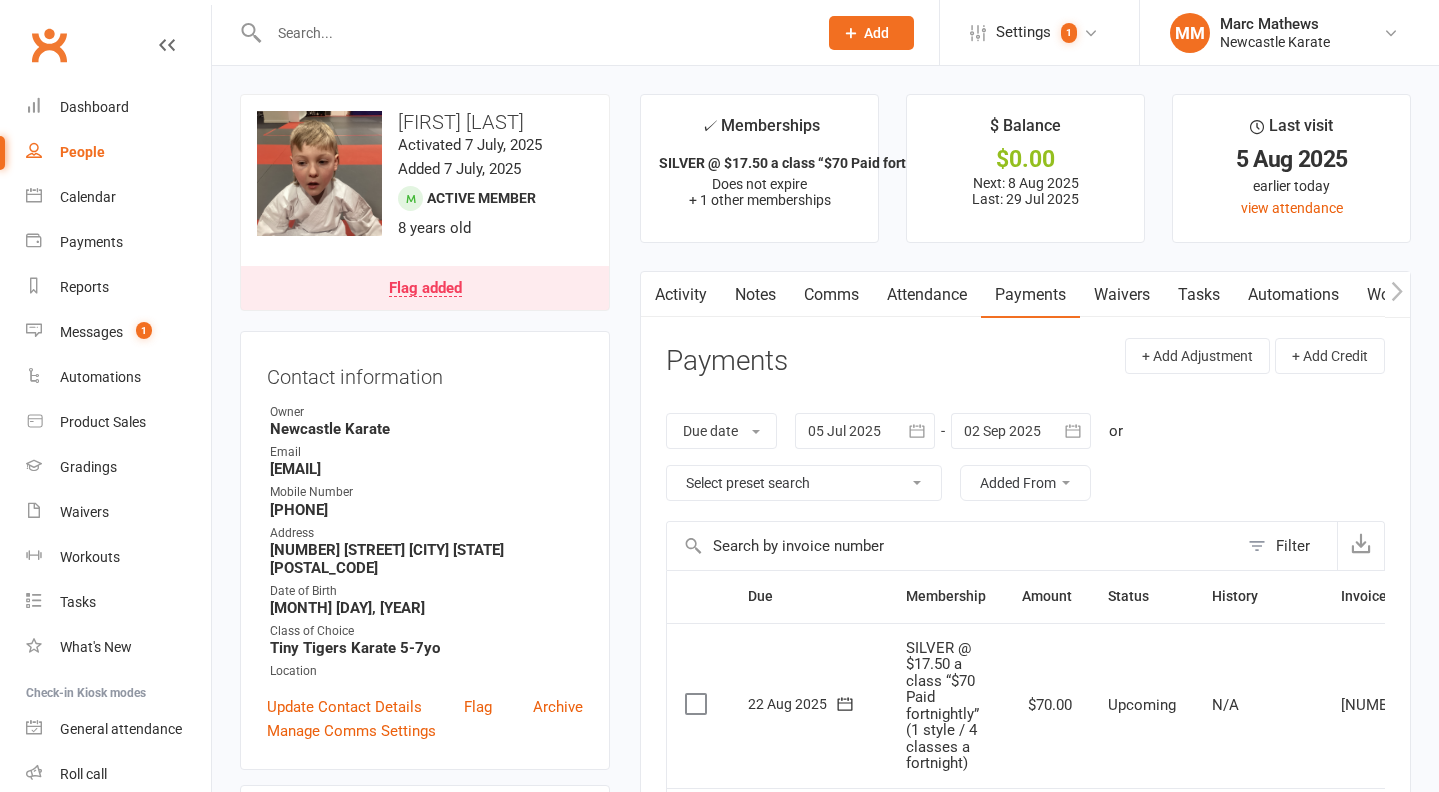 scroll, scrollTop: 719, scrollLeft: 0, axis: vertical 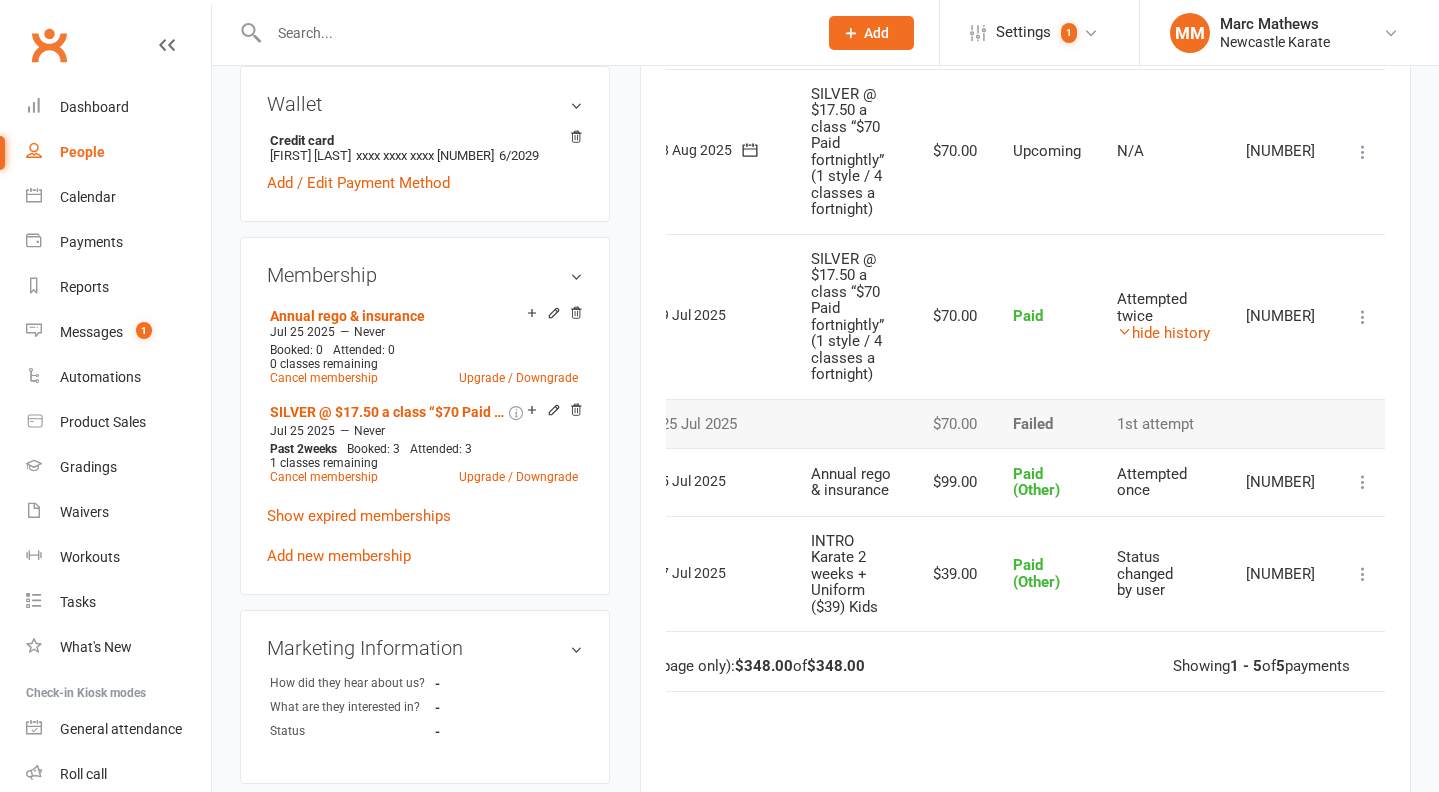 click on "Attempted once" at bounding box center [1163, 482] 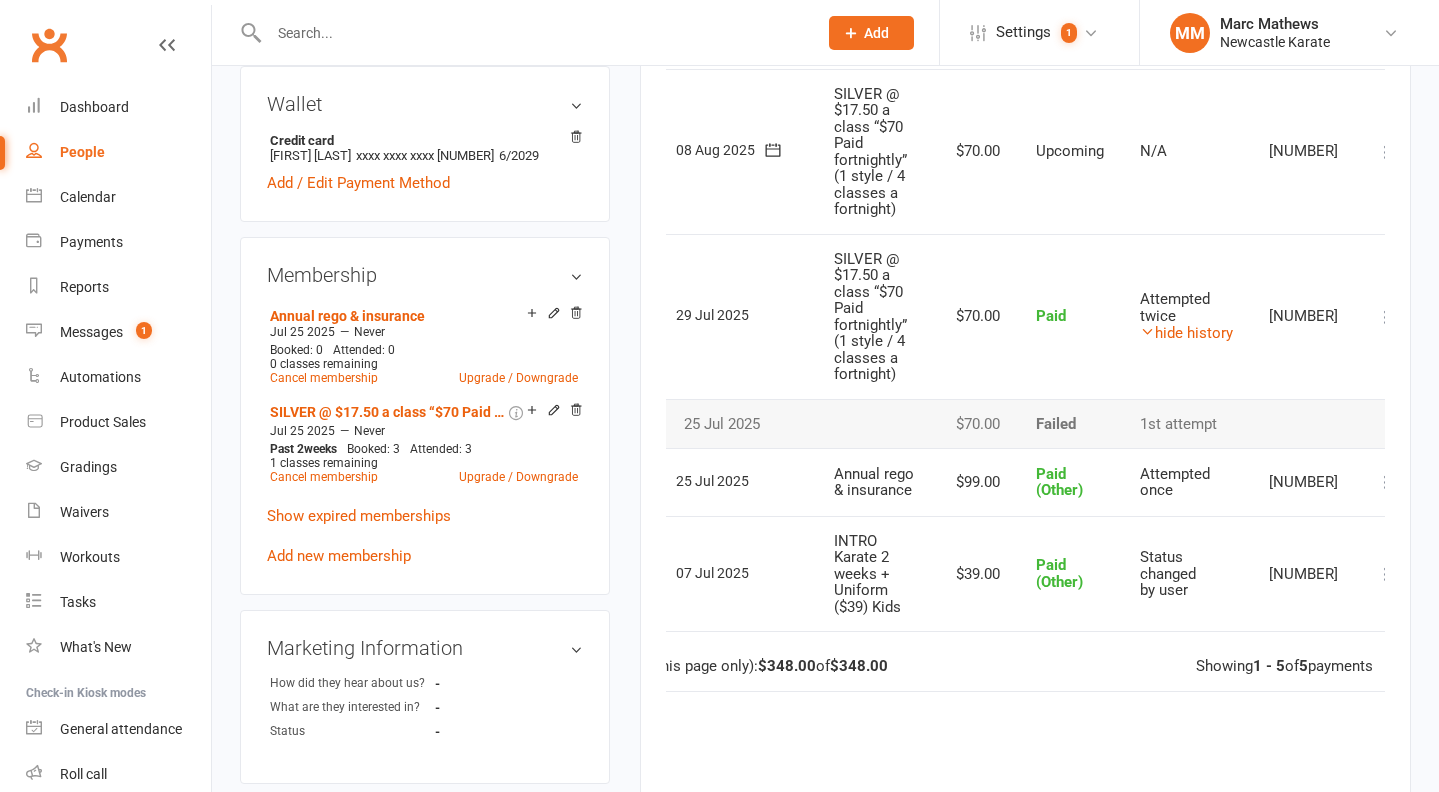scroll, scrollTop: 0, scrollLeft: 73, axis: horizontal 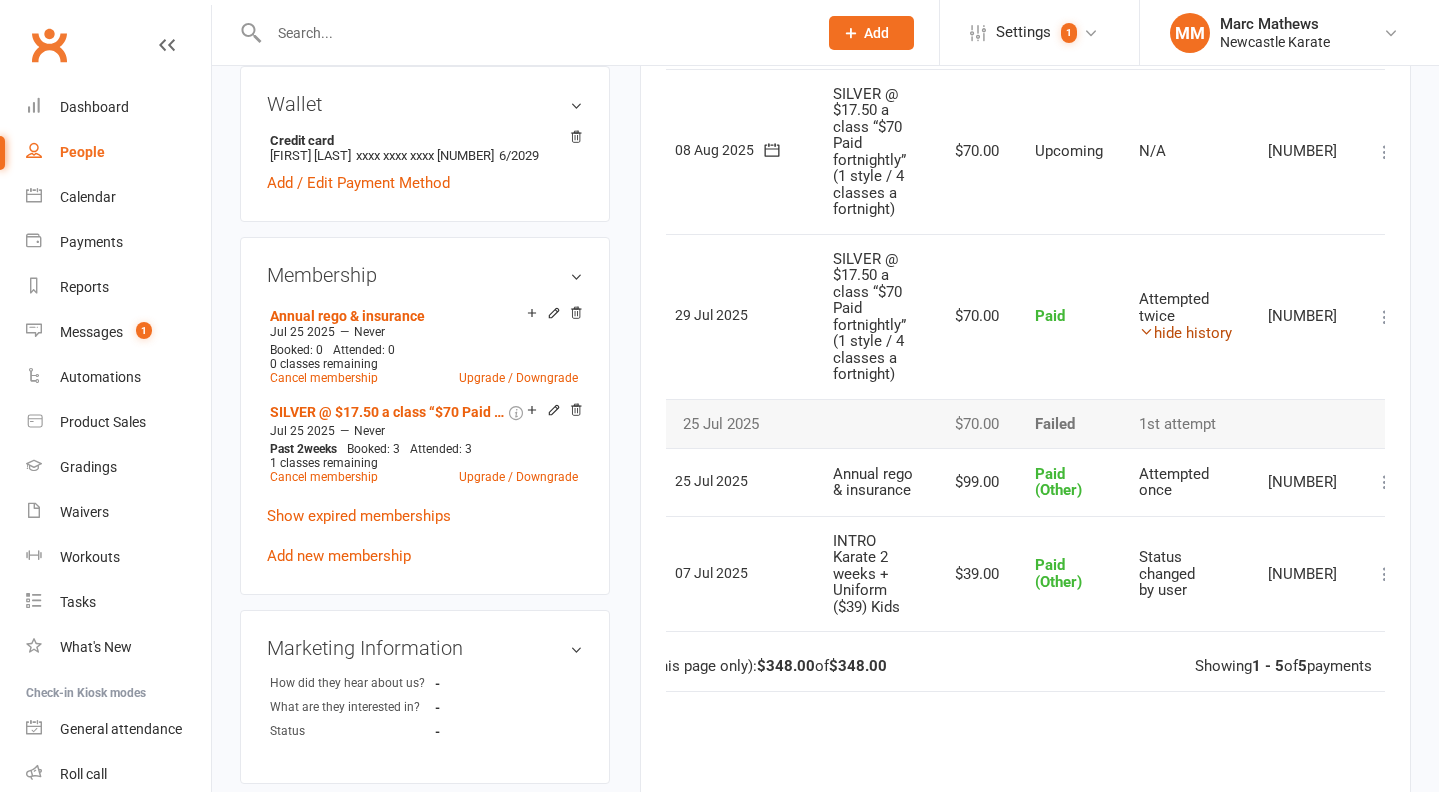 click on "hide history" at bounding box center (1185, 333) 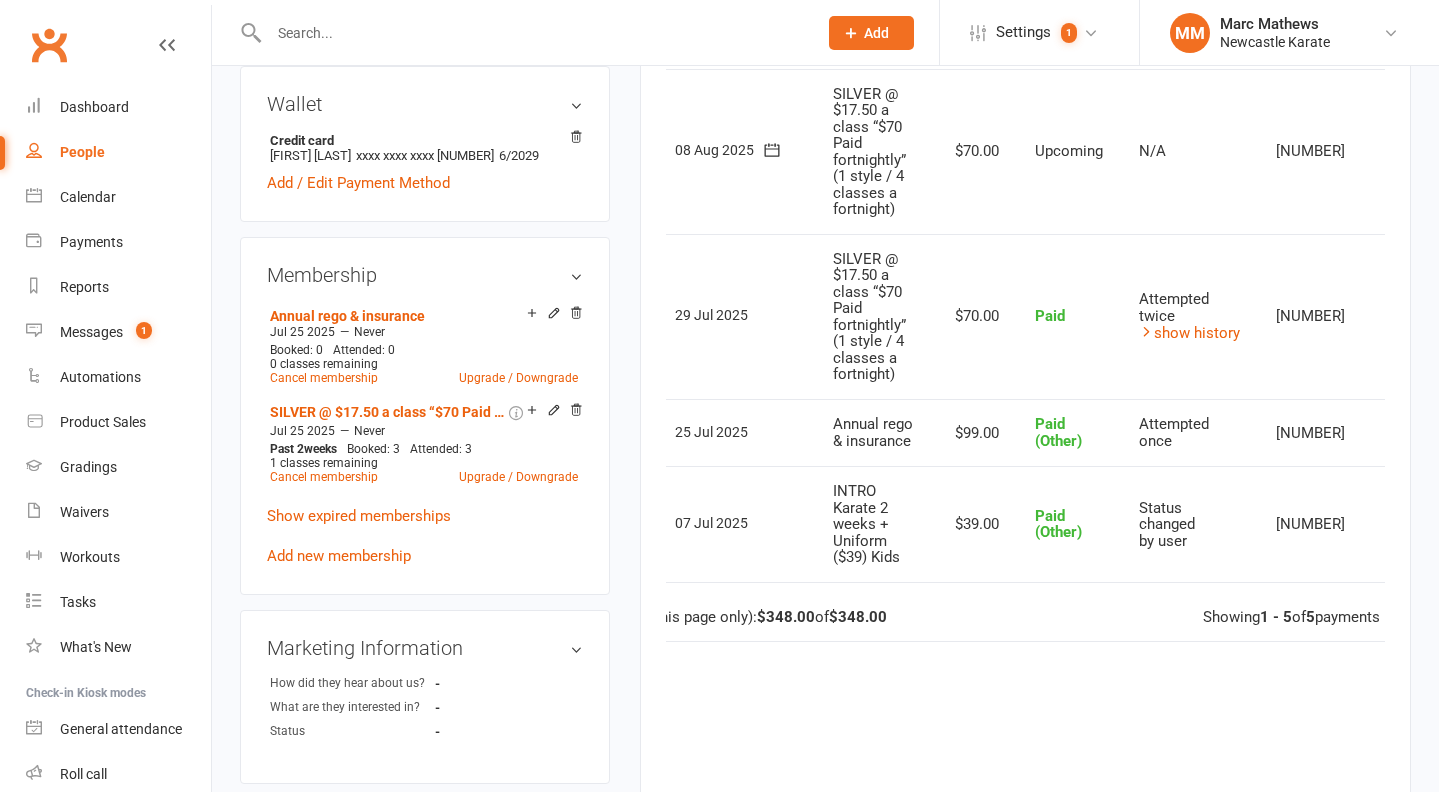 scroll, scrollTop: 0, scrollLeft: 0, axis: both 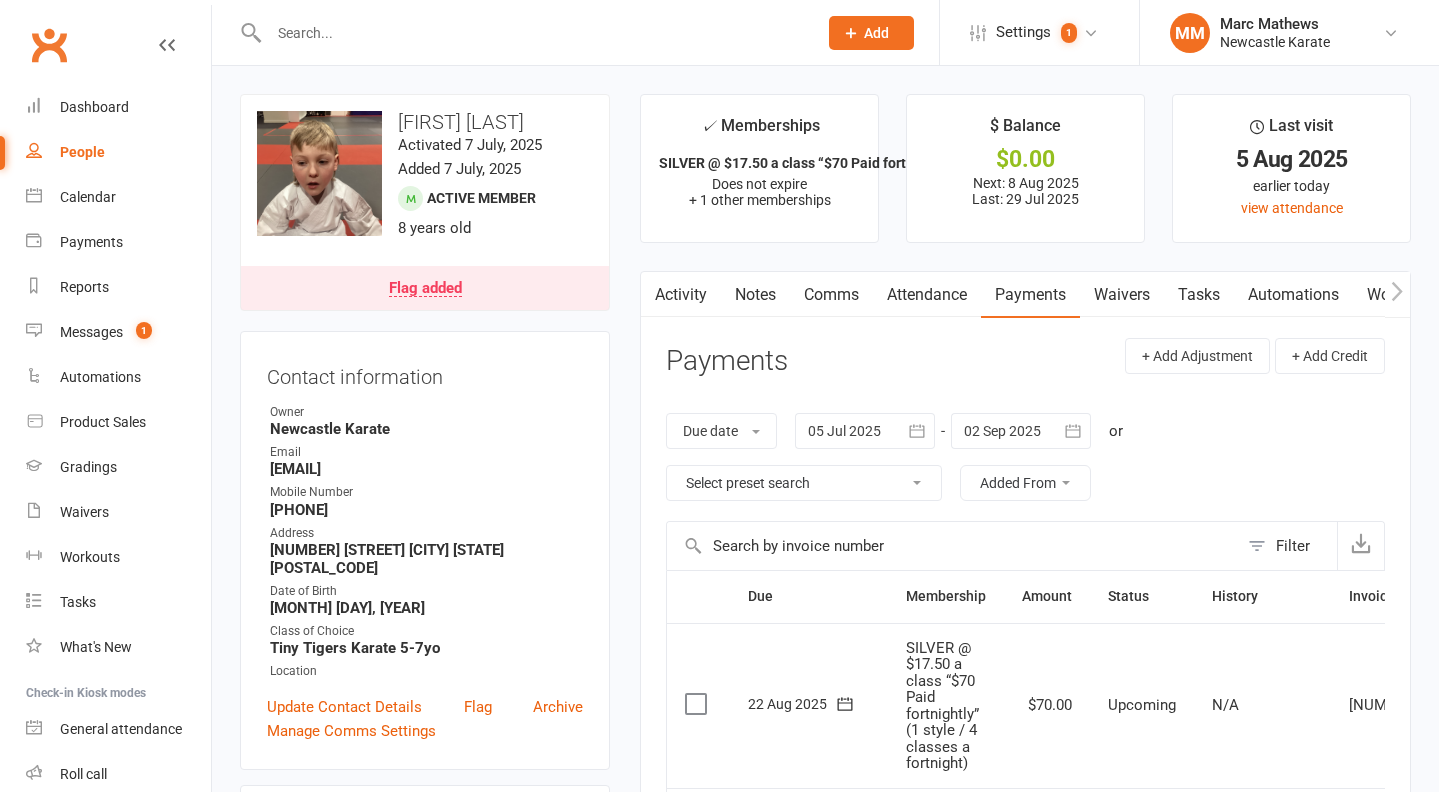 click on "Activity" at bounding box center (681, 295) 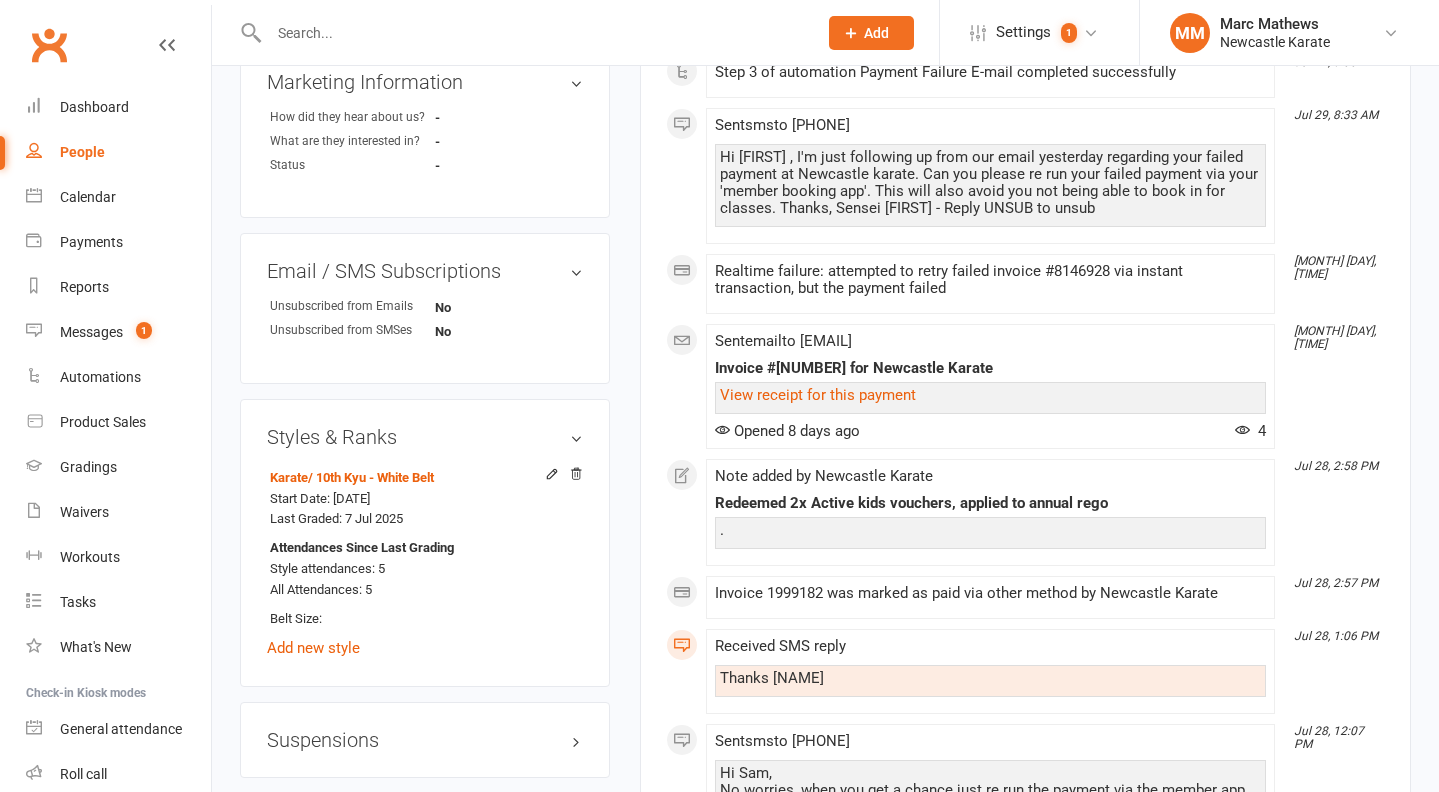 scroll, scrollTop: 1282, scrollLeft: 0, axis: vertical 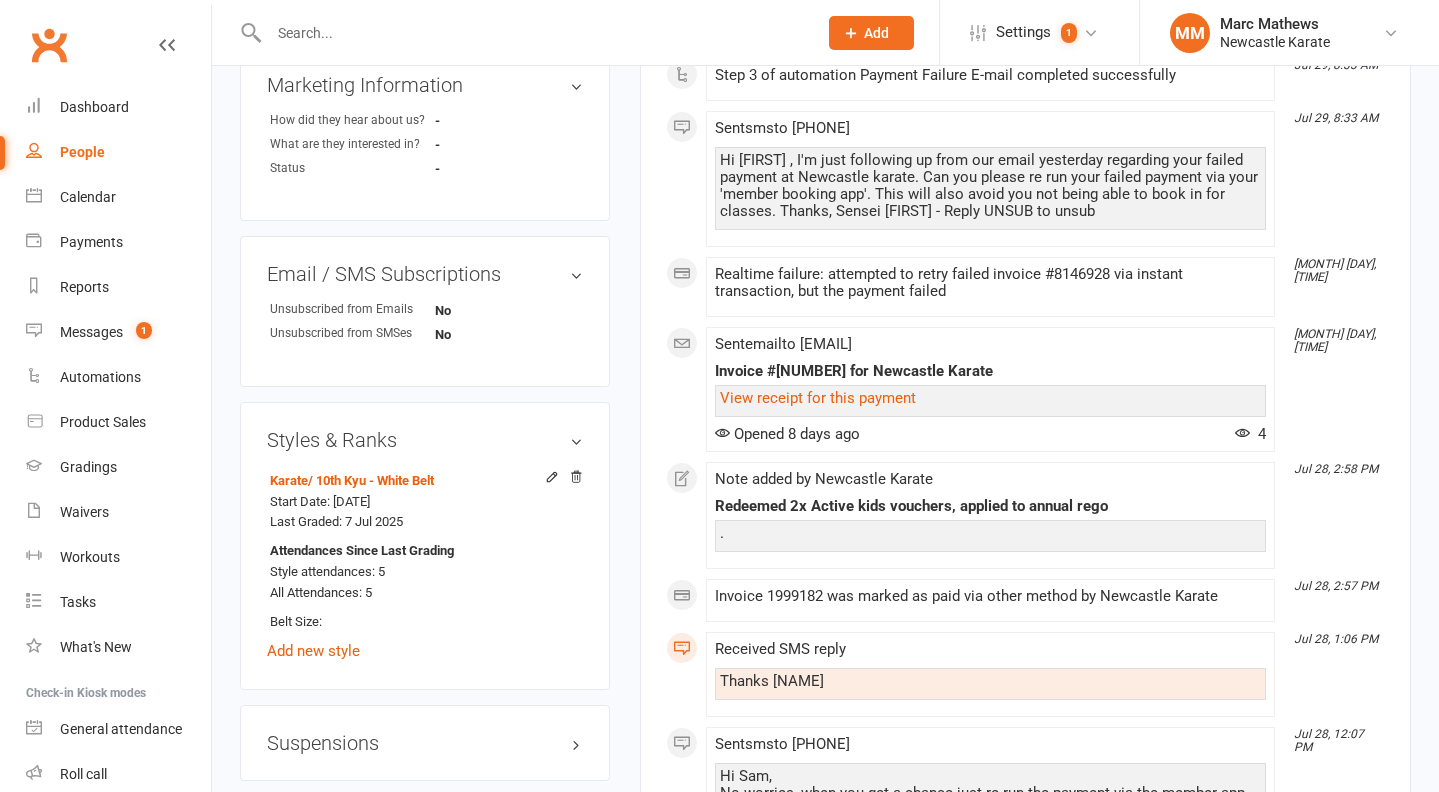 click on "Realtime failure: attempted to retry failed invoice #8146928 via instant transaction, but the payment failed" 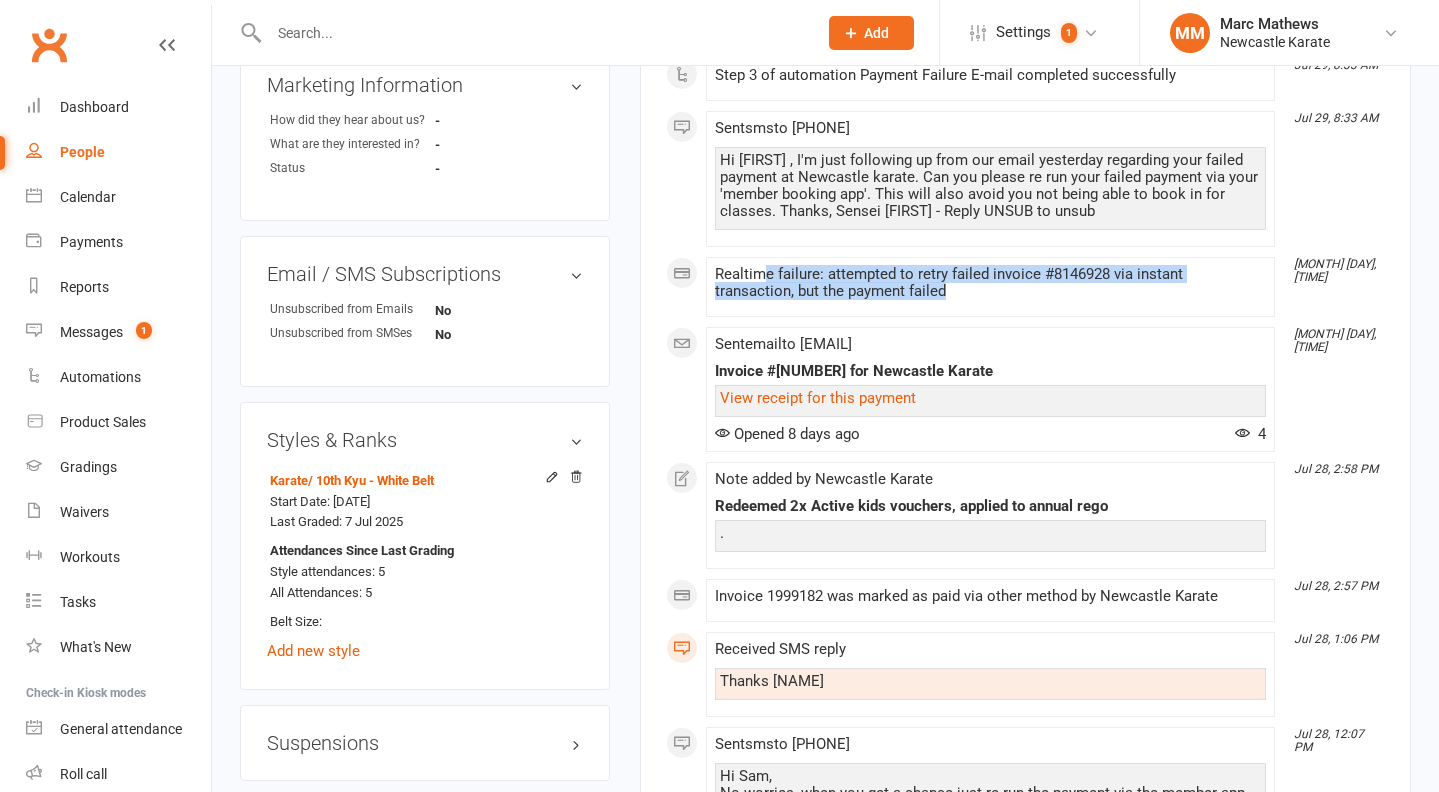 drag, startPoint x: 764, startPoint y: 292, endPoint x: 895, endPoint y: 333, distance: 137.26616 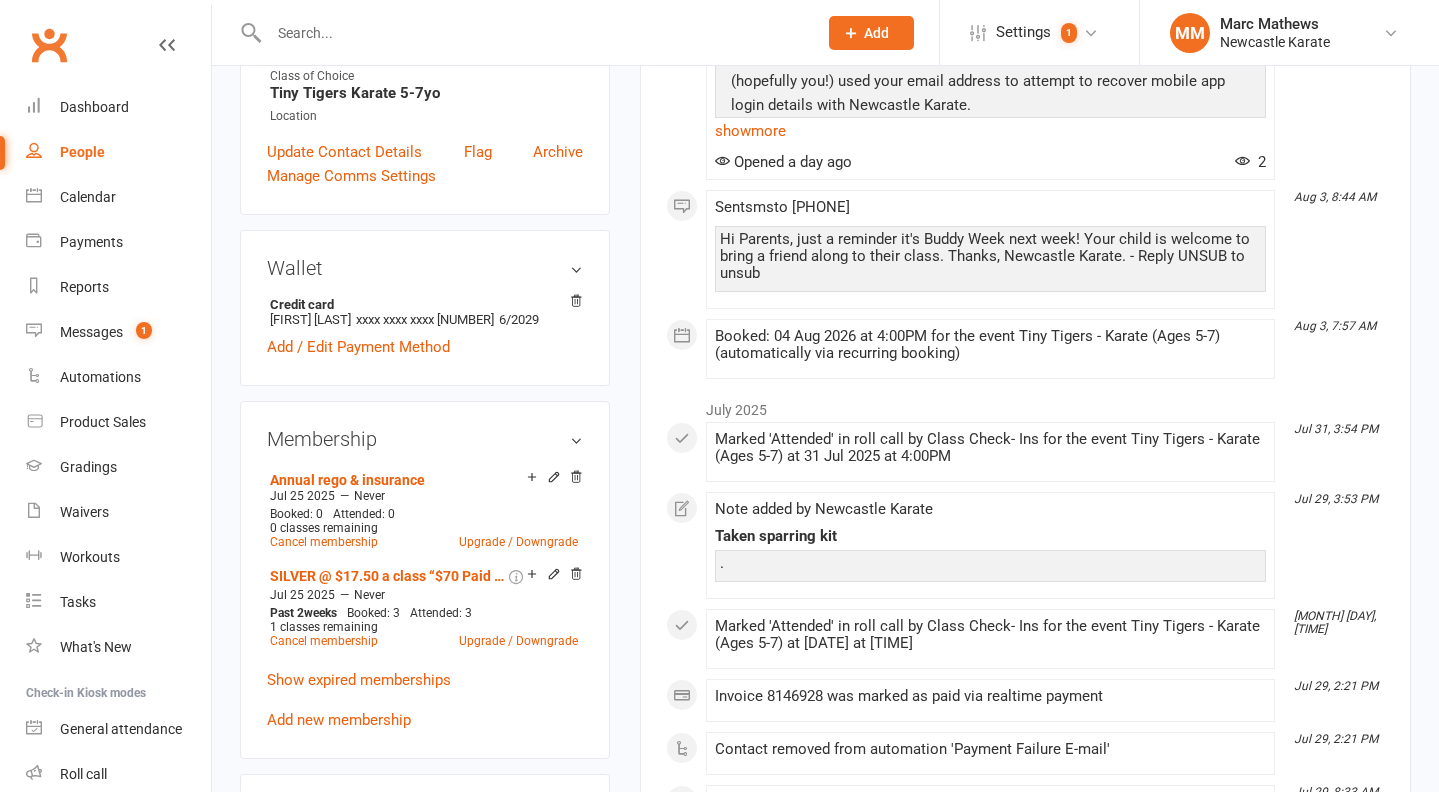 scroll, scrollTop: 0, scrollLeft: 0, axis: both 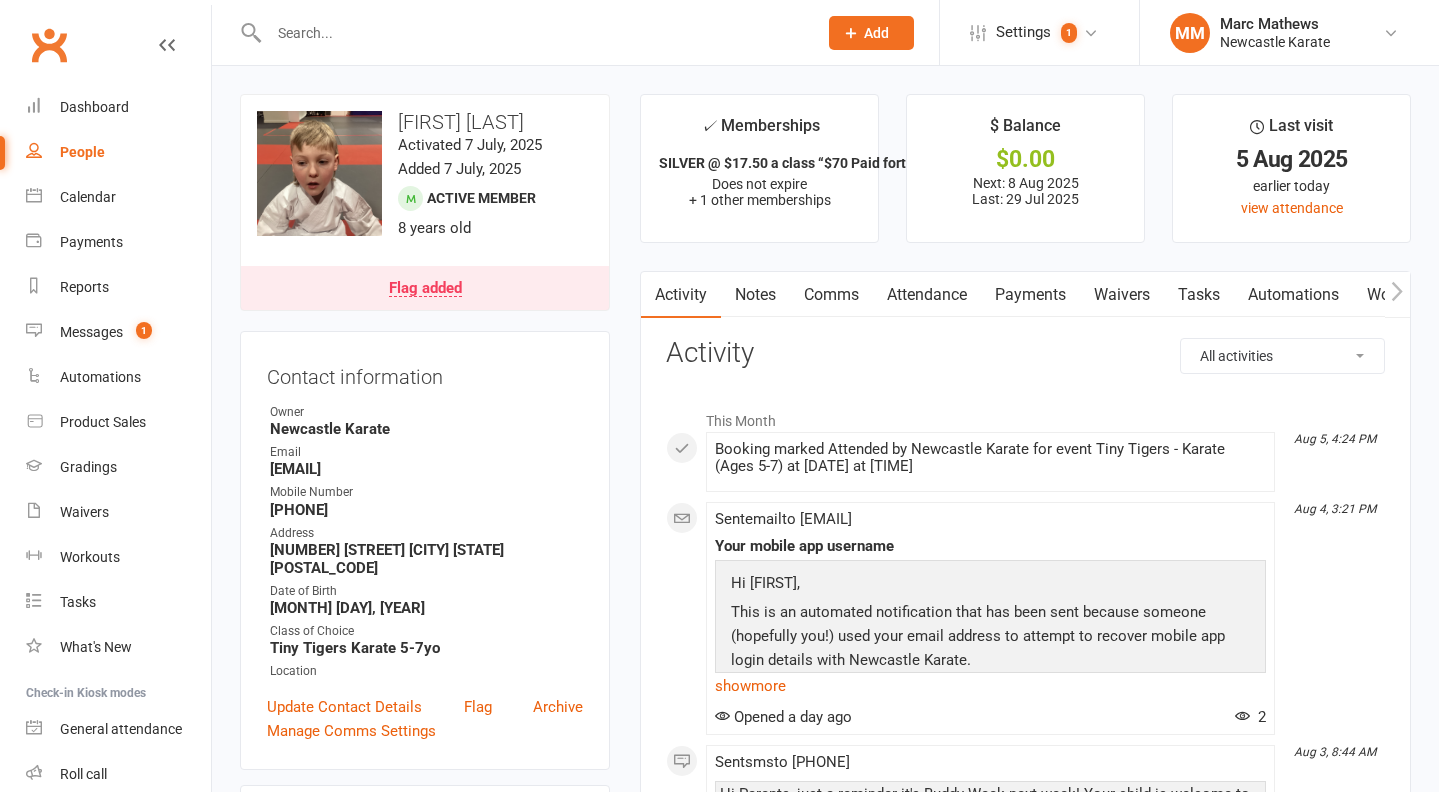 click on "All activities Bookings / Attendances Communications Notes Failed SMSes Gradings Members Memberships Mobile App POS Sales Payments Credit Vouchers Prospects Reports Automations Tasks Waivers Workouts Kiosk Mode Consent Assessments Contact Flags Family Relationships" 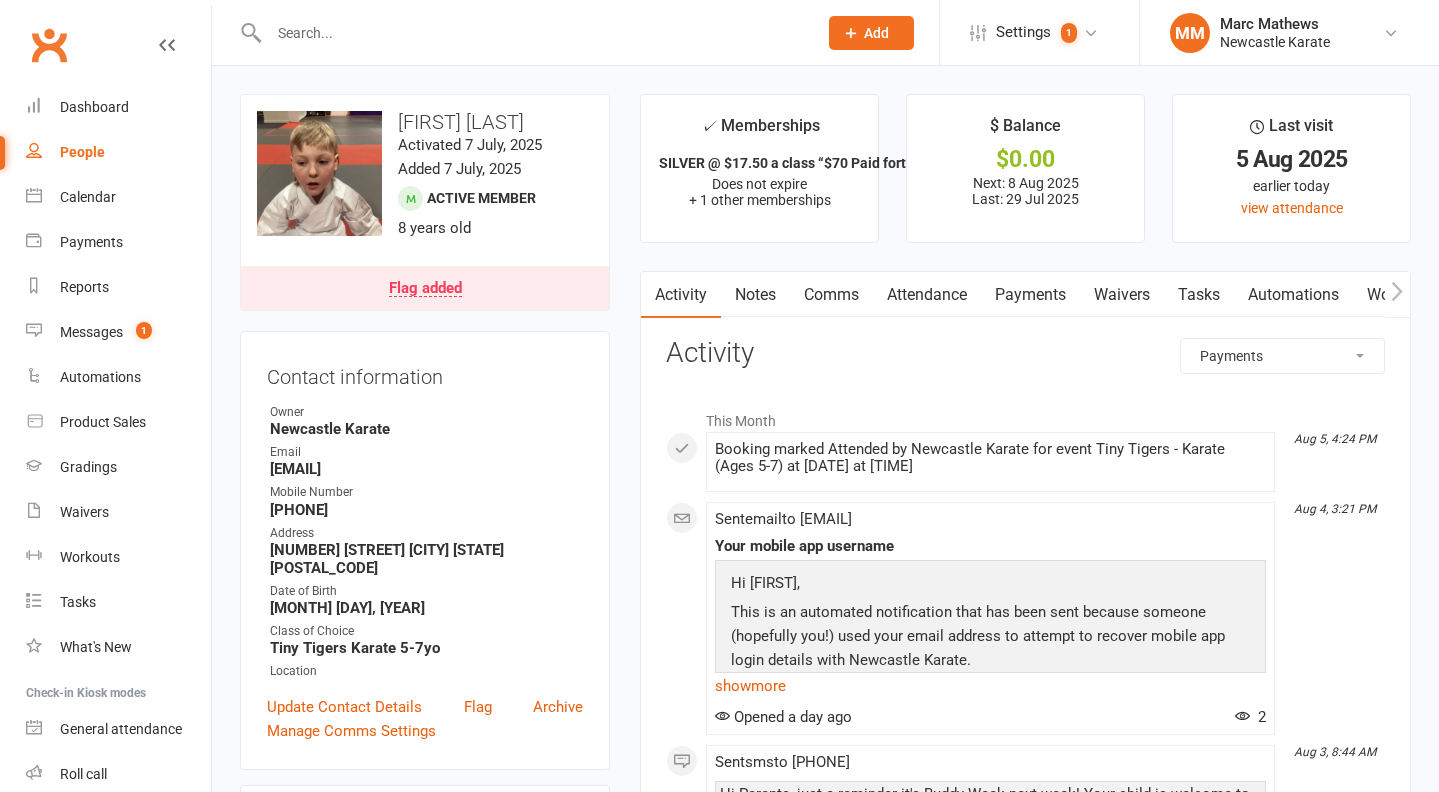 click on "Payments" 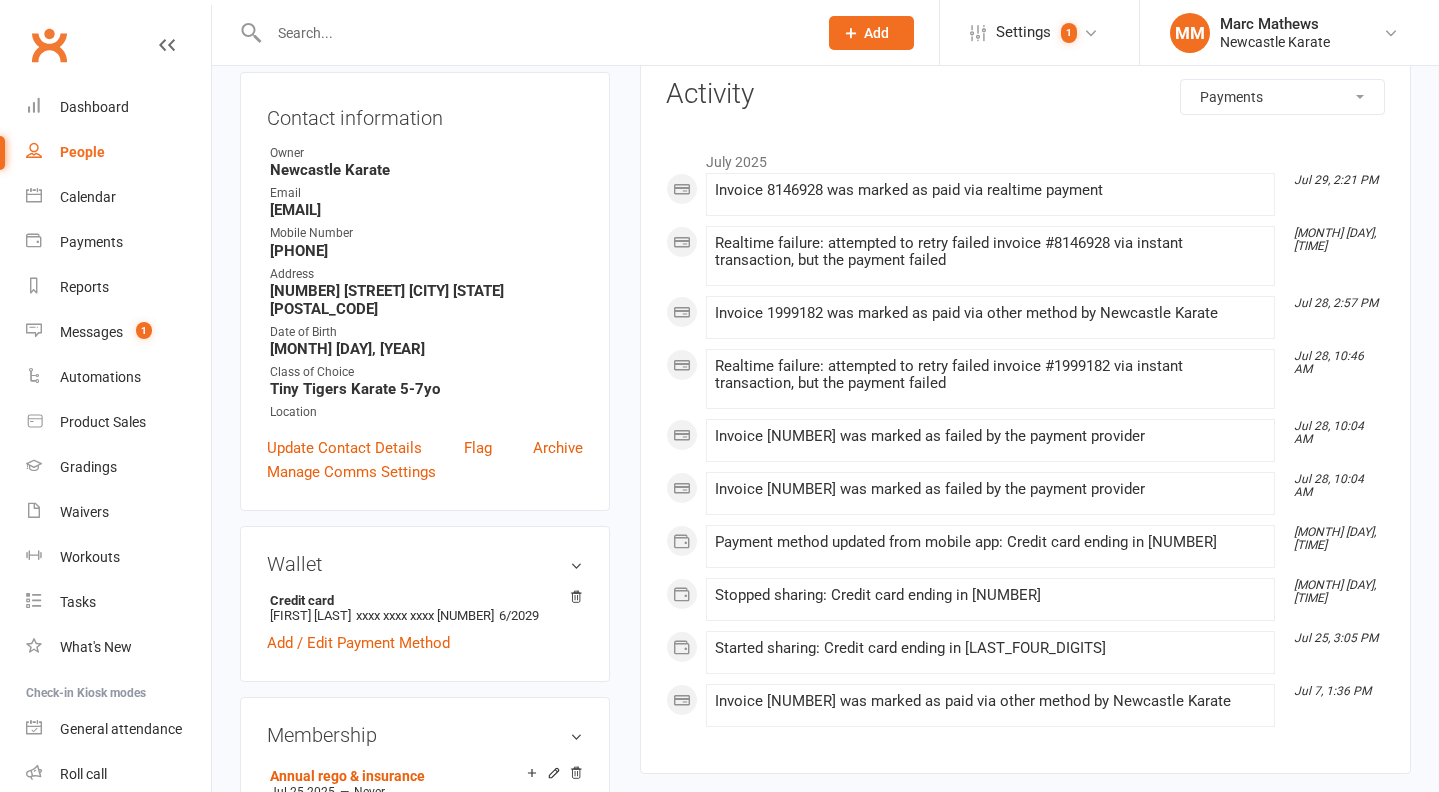 scroll, scrollTop: 378, scrollLeft: 0, axis: vertical 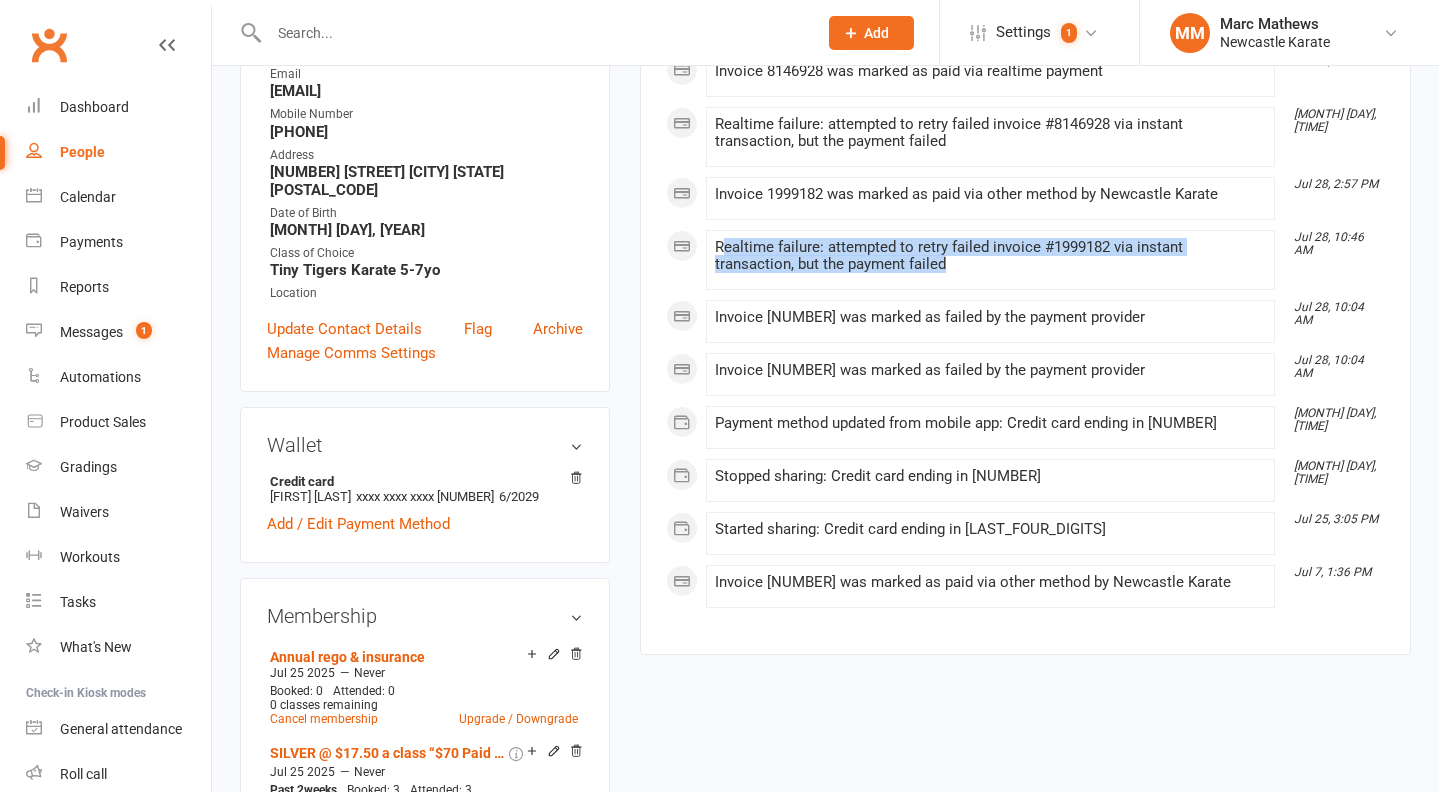 drag, startPoint x: 722, startPoint y: 262, endPoint x: 908, endPoint y: 280, distance: 186.86894 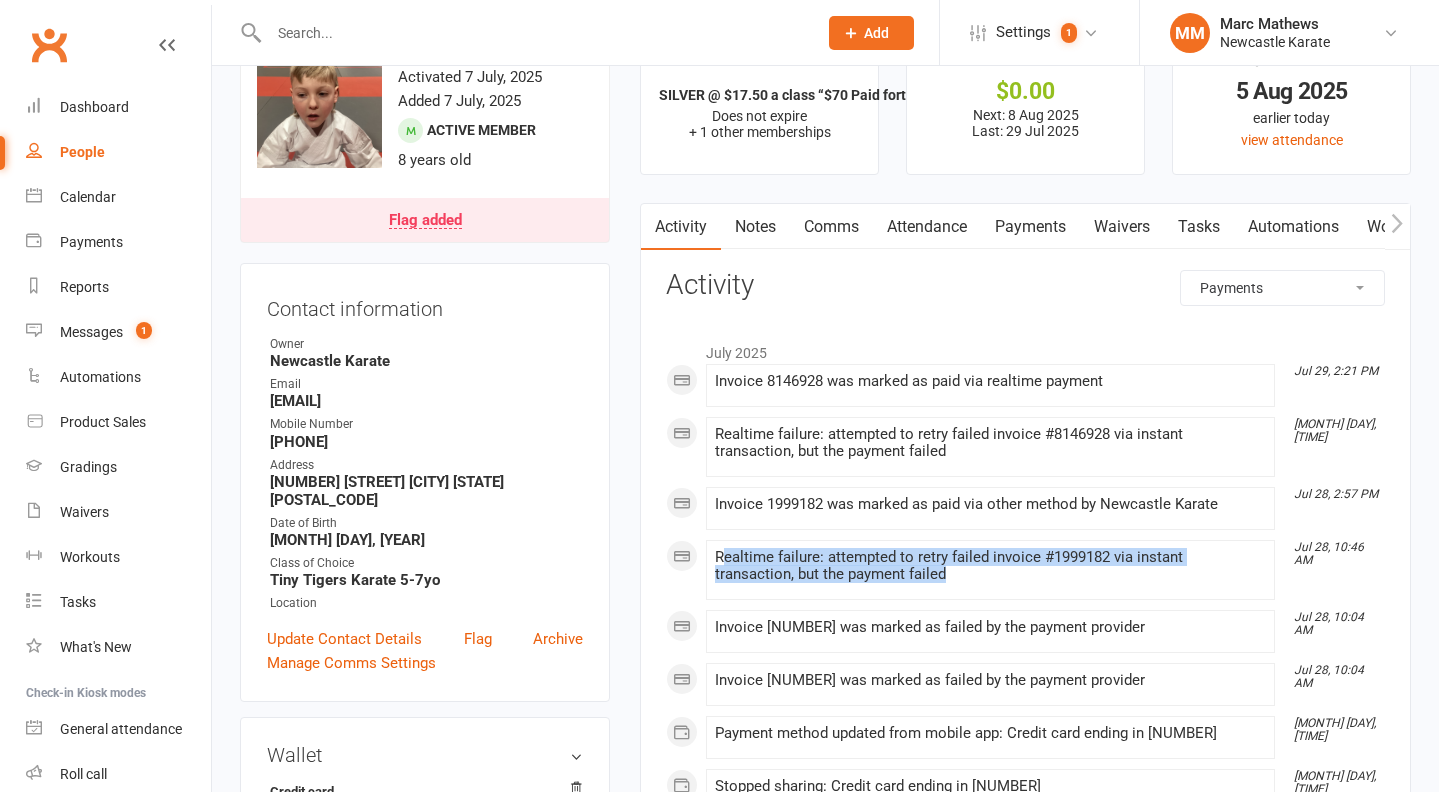 scroll, scrollTop: 91, scrollLeft: 0, axis: vertical 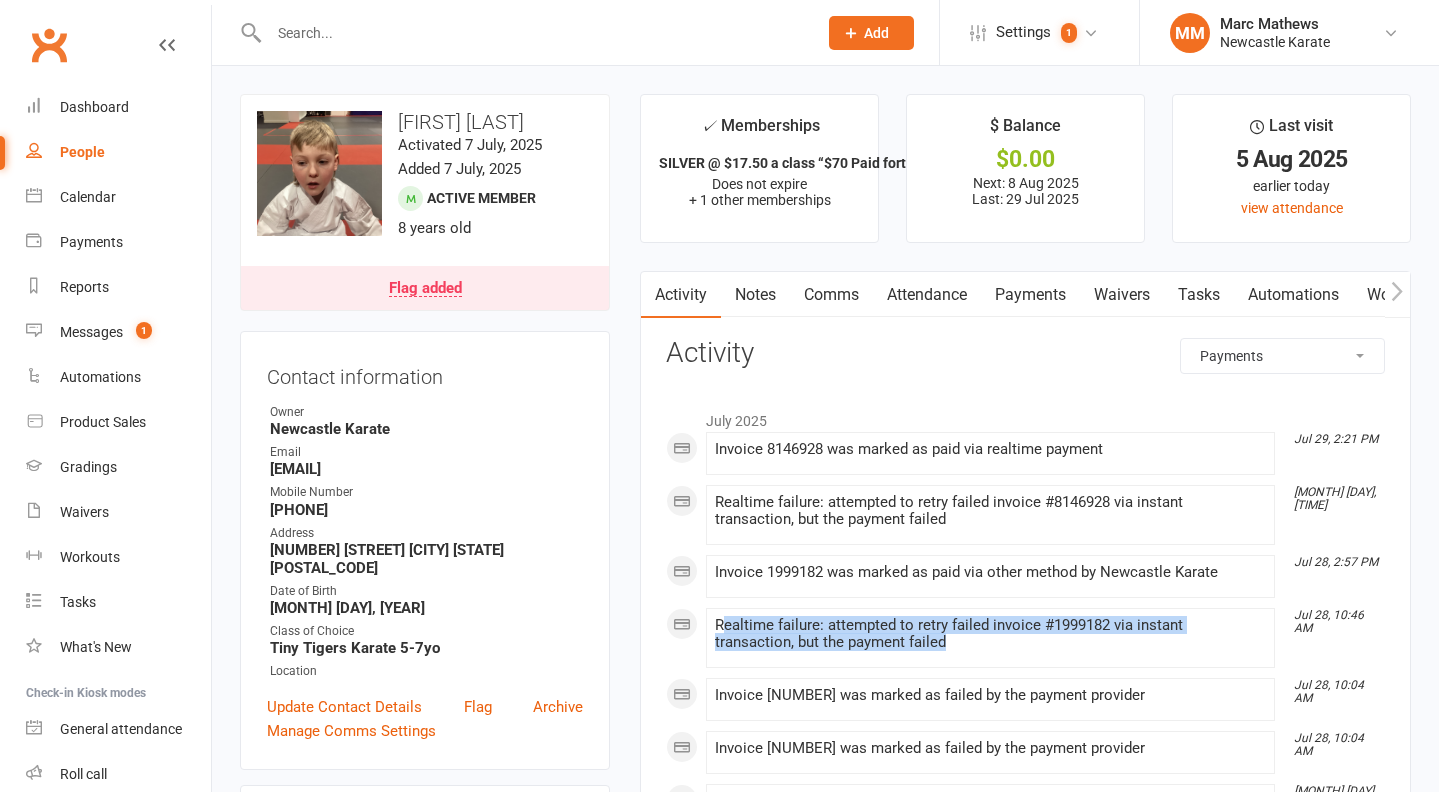 click on "Invoice 8146928 was marked as paid via realtime payment" 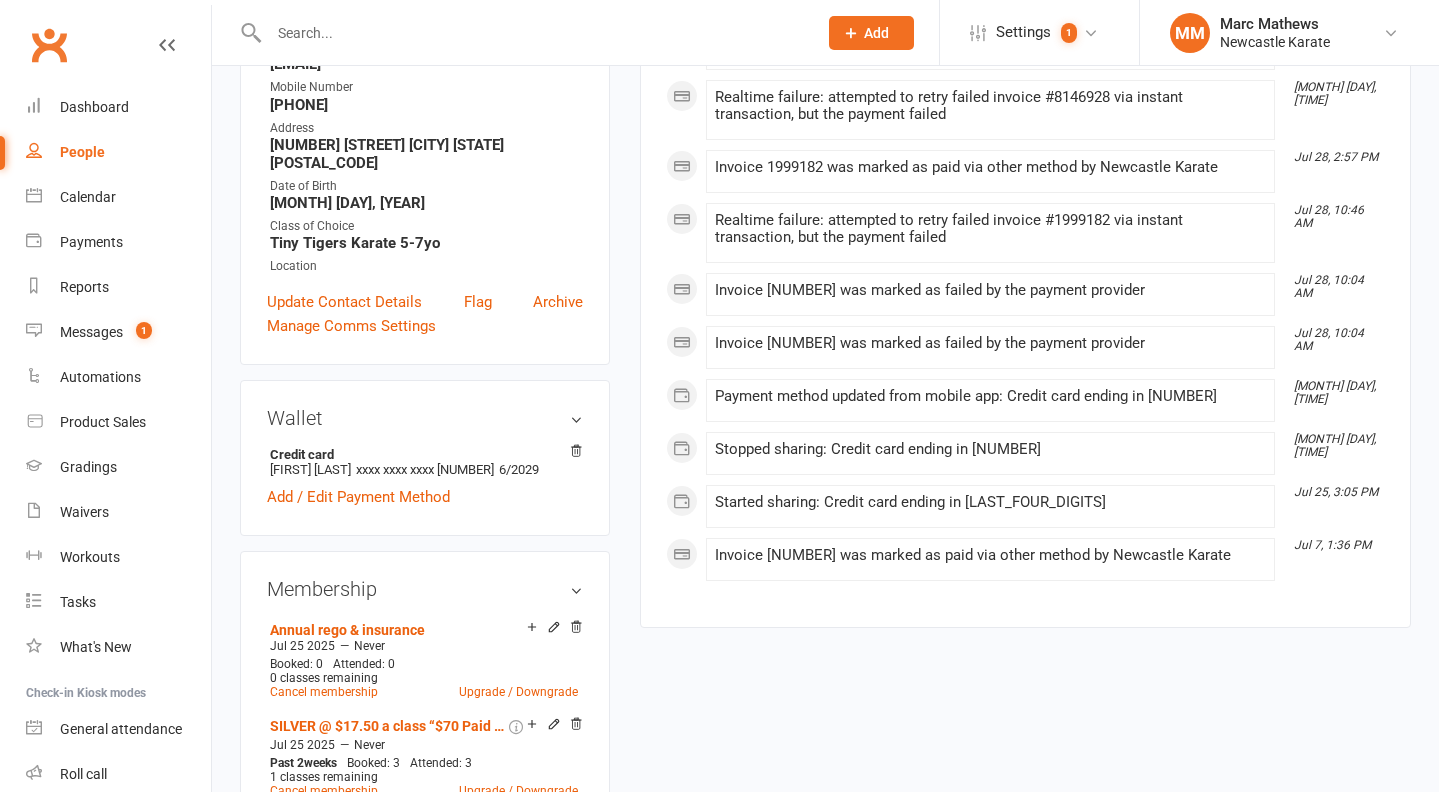 scroll, scrollTop: 0, scrollLeft: 0, axis: both 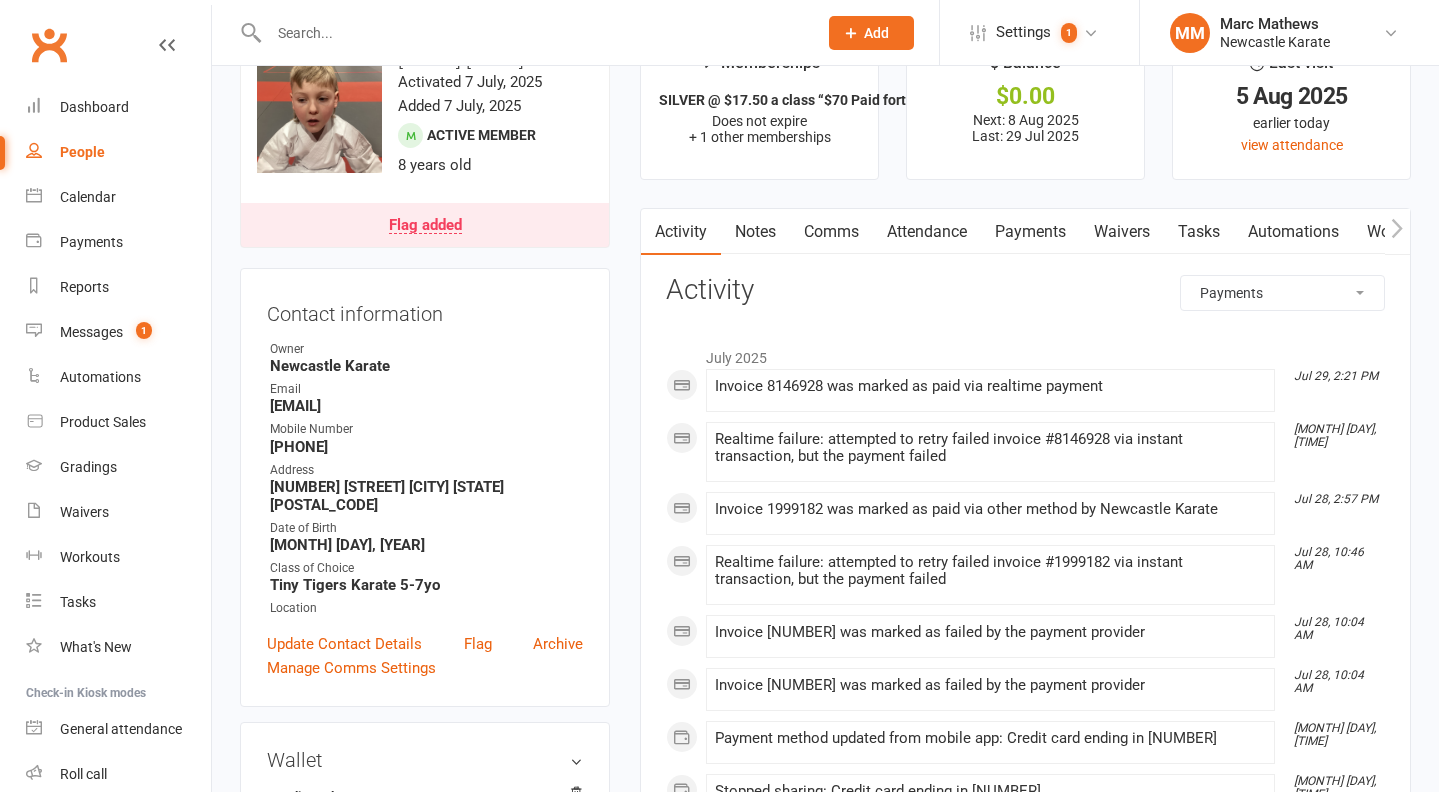 click on "Payments" at bounding box center [1030, 232] 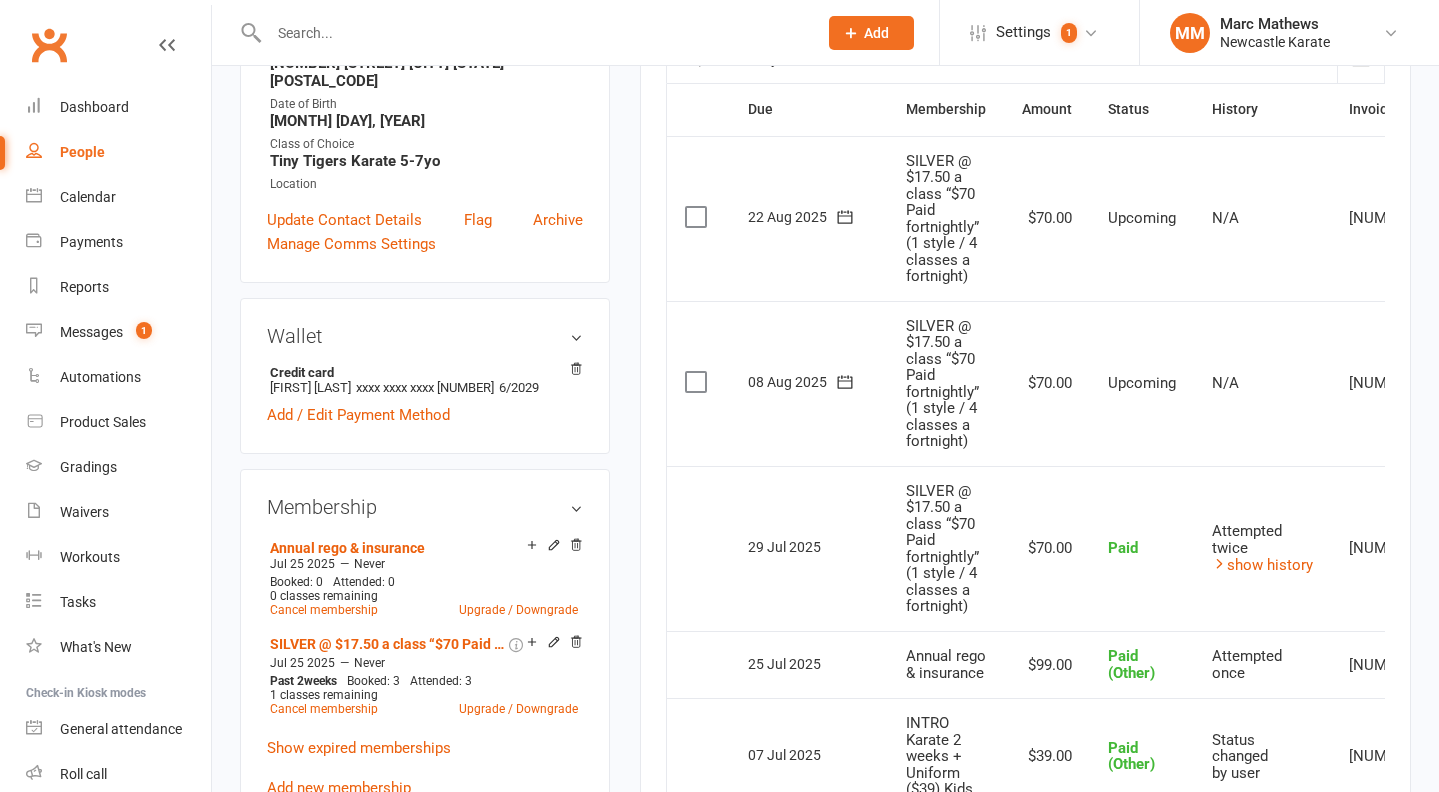 scroll, scrollTop: 488, scrollLeft: 0, axis: vertical 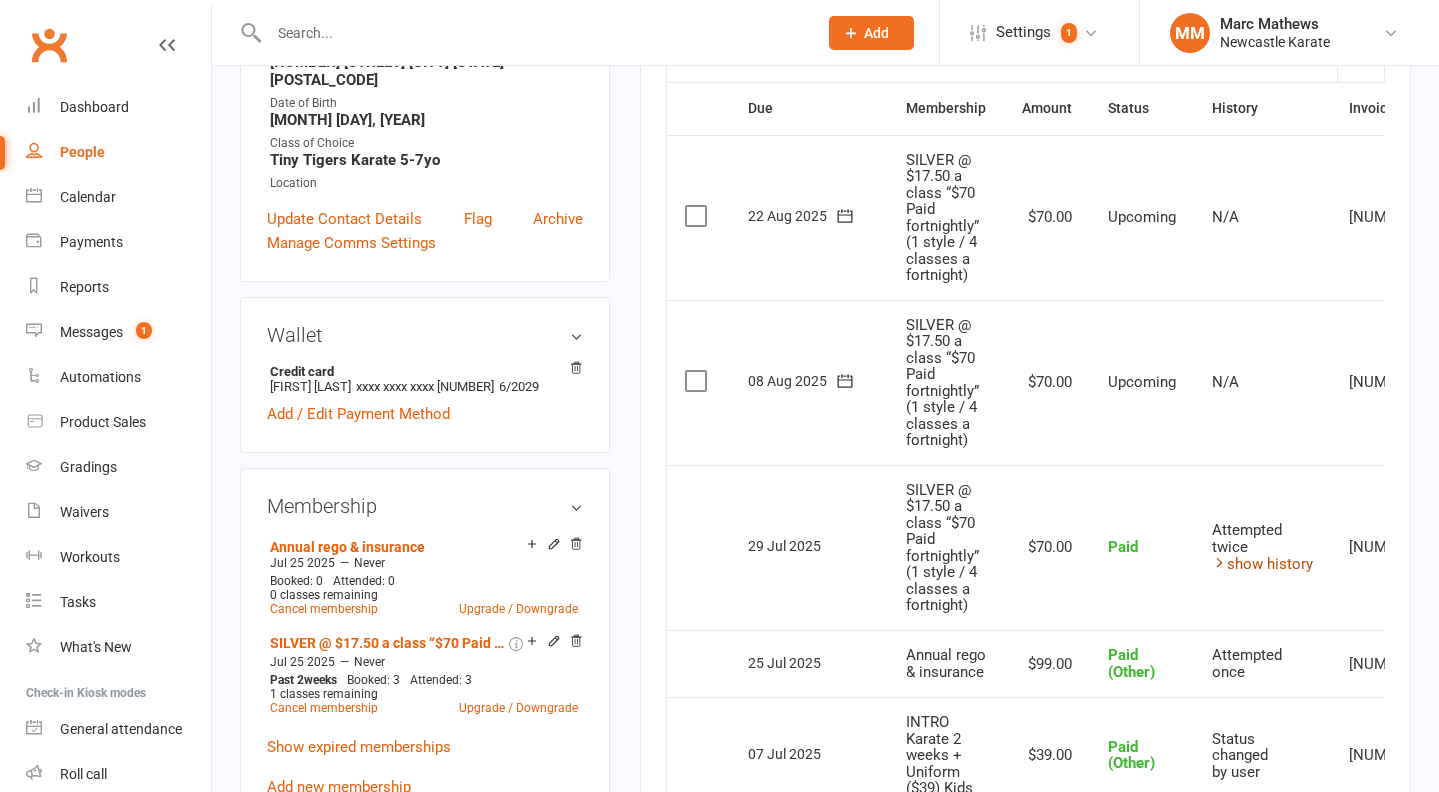 click on "show history" at bounding box center (1262, 564) 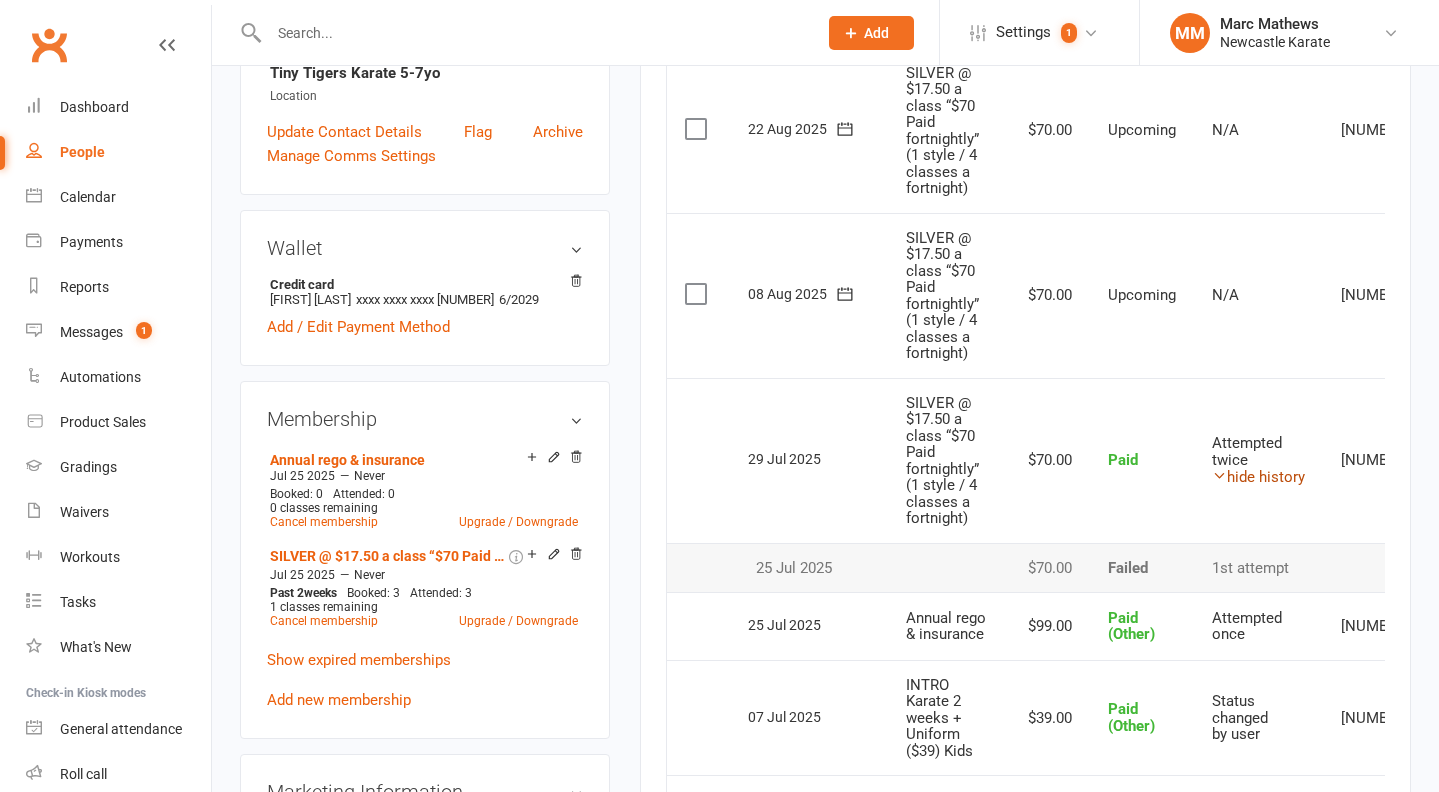 scroll, scrollTop: 578, scrollLeft: 0, axis: vertical 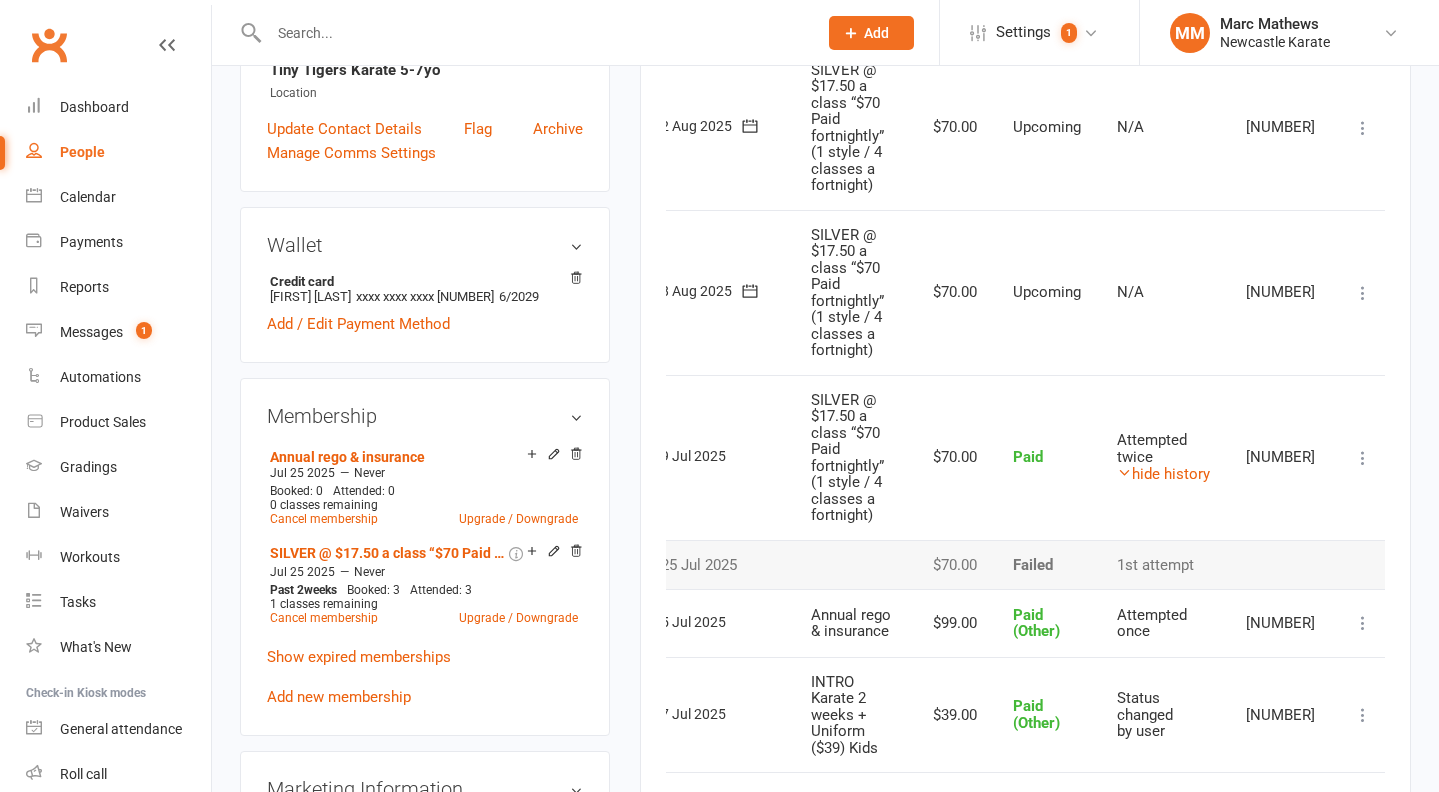 click at bounding box center [1363, 458] 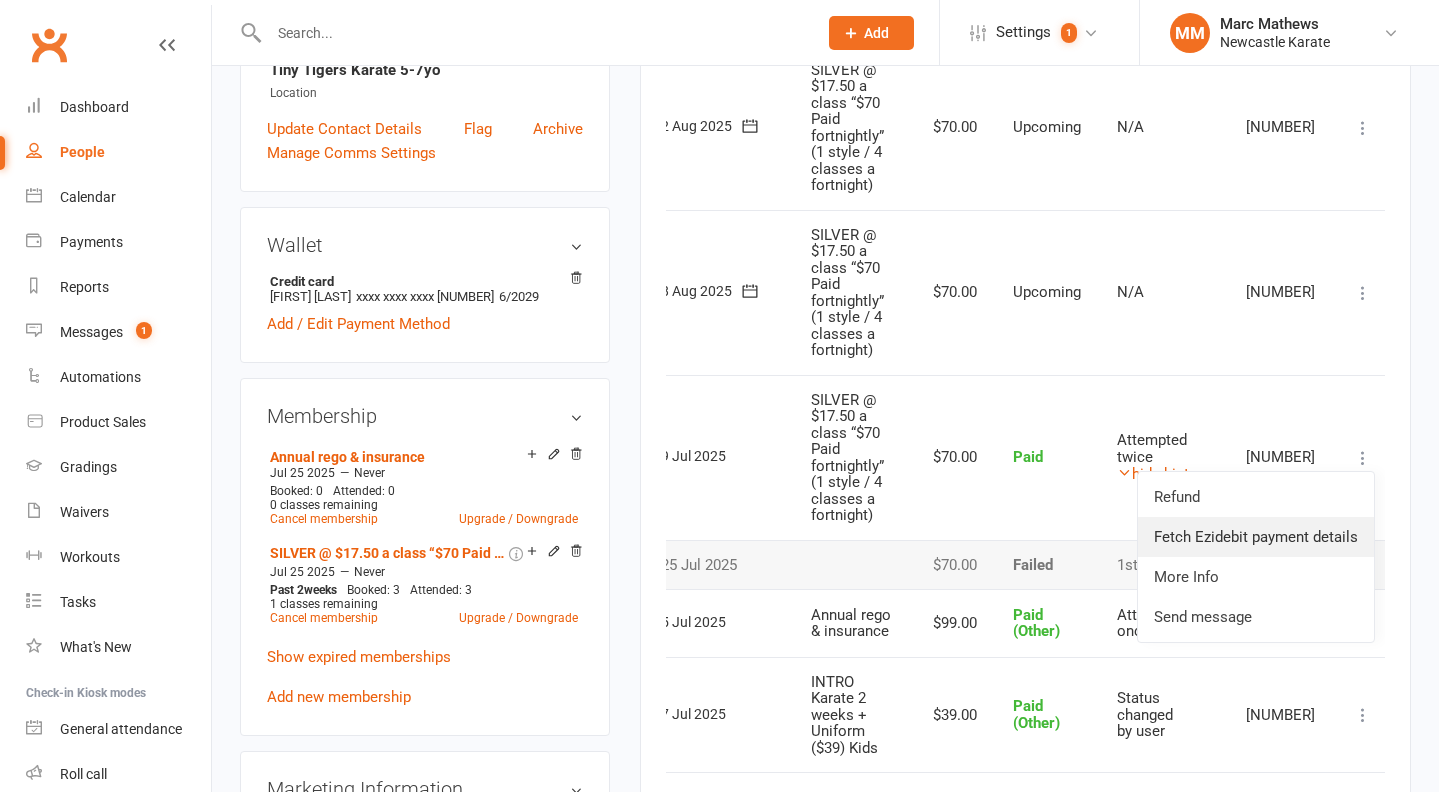 click on "Fetch Ezidebit payment details" at bounding box center [1256, 537] 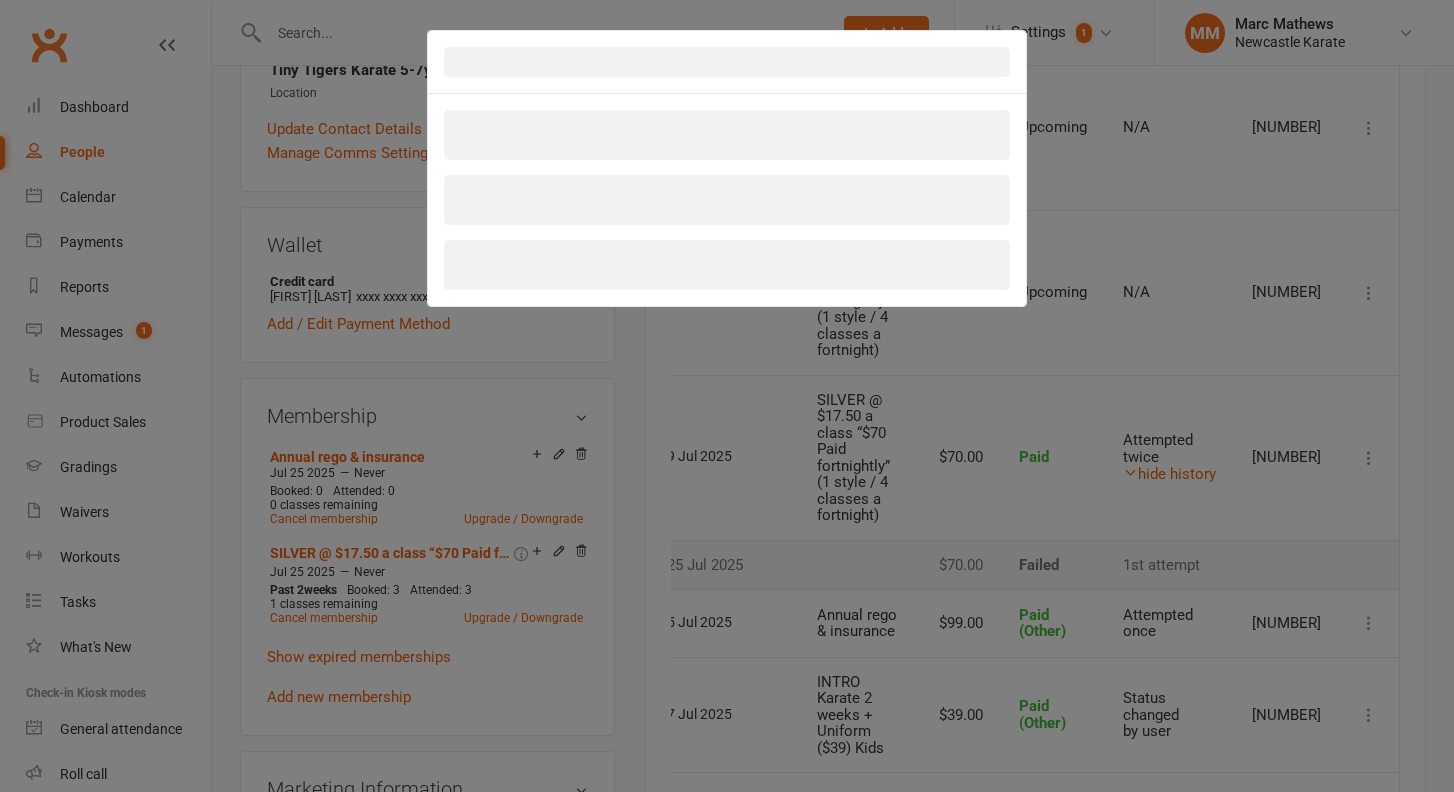 scroll, scrollTop: 0, scrollLeft: 85, axis: horizontal 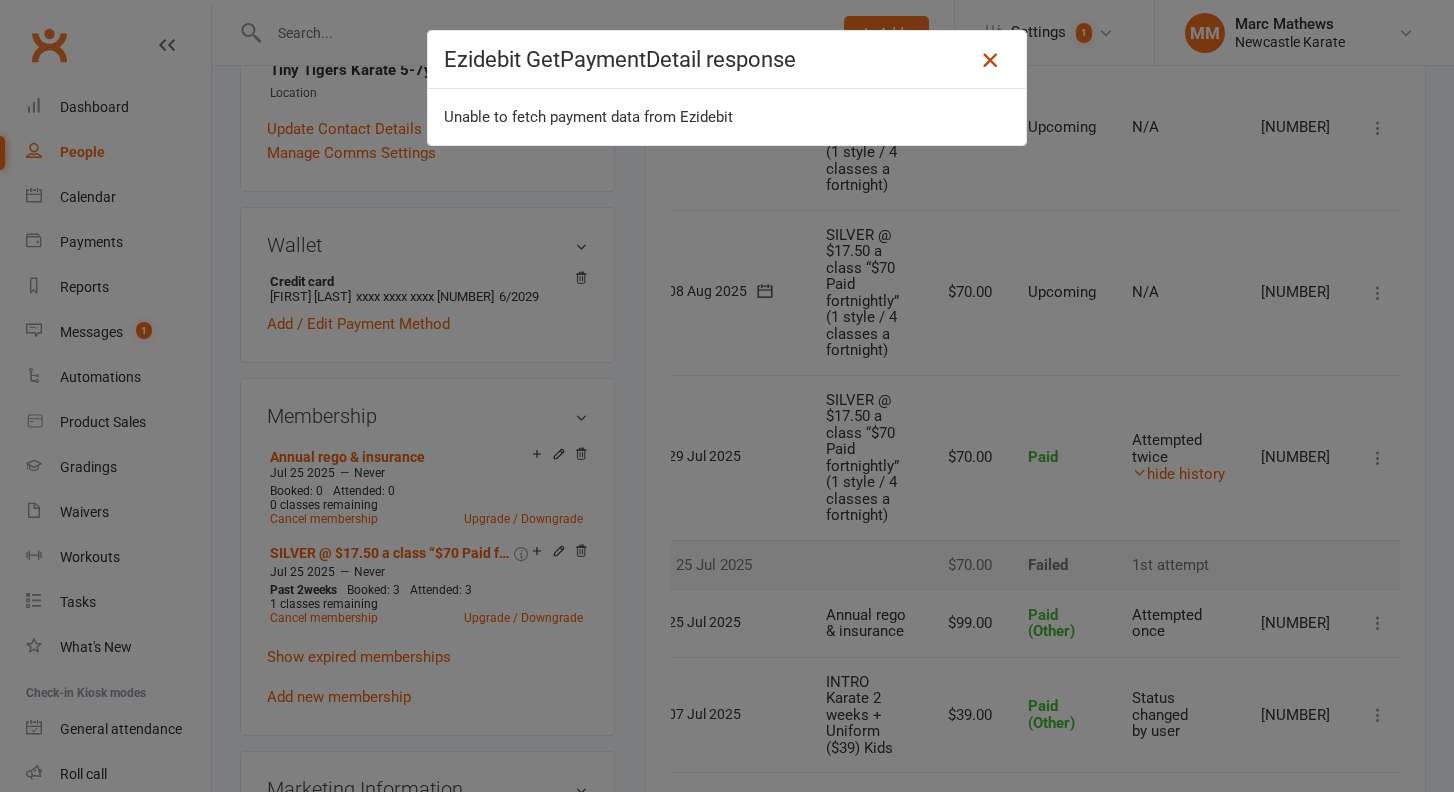 click at bounding box center (990, 60) 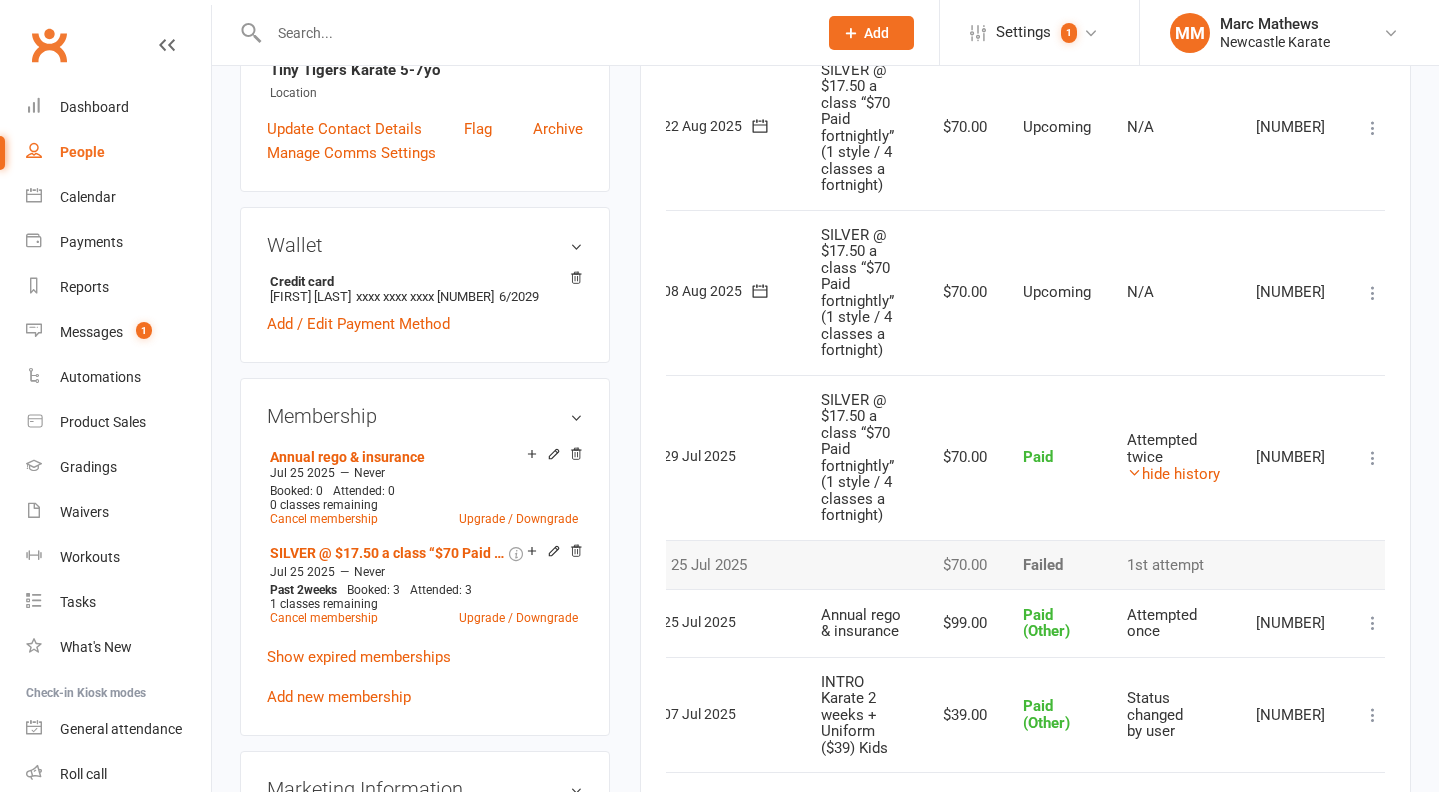 click at bounding box center [1373, 458] 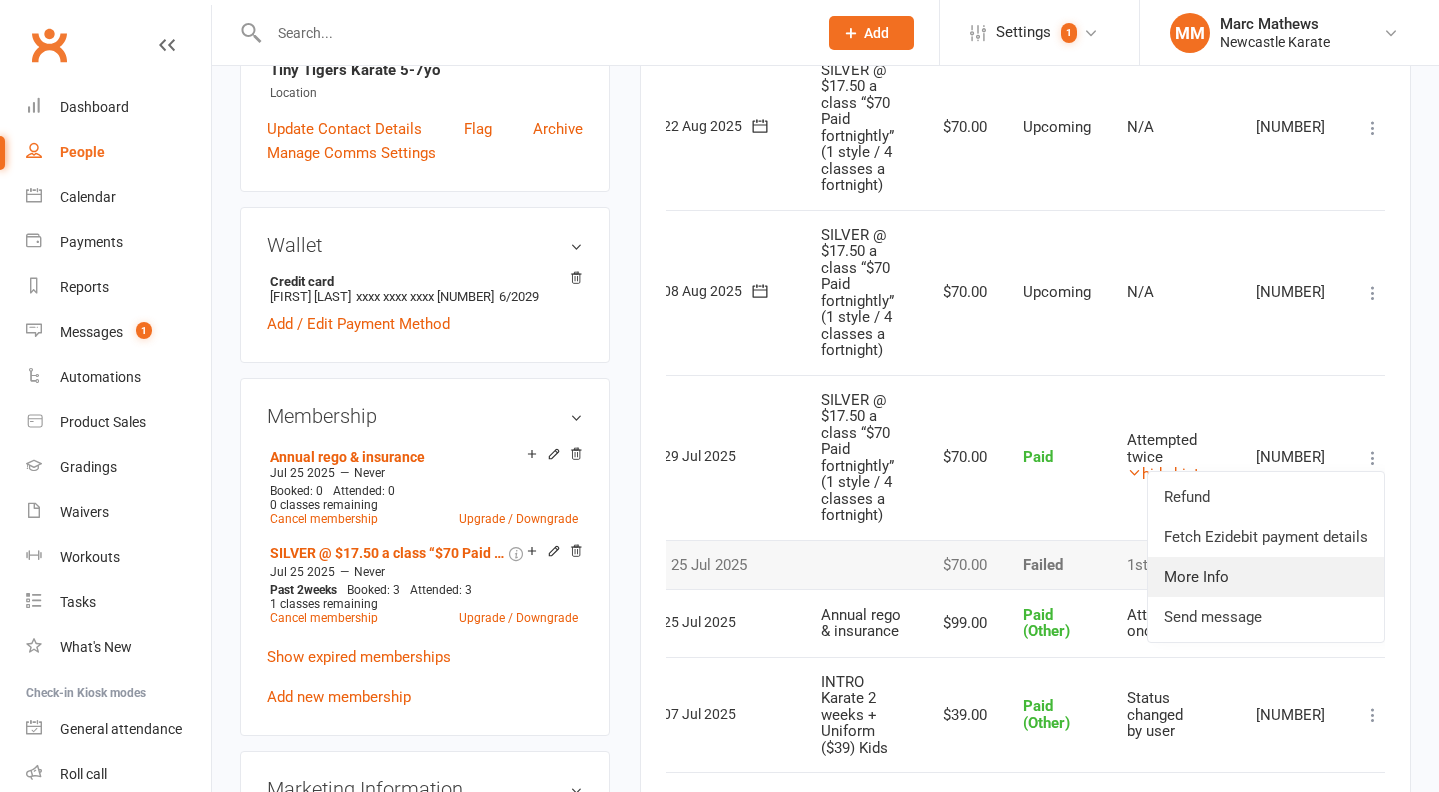 click on "More Info" at bounding box center (1266, 577) 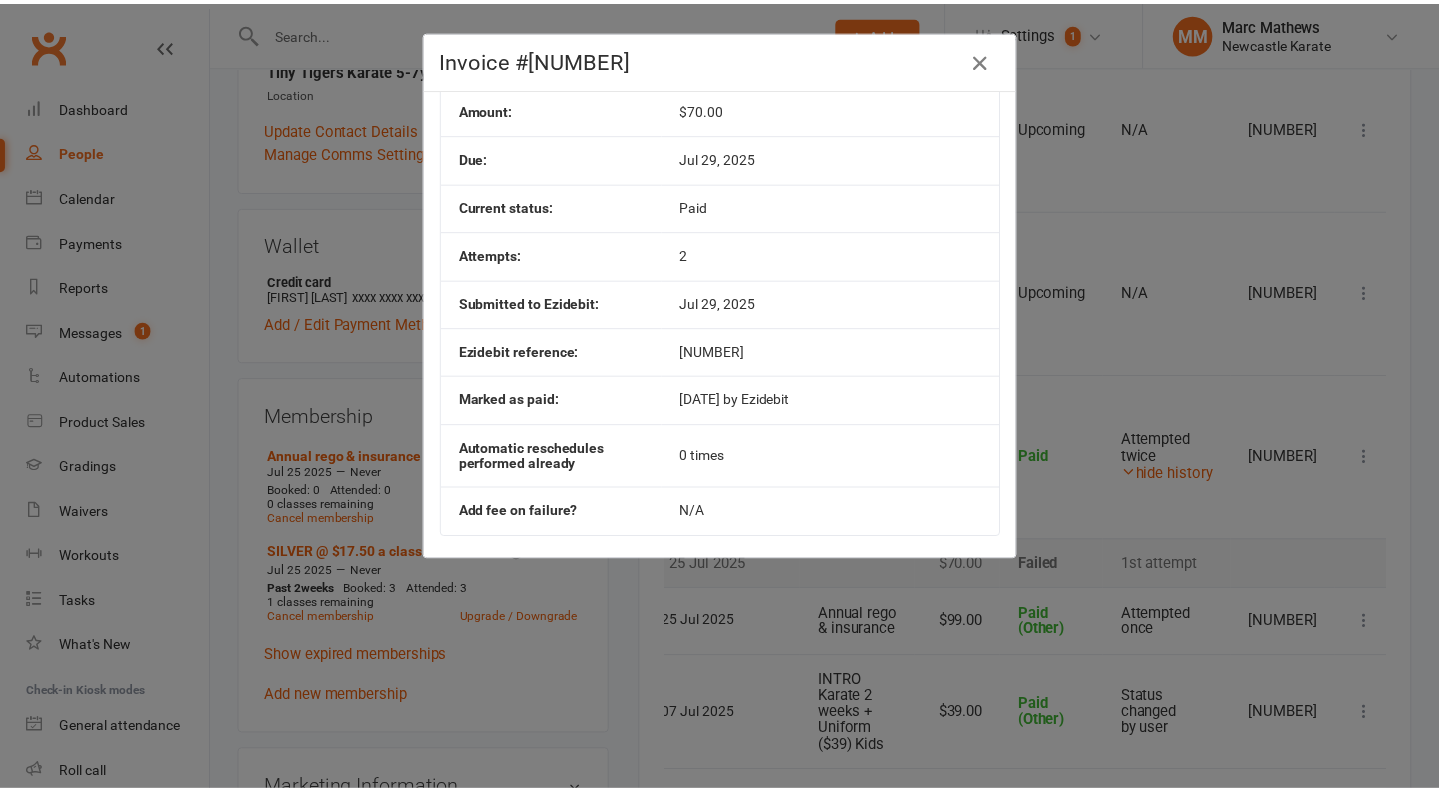 scroll, scrollTop: 252, scrollLeft: 0, axis: vertical 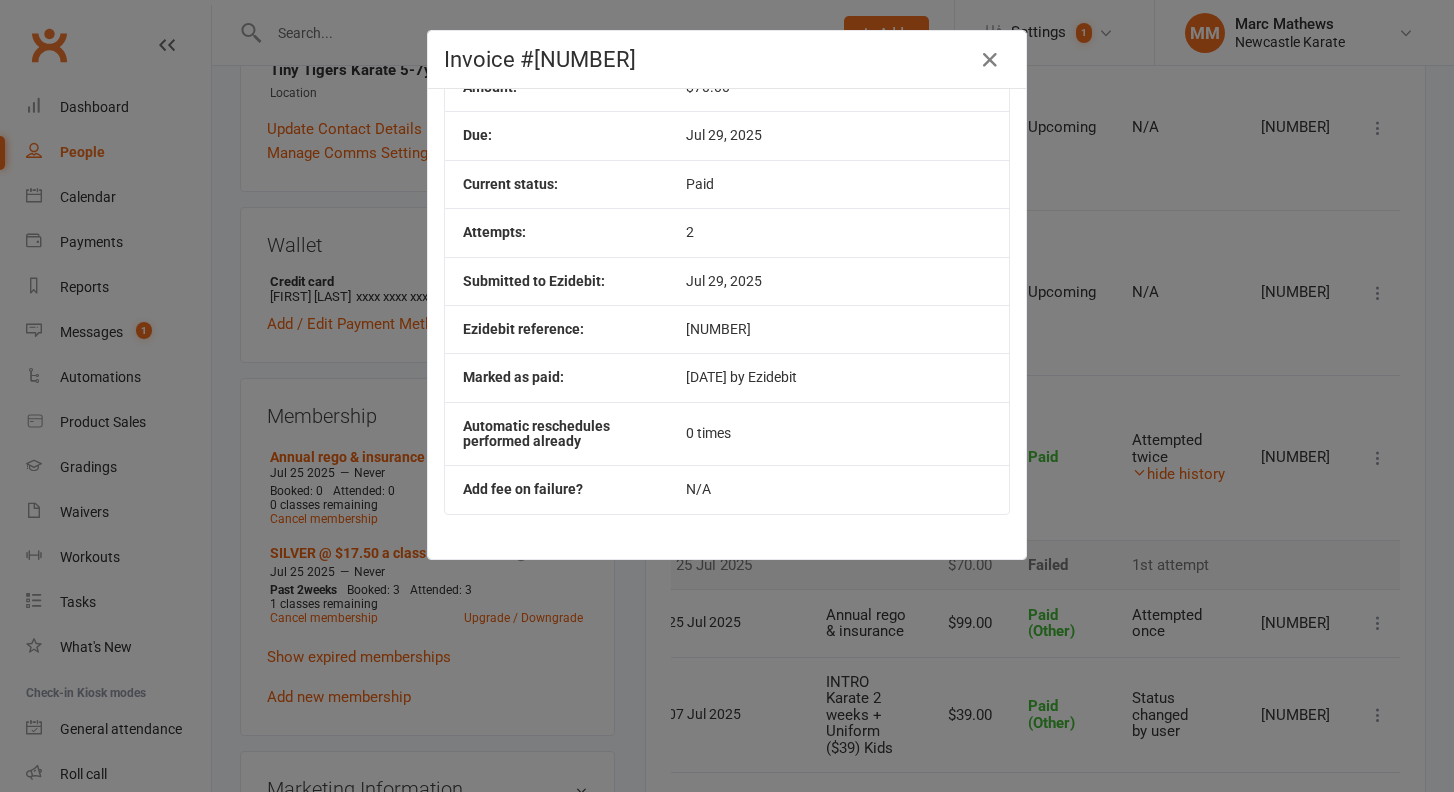 click on "Invoice #[NUMBER] Invoice ID: [INVOICE_ID] Membership ID: [NUMBER] Contact: [FIRST] [LAST] Membership: SILVER @ $17.50 a class “$70 Paid fortnightly” (1 style / 4 classes a fortnight) Amount: $70.00 Due: [DATE] Current status: Paid  Attempts: 2 Submitted to Ezidebit: [DATE] Ezidebit reference: [NUMBER] Marked as paid: [DATE] by Ezidebit  Automatic reschedules performed already 0 times Add fee on failure? N/A" at bounding box center [727, 396] 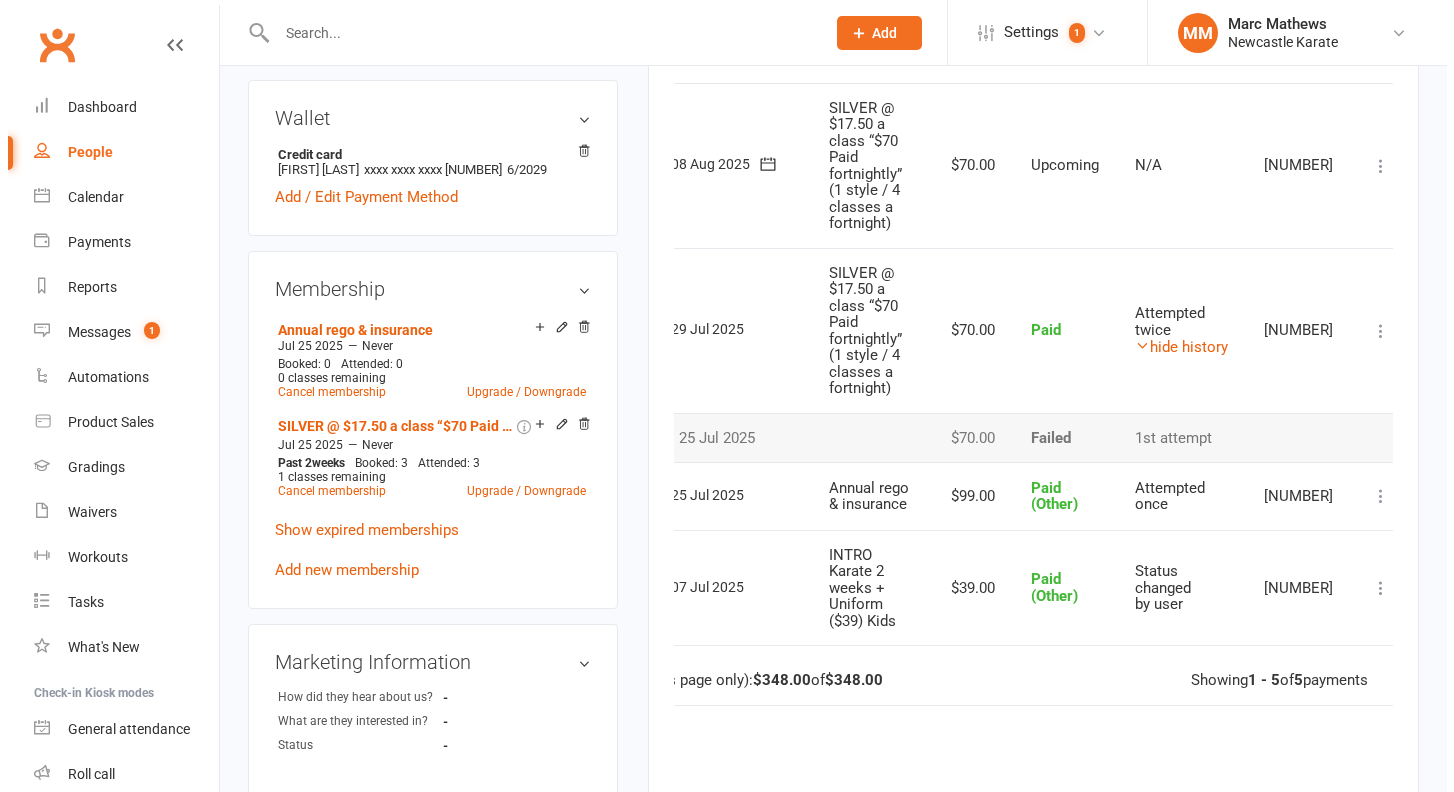 scroll, scrollTop: 710, scrollLeft: 0, axis: vertical 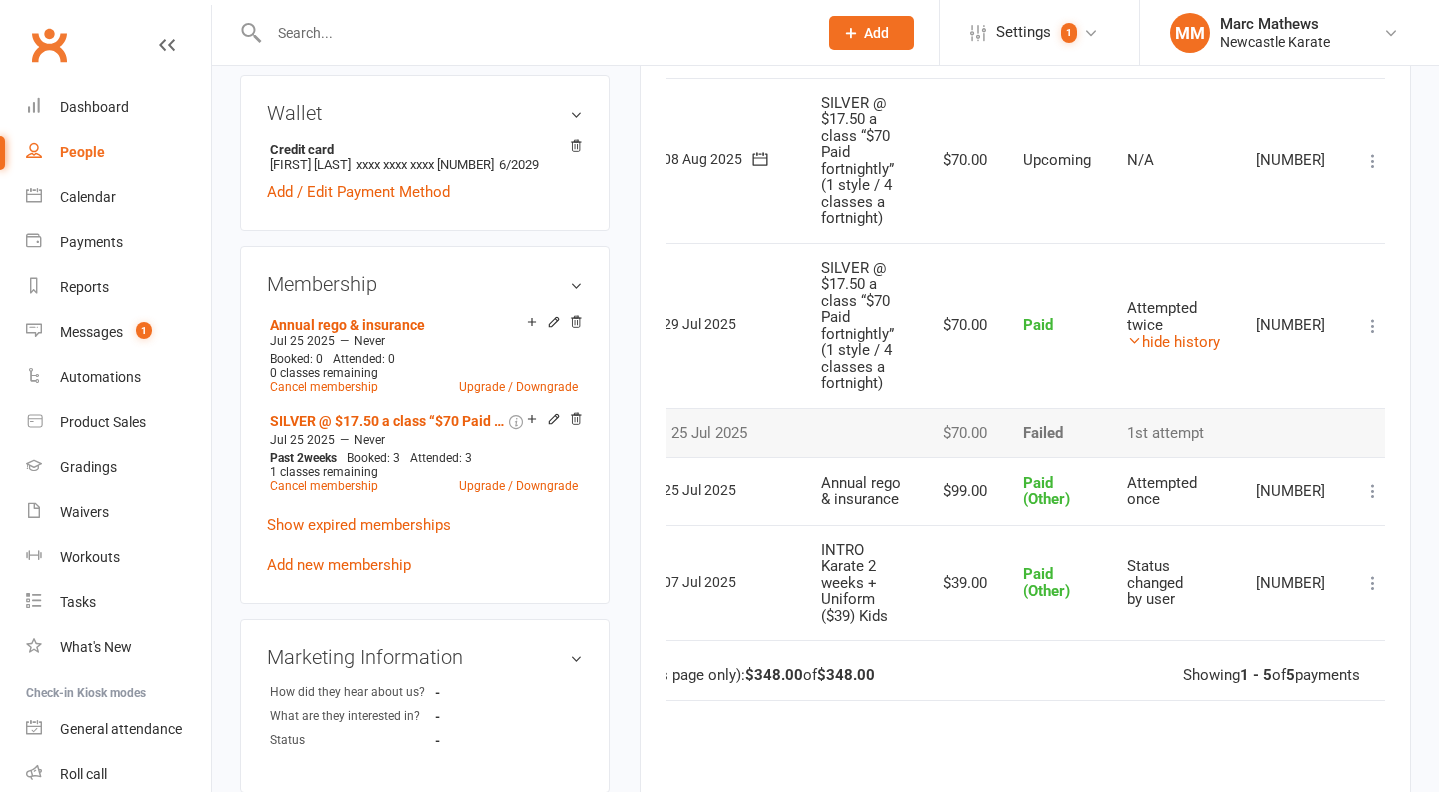 click at bounding box center [1373, 491] 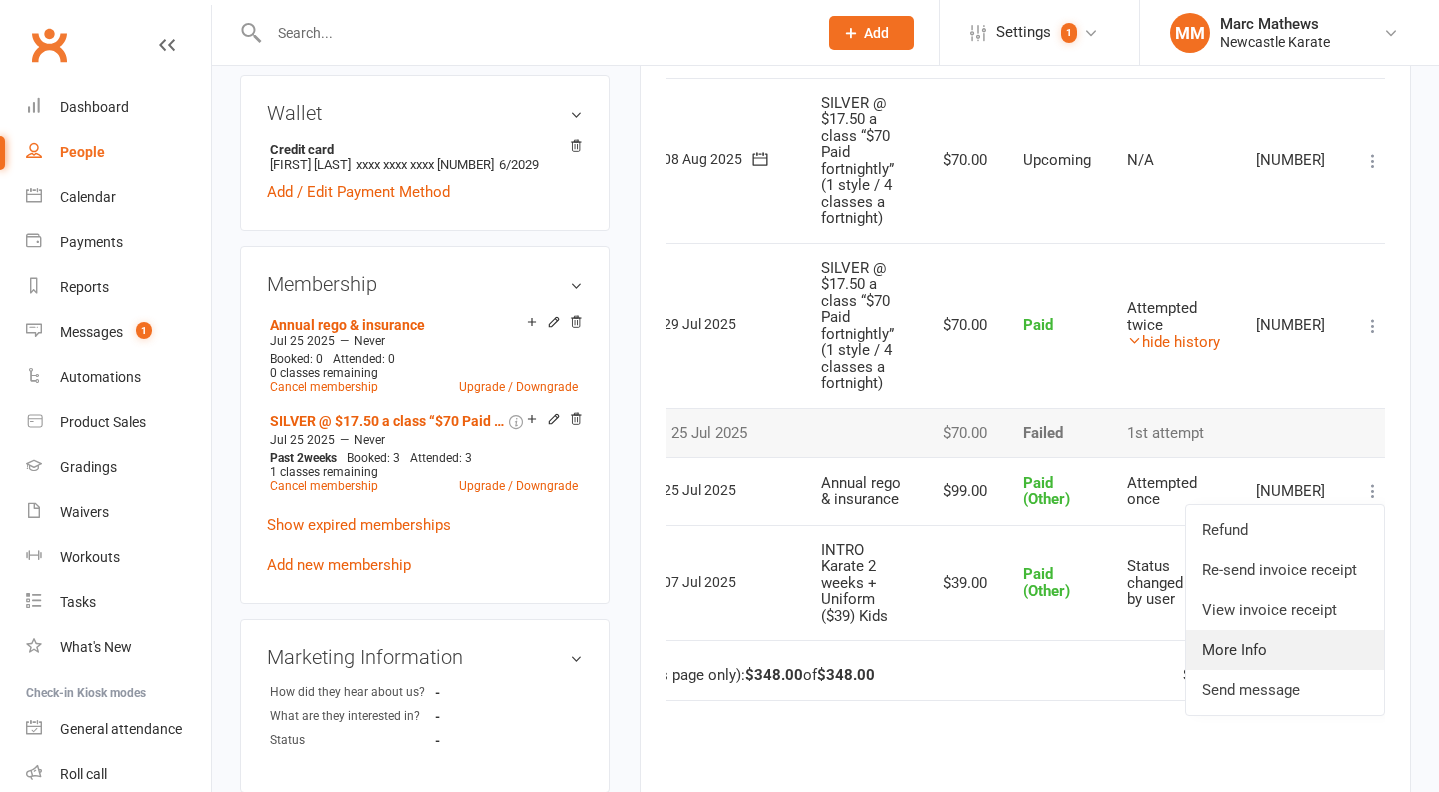 click on "More Info" at bounding box center (1285, 650) 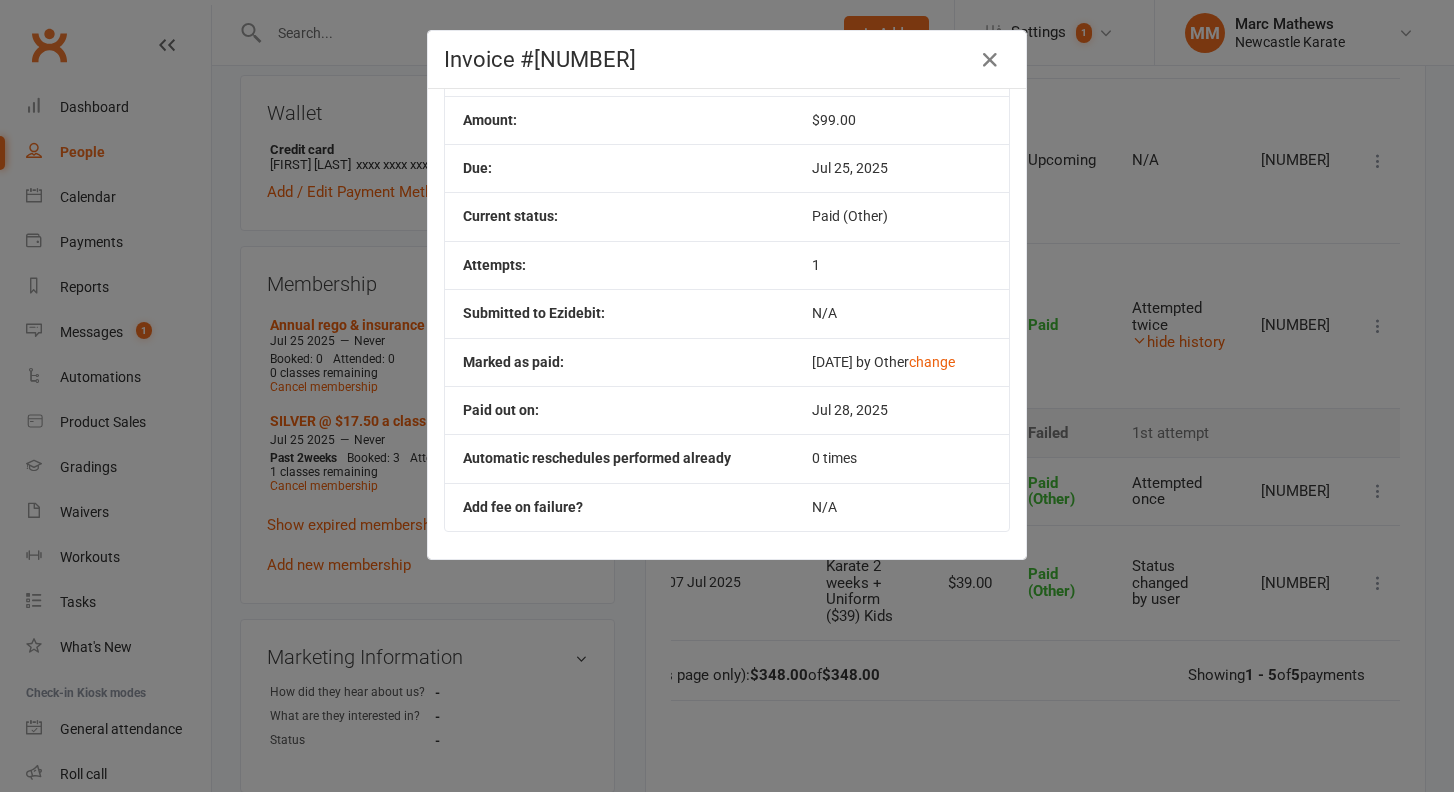 scroll, scrollTop: 209, scrollLeft: 0, axis: vertical 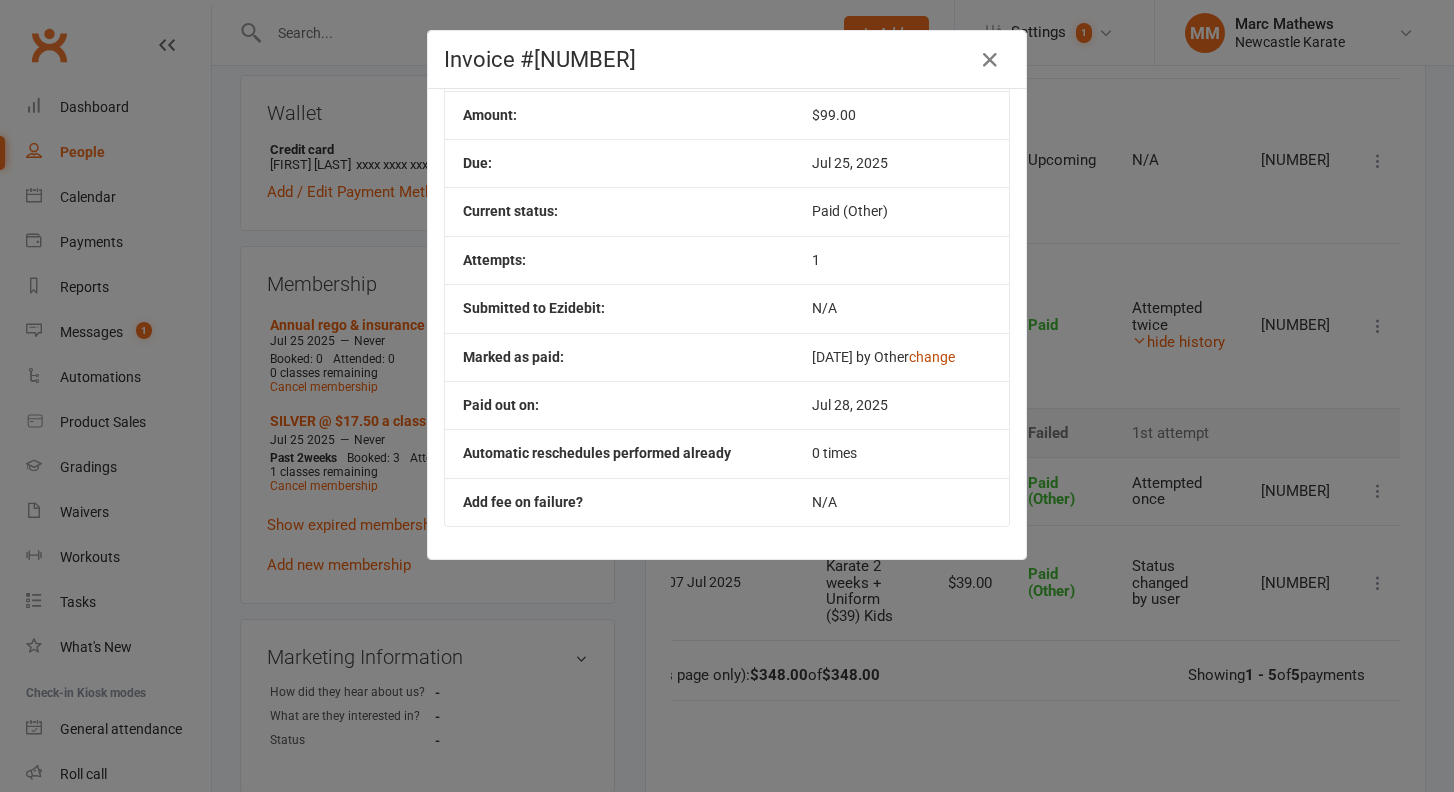 click on "change" at bounding box center (932, 357) 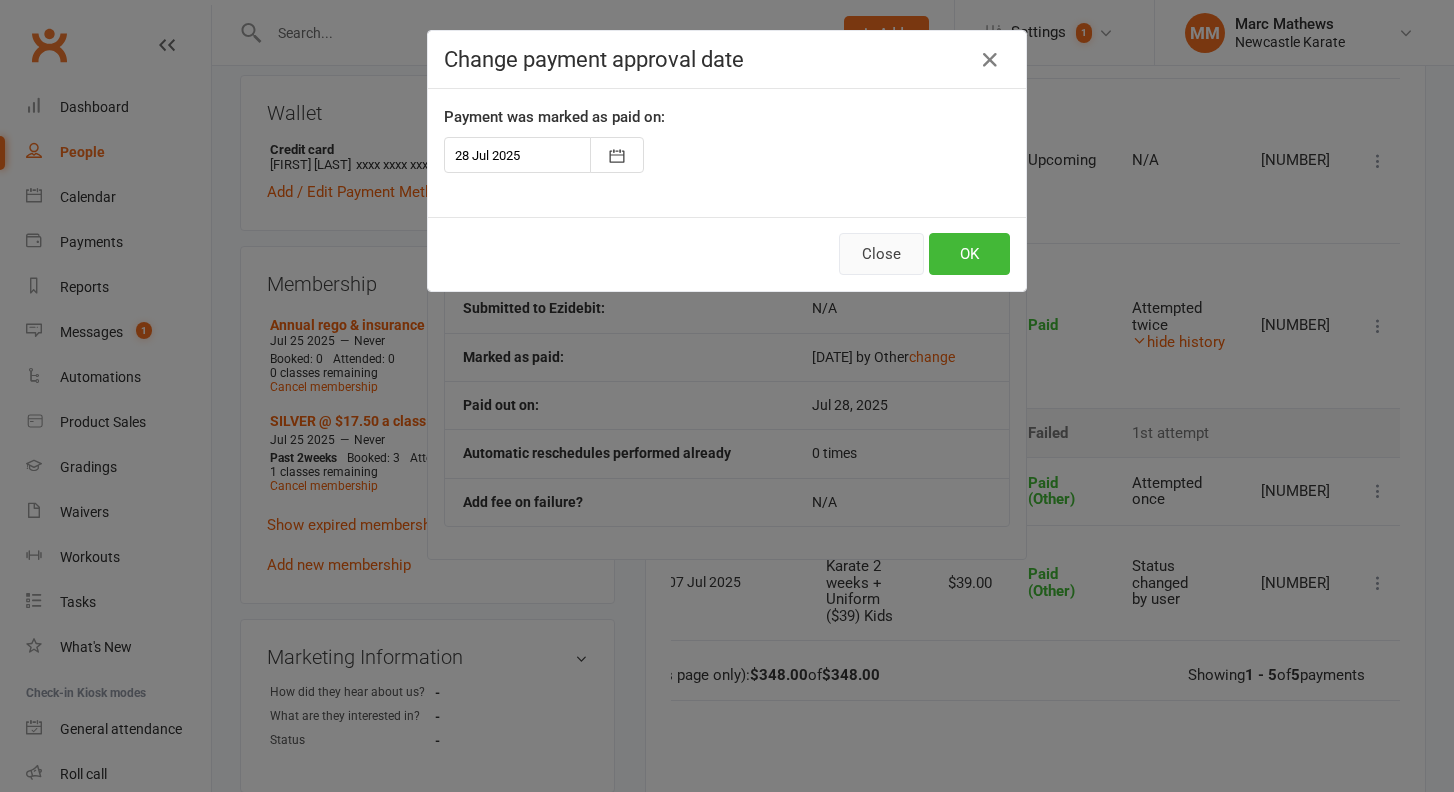 click on "Close" at bounding box center [881, 254] 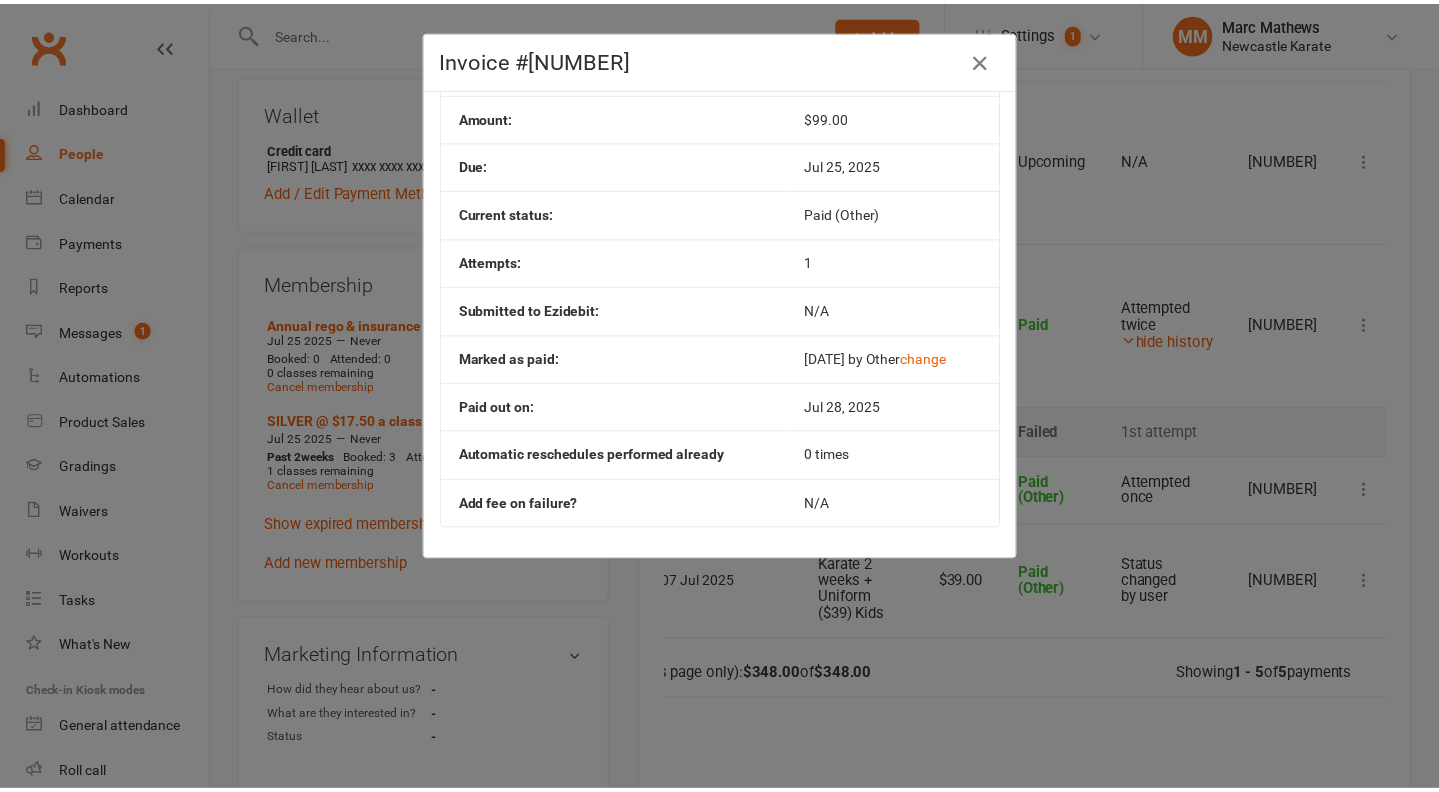 scroll, scrollTop: 221, scrollLeft: 0, axis: vertical 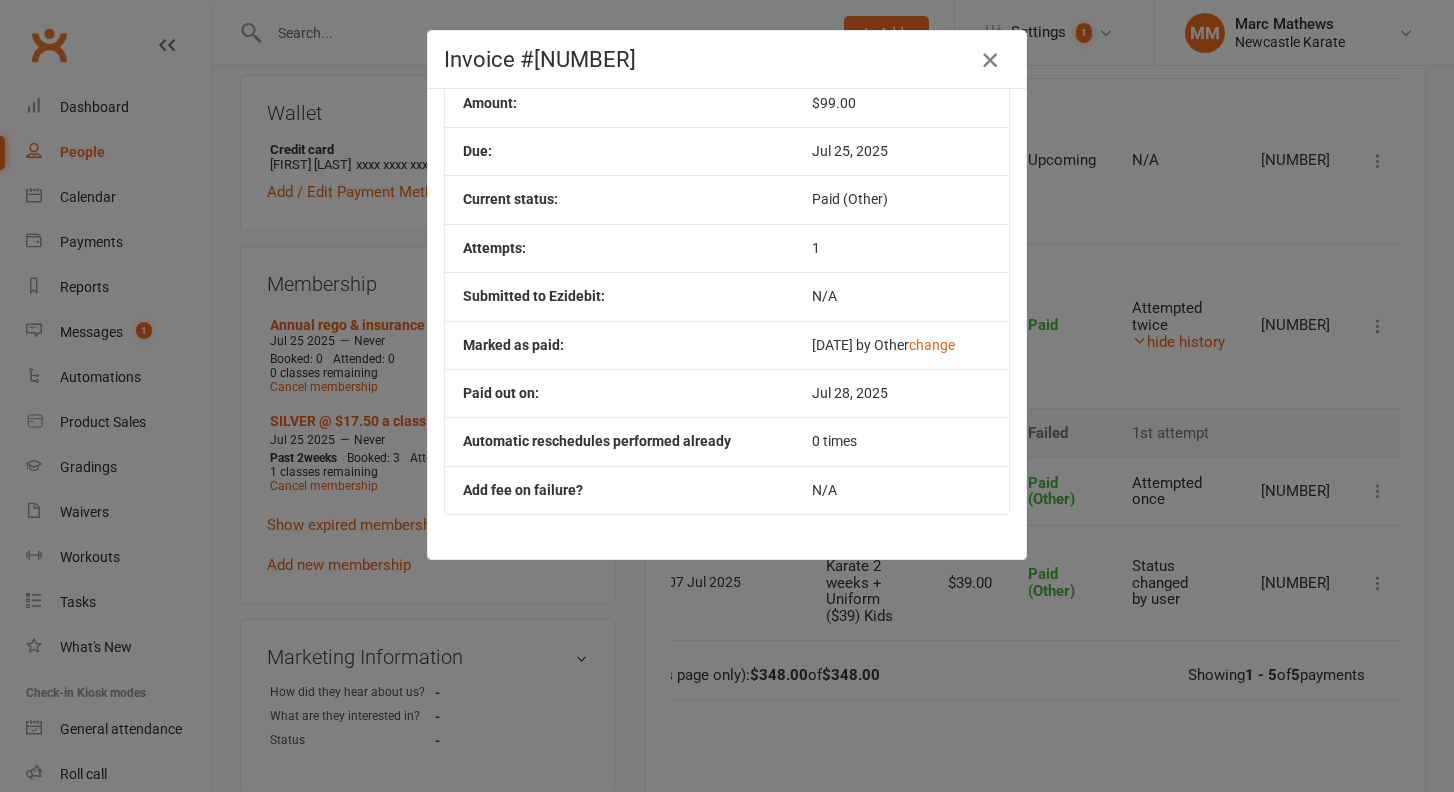 click at bounding box center (990, 60) 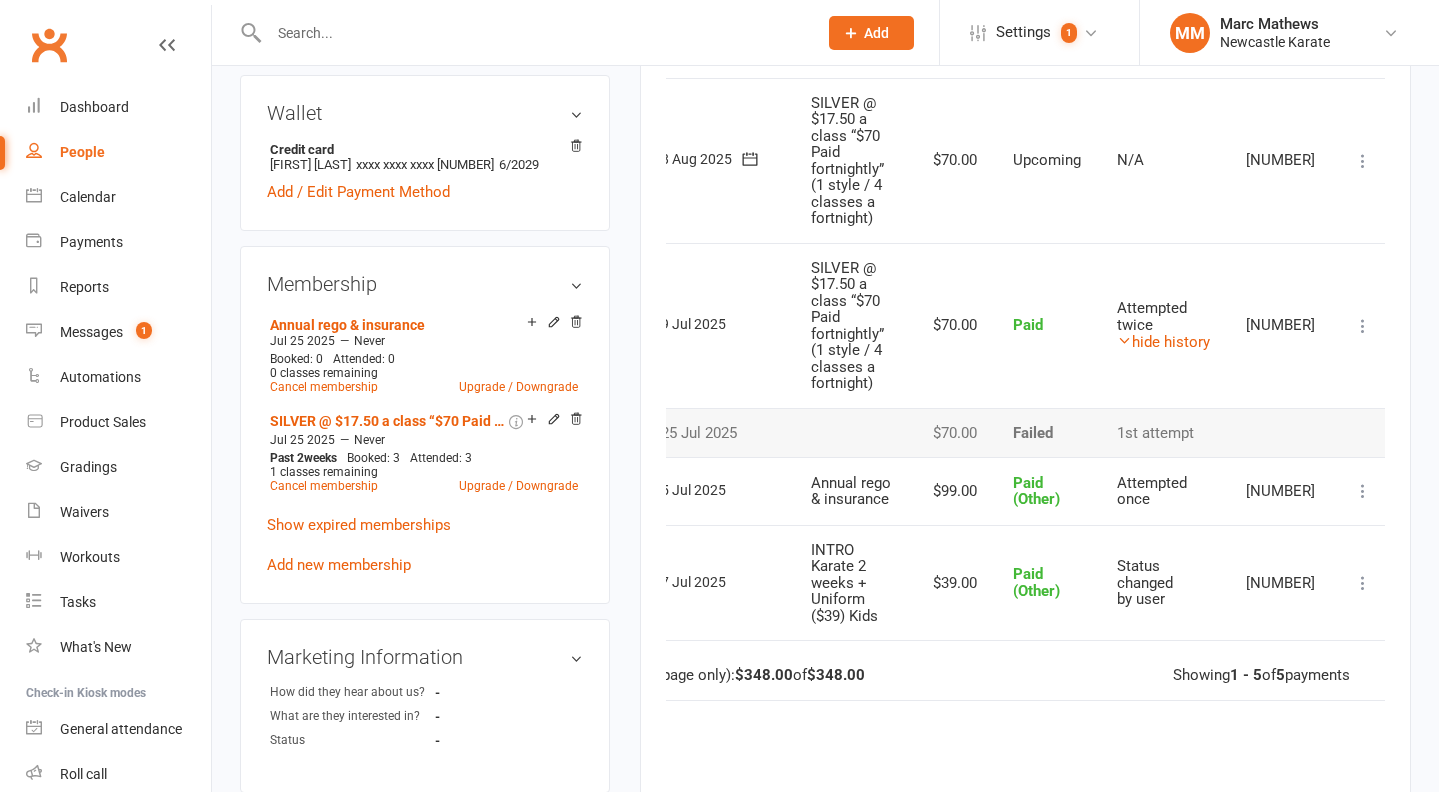 scroll, scrollTop: 0, scrollLeft: 0, axis: both 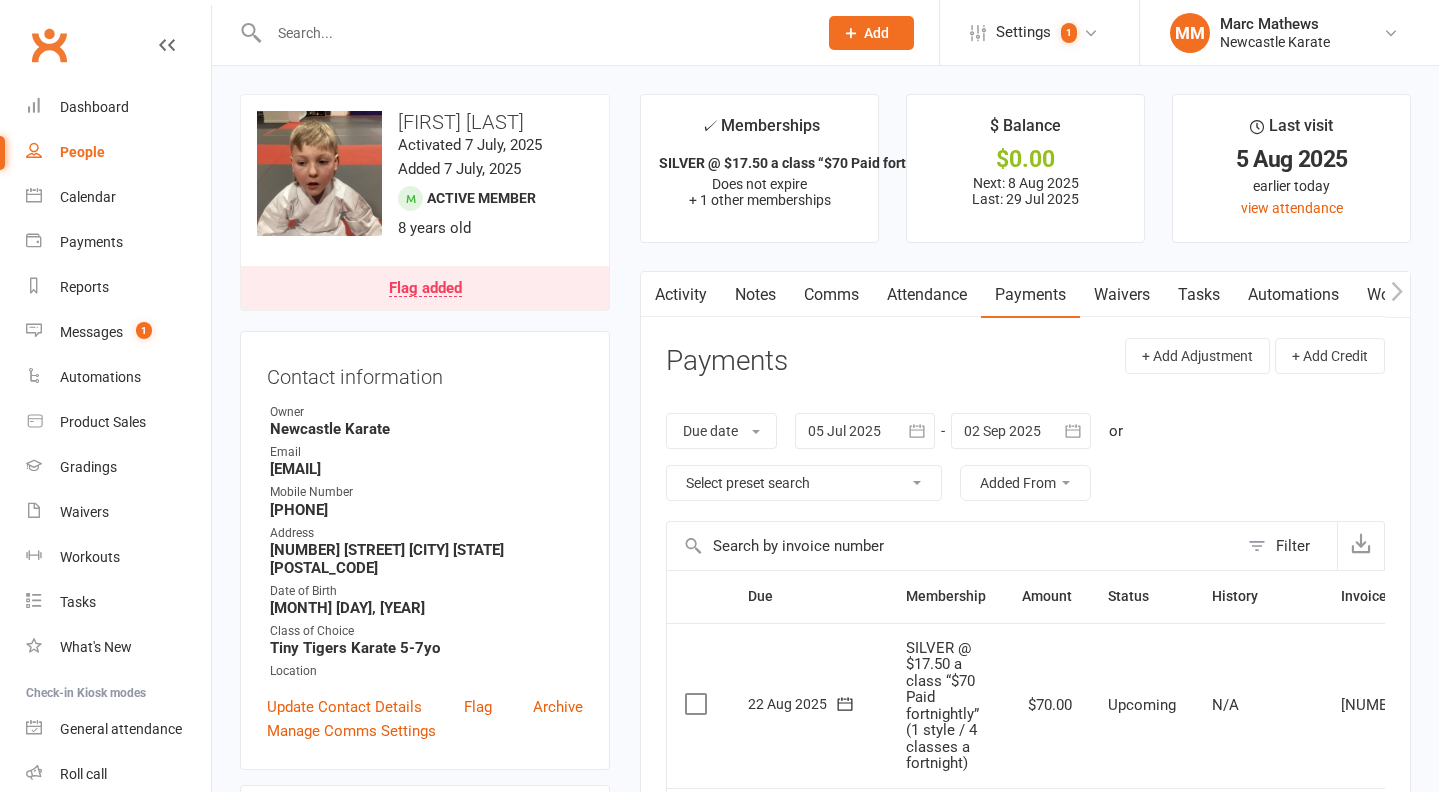 click on "Activity" at bounding box center [681, 295] 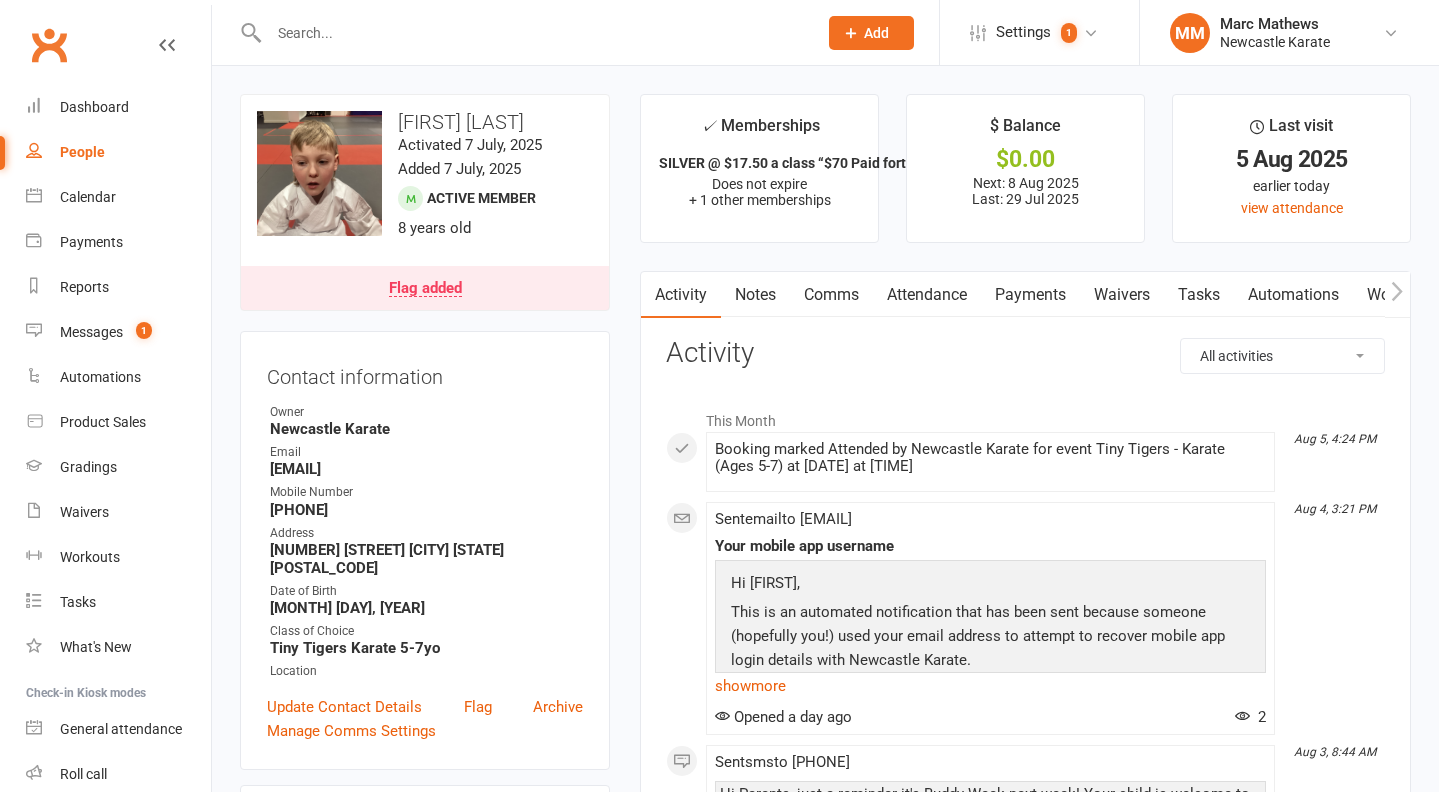 click on "All activities Bookings / Attendances Communications Notes Failed SMSes Gradings Members Memberships Mobile App POS Sales Payments Credit Vouchers Prospects Reports Automations Tasks Waivers Workouts Kiosk Mode Consent Assessments Contact Flags Family Relationships" 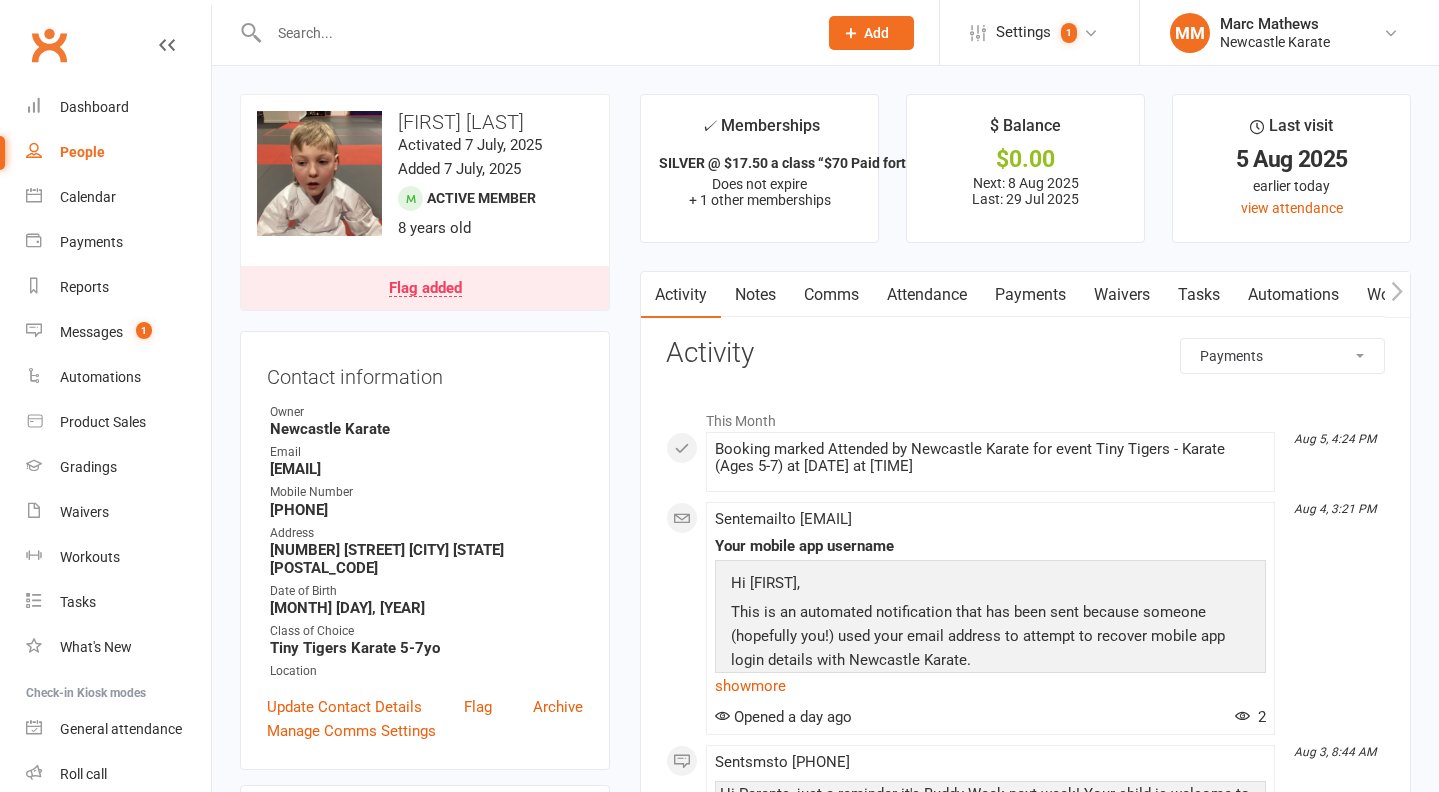 click on "Payments" 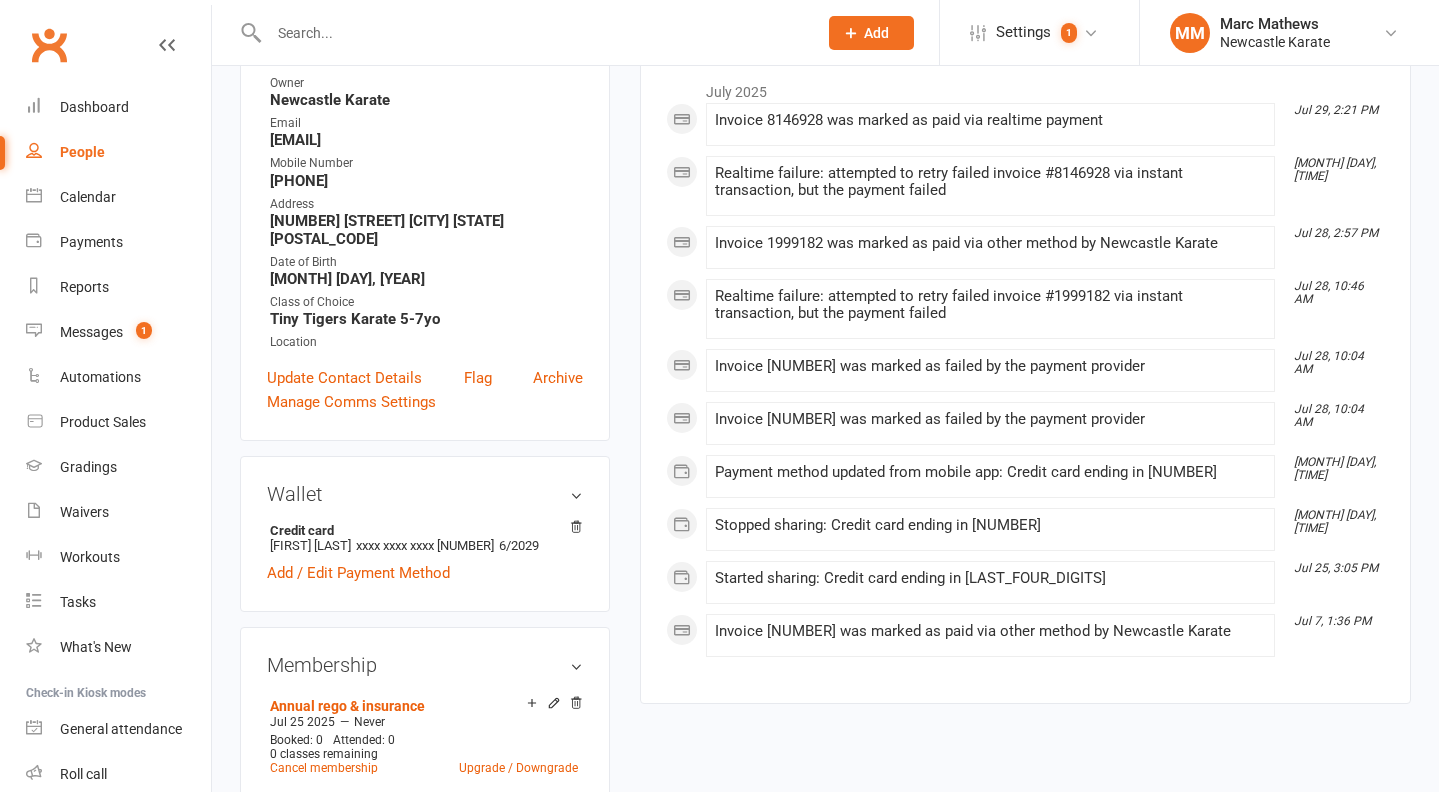 scroll, scrollTop: 0, scrollLeft: 0, axis: both 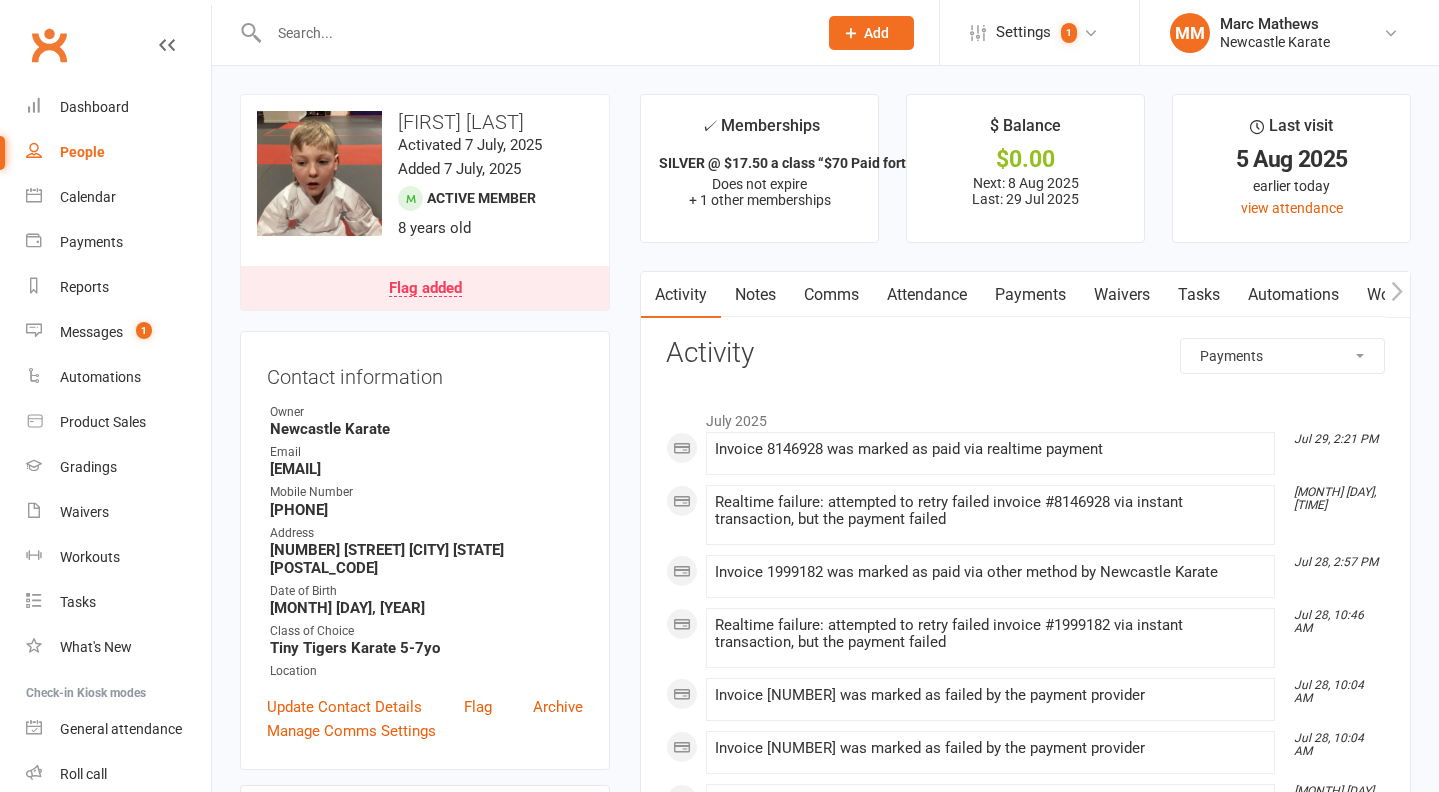 click on "Payments" at bounding box center [1030, 295] 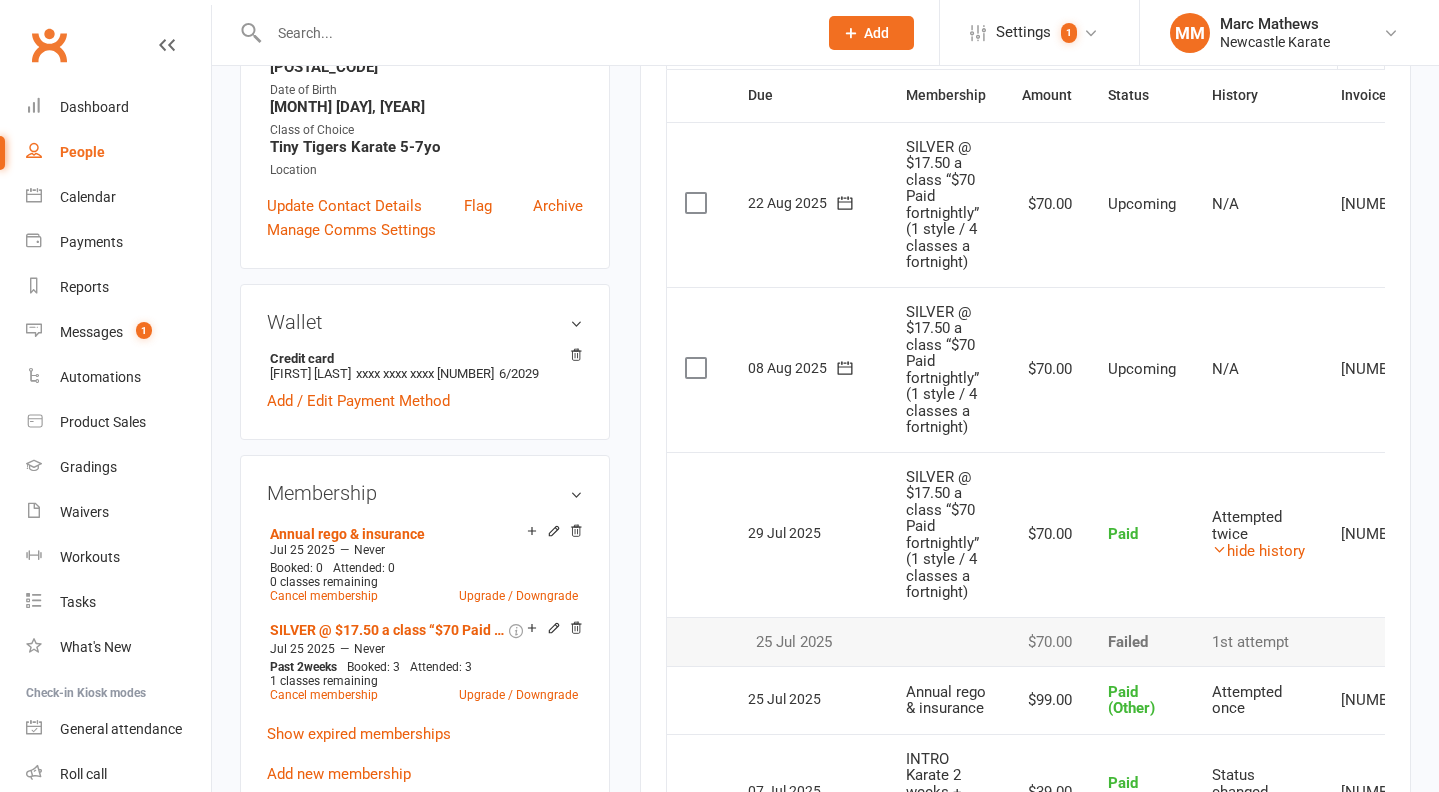 scroll, scrollTop: 730, scrollLeft: 0, axis: vertical 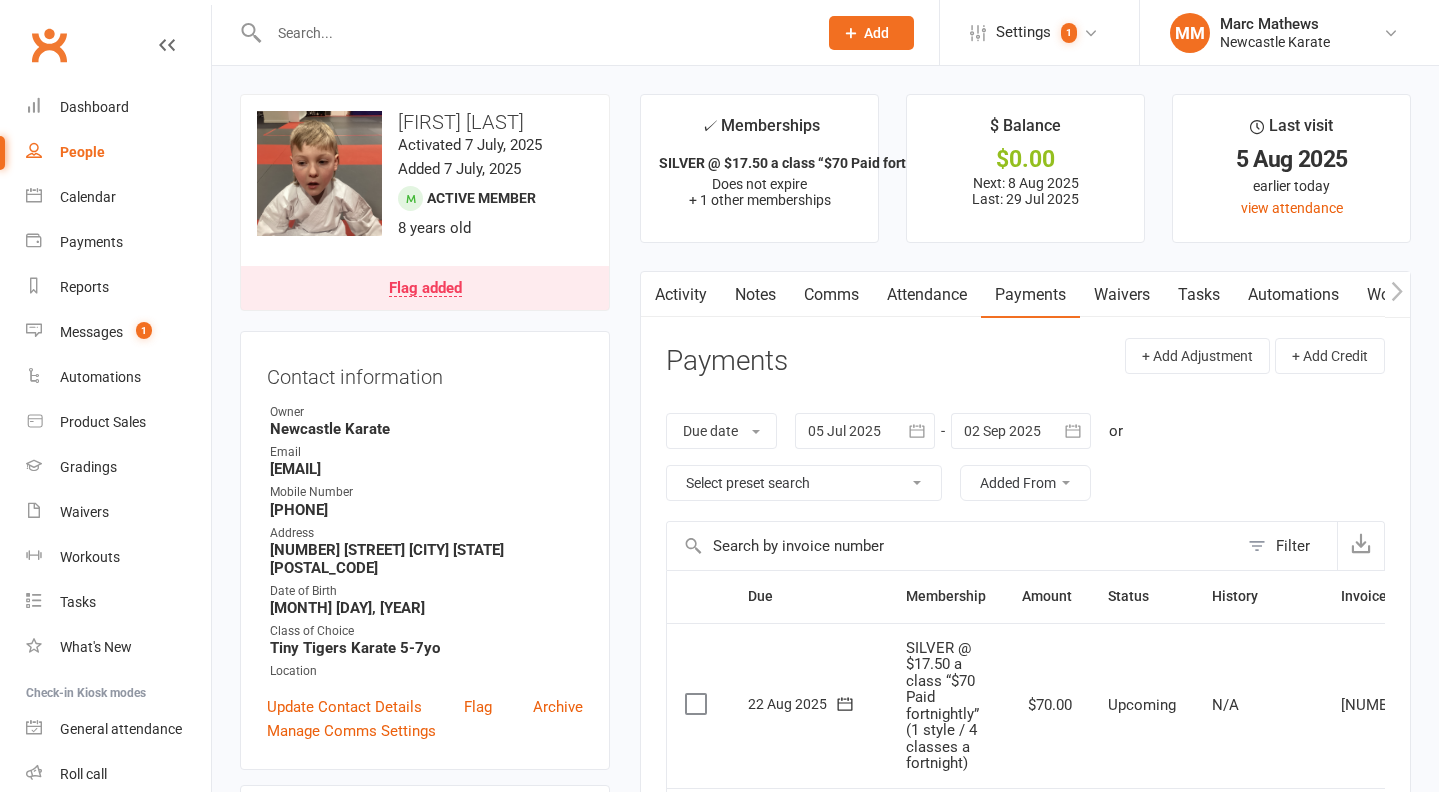 click on "Activity" at bounding box center [681, 295] 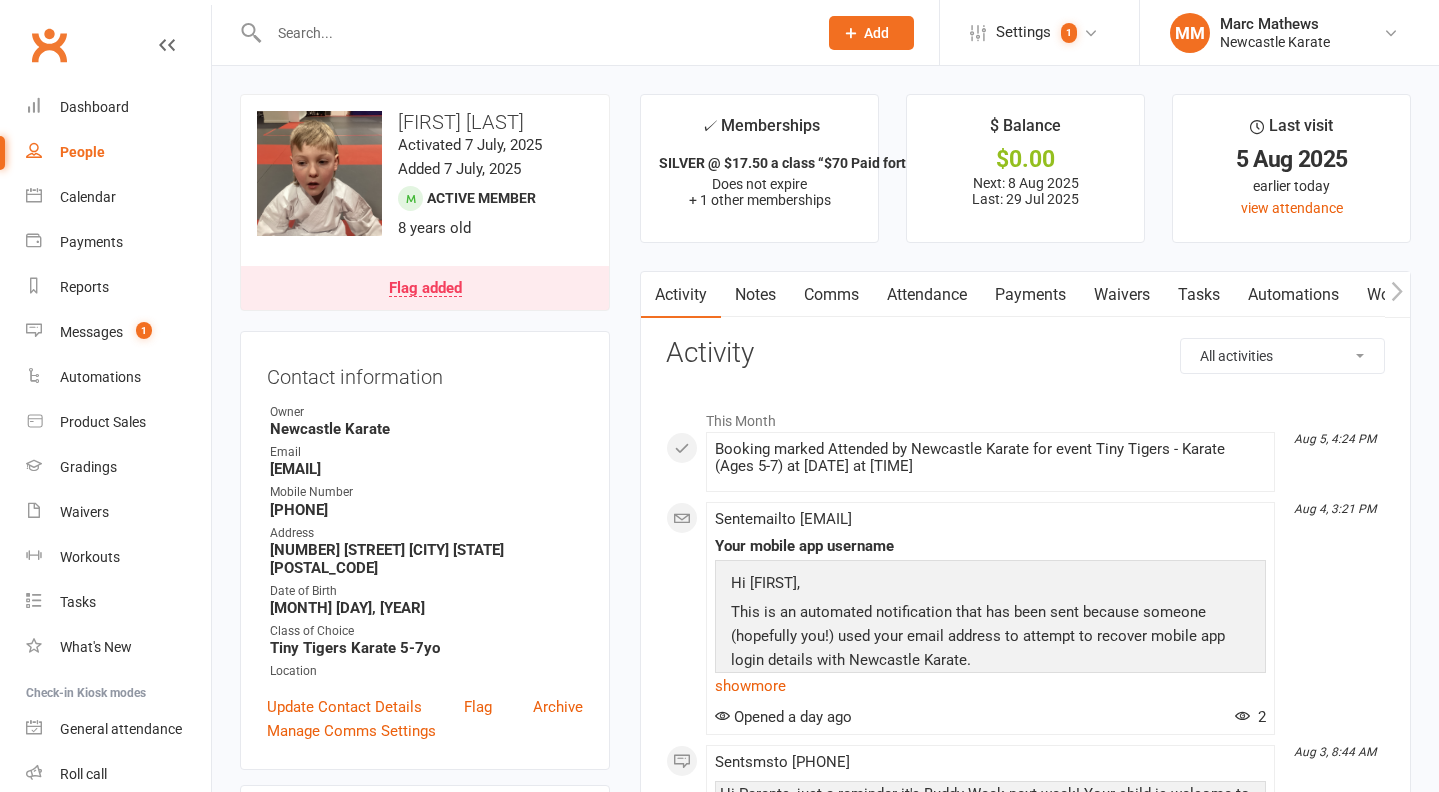 click on "All activities Bookings / Attendances Communications Notes Failed SMSes Gradings Members Memberships Mobile App POS Sales Payments Credit Vouchers Prospects Reports Automations Tasks Waivers Workouts Kiosk Mode Consent Assessments Contact Flags Family Relationships" 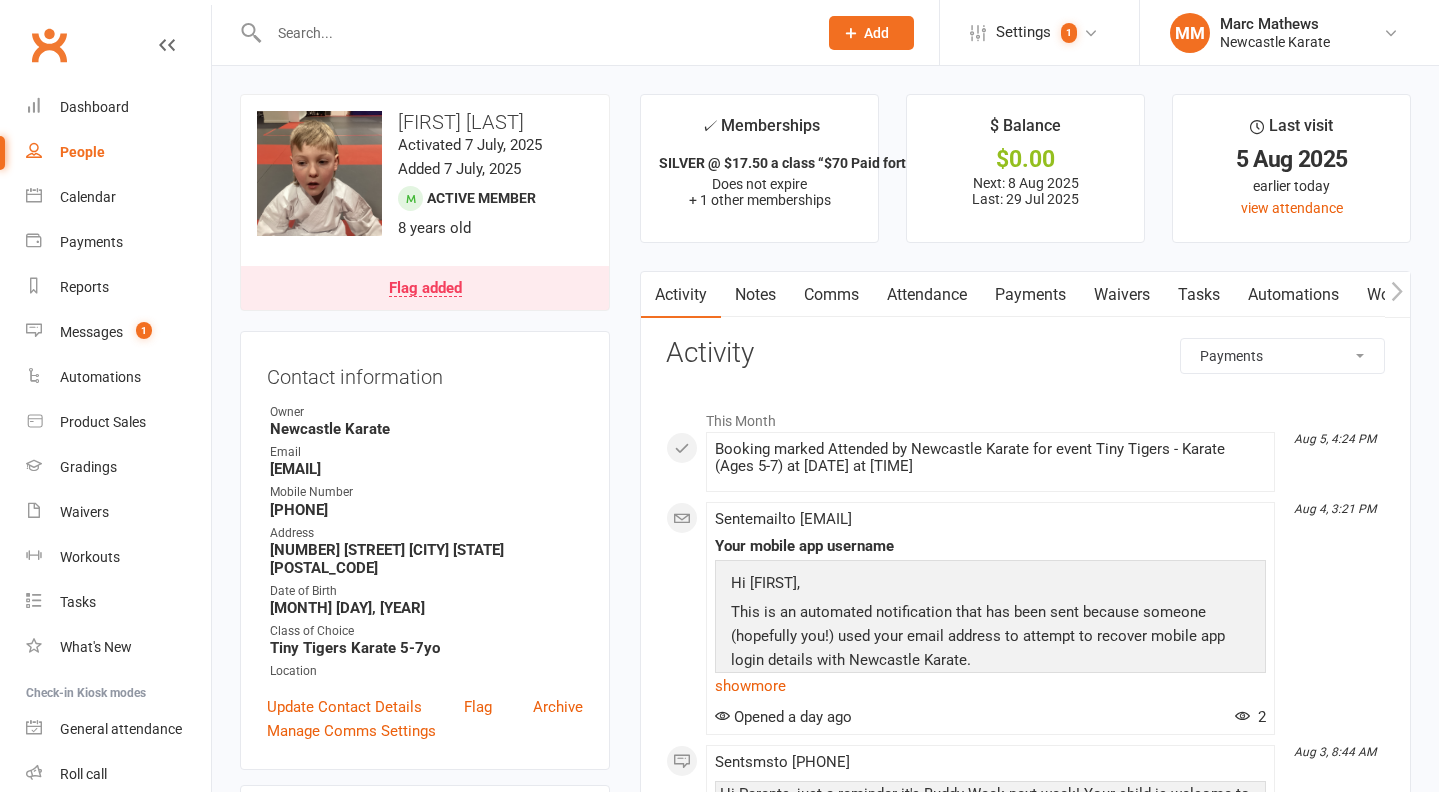 click on "Payments" 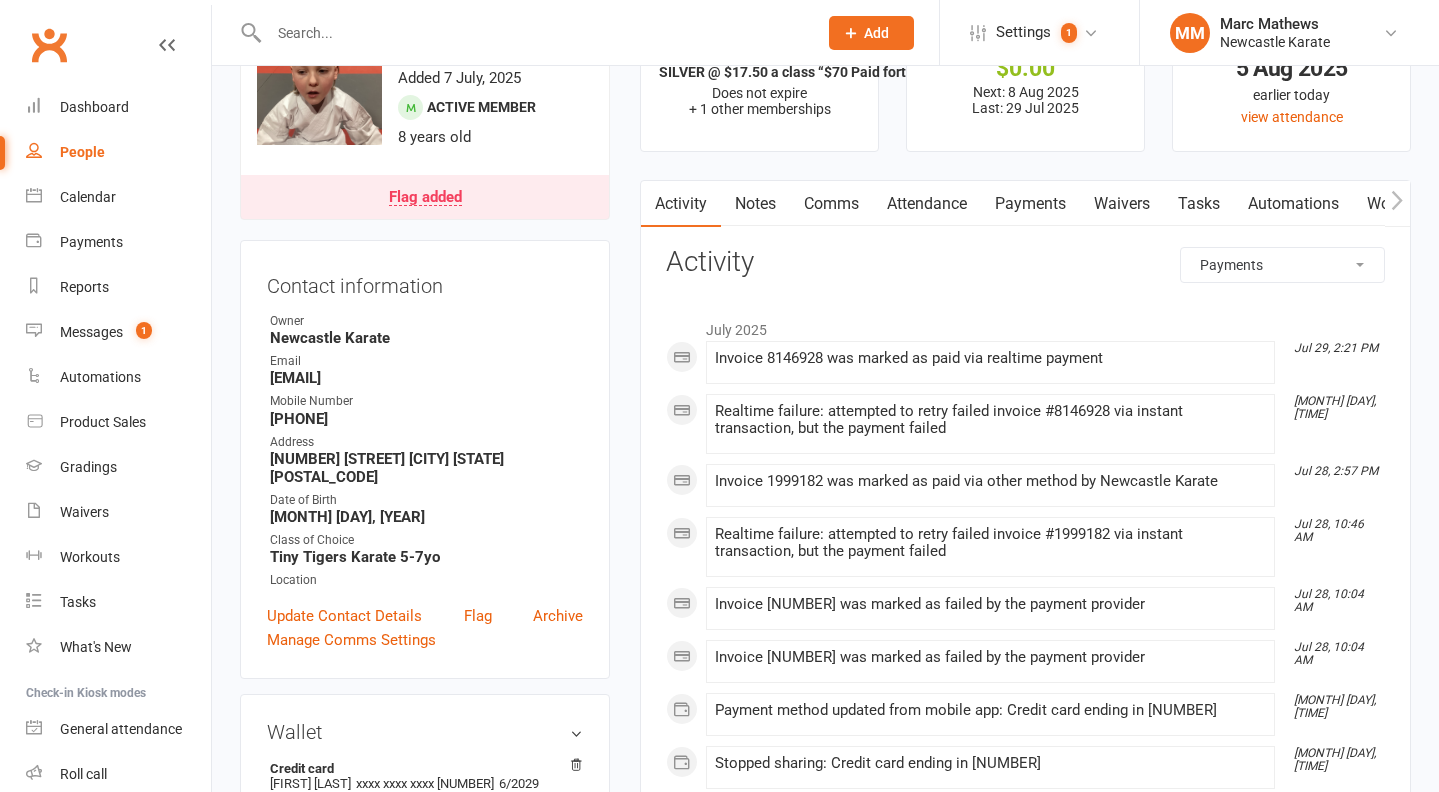 scroll, scrollTop: 90, scrollLeft: 0, axis: vertical 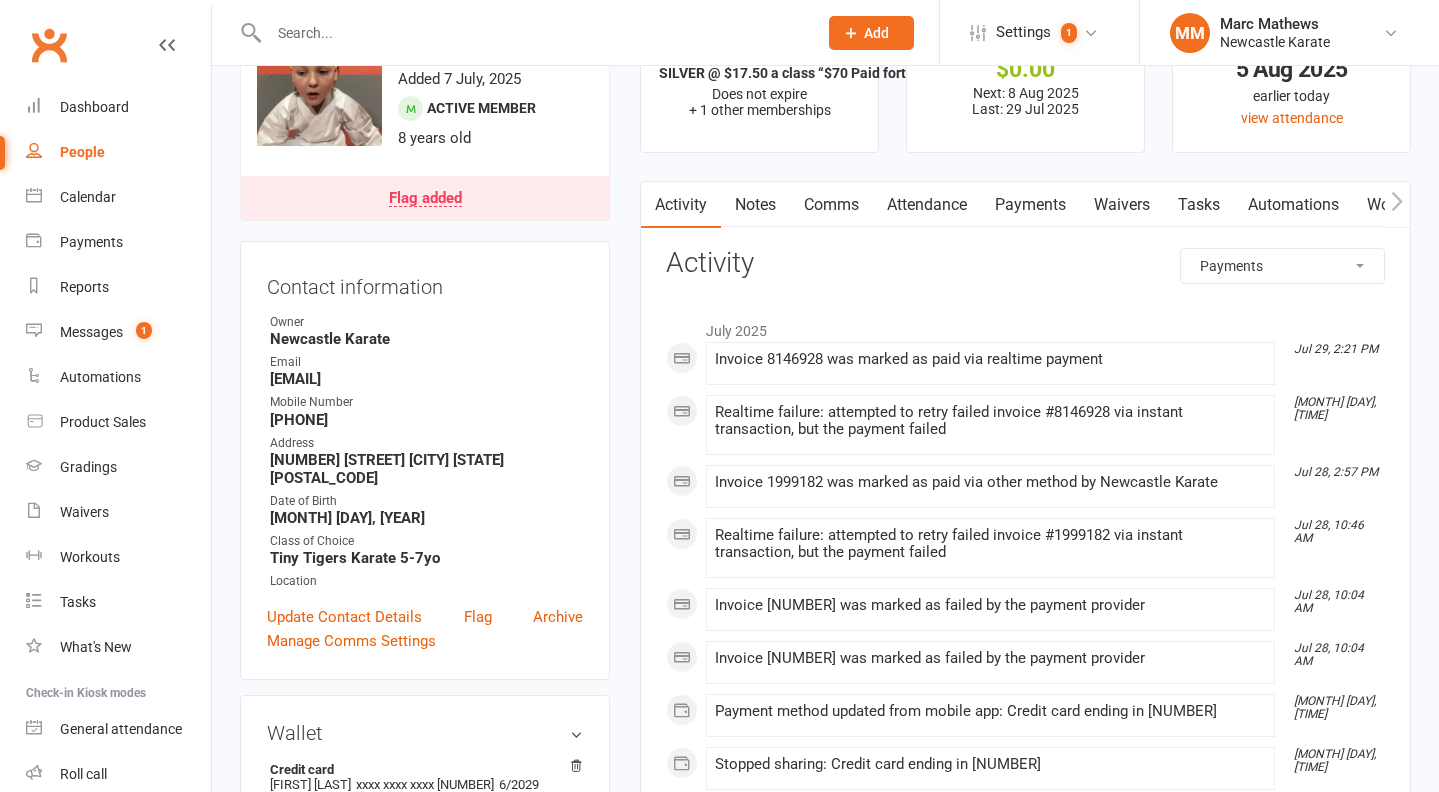 click on "Payments" at bounding box center (1030, 205) 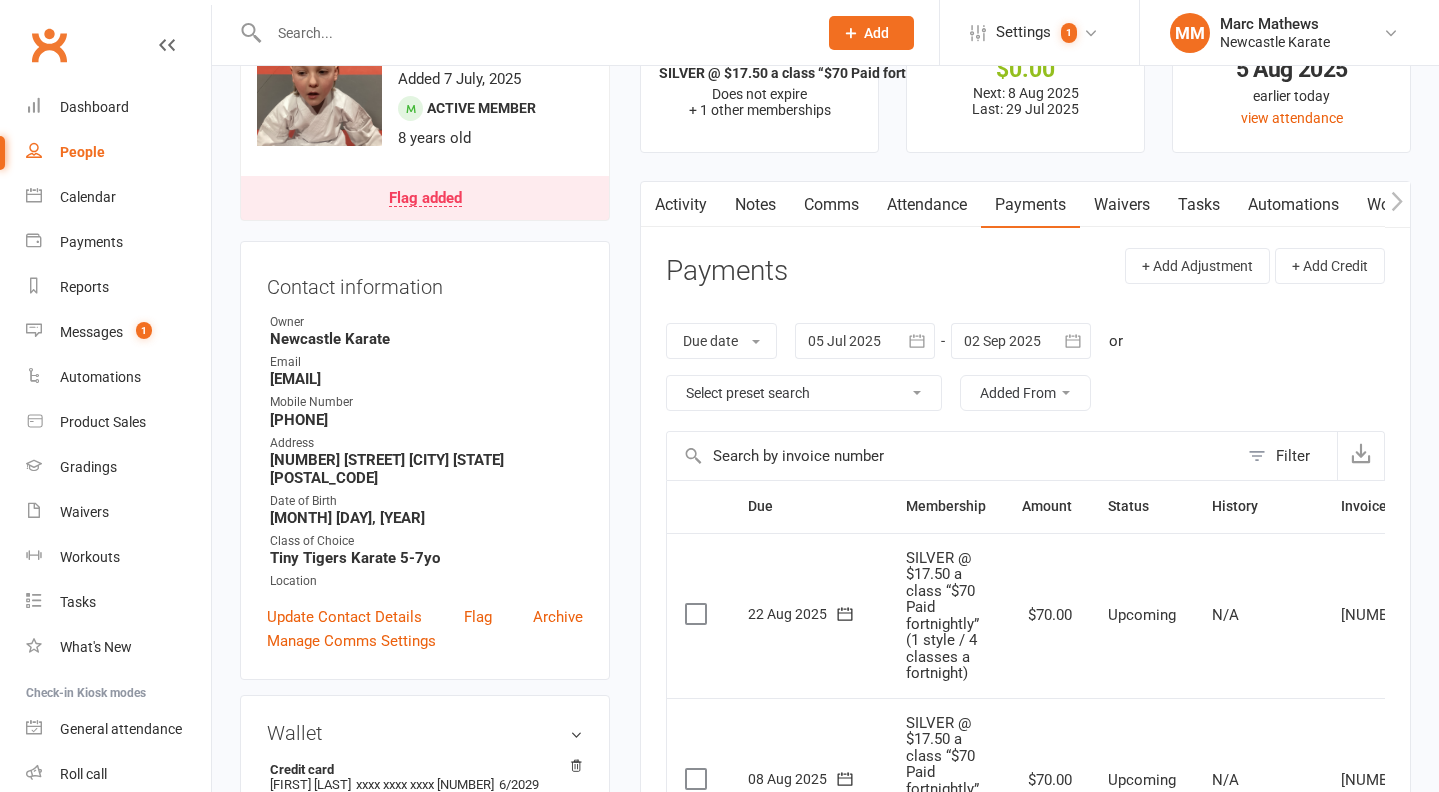 scroll, scrollTop: 0, scrollLeft: 95, axis: horizontal 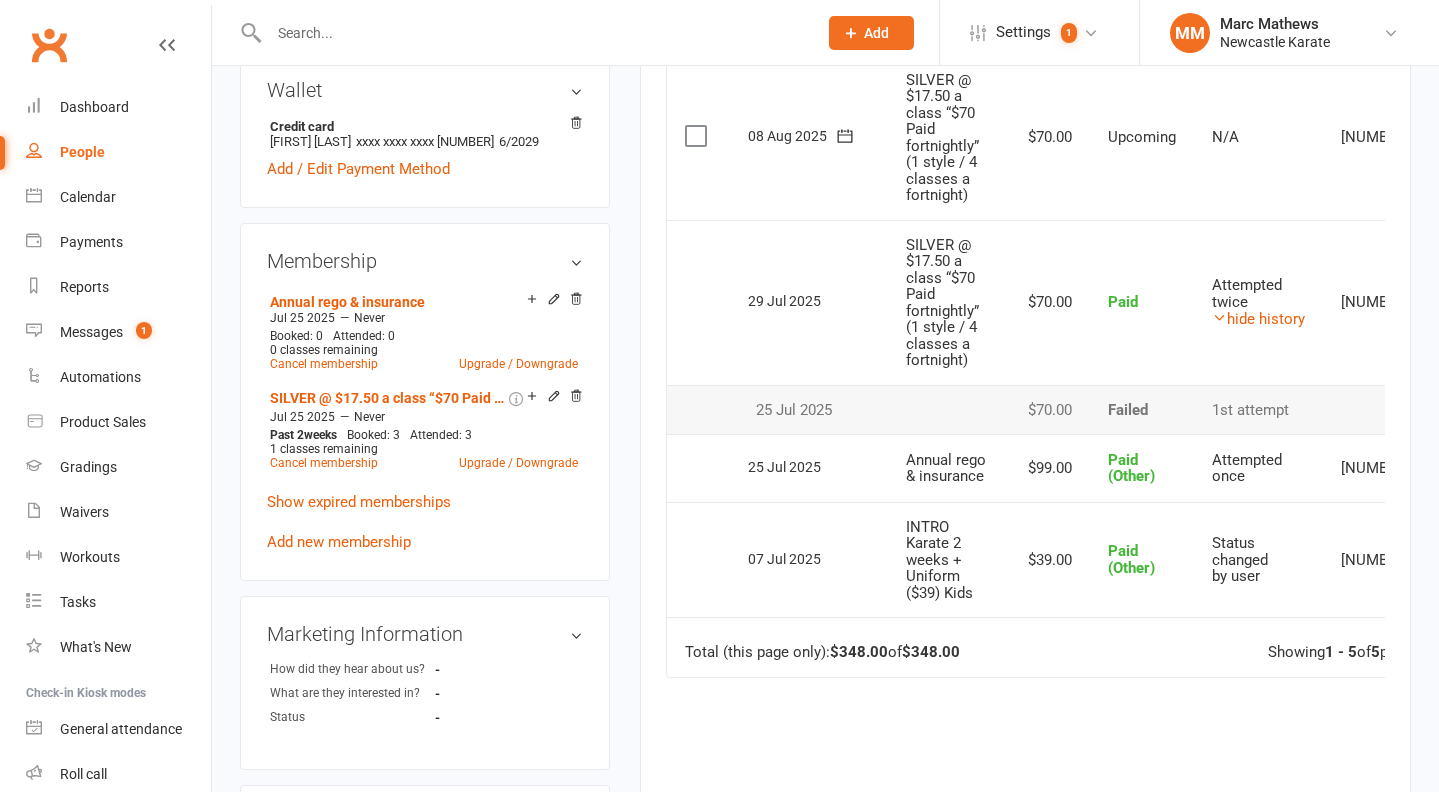click on "1st attempt" at bounding box center [1258, 410] 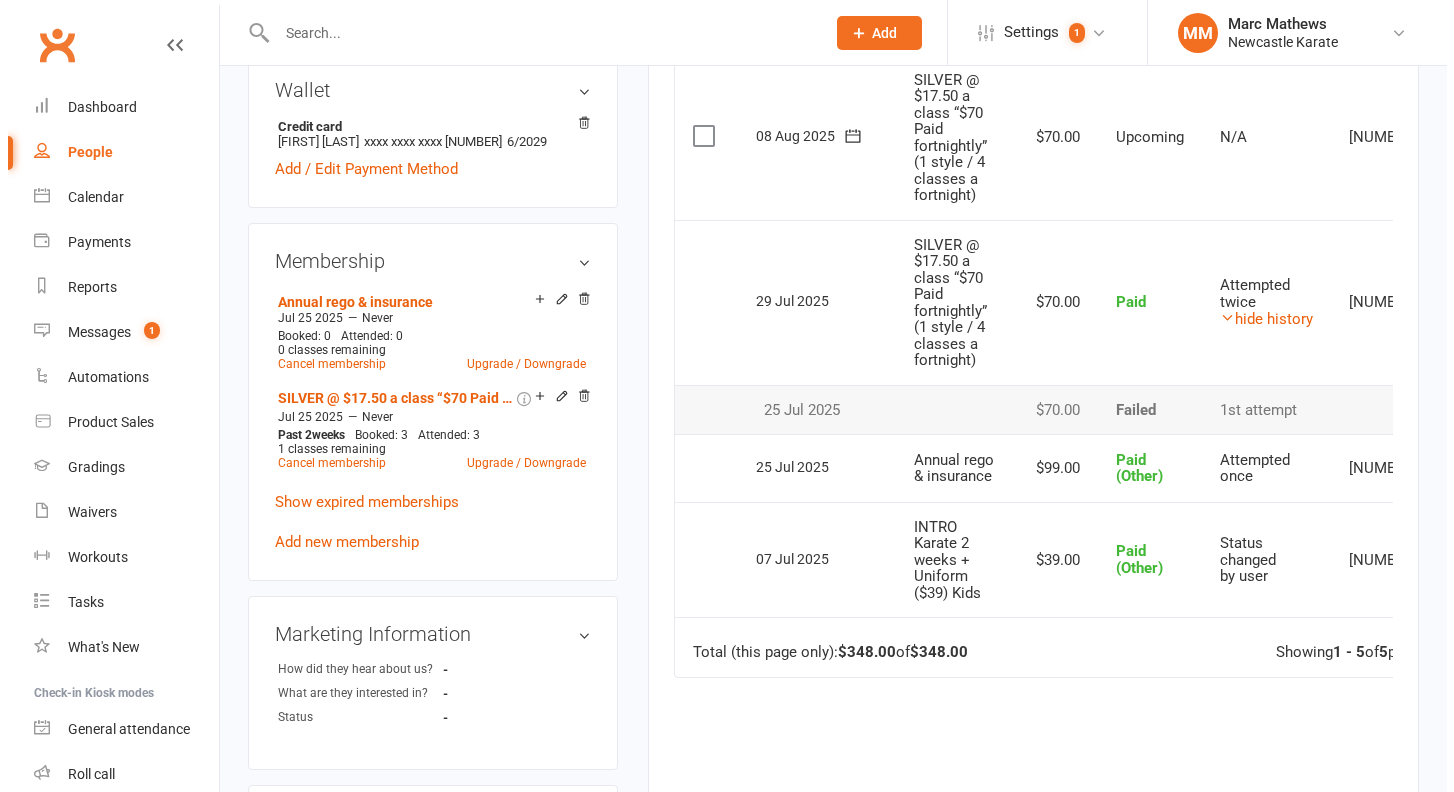 scroll, scrollTop: 0, scrollLeft: 95, axis: horizontal 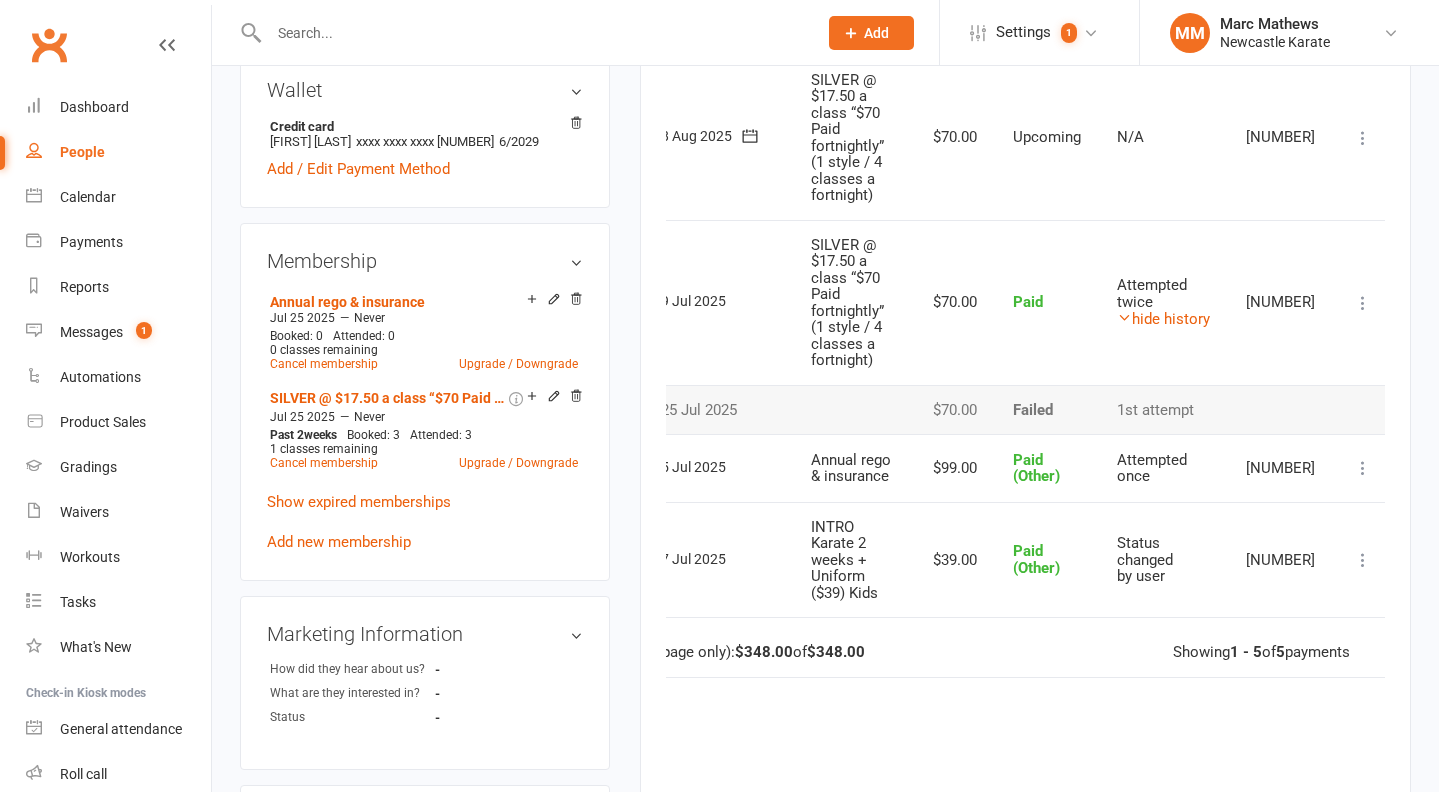 click at bounding box center [1363, 303] 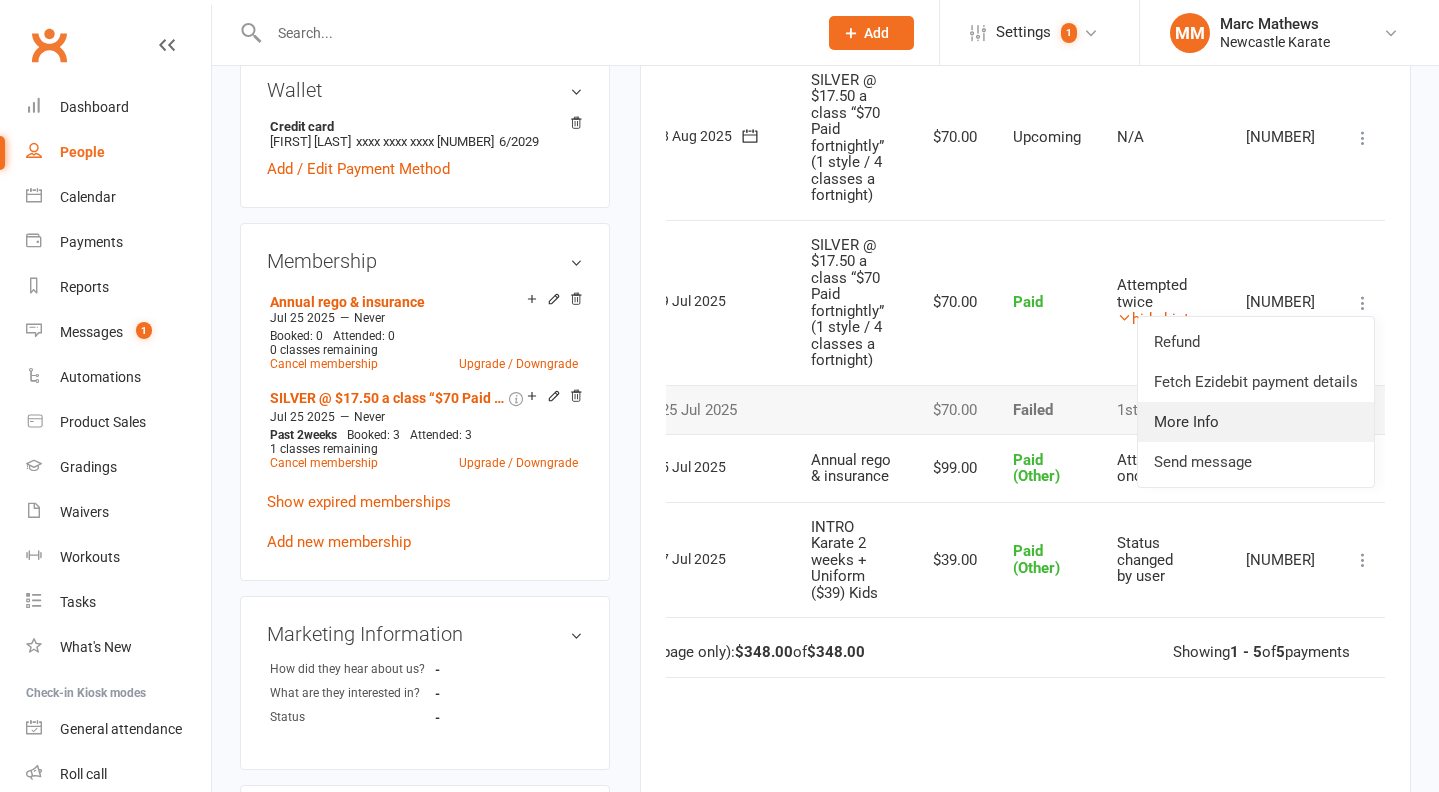 click on "More Info" at bounding box center [1256, 422] 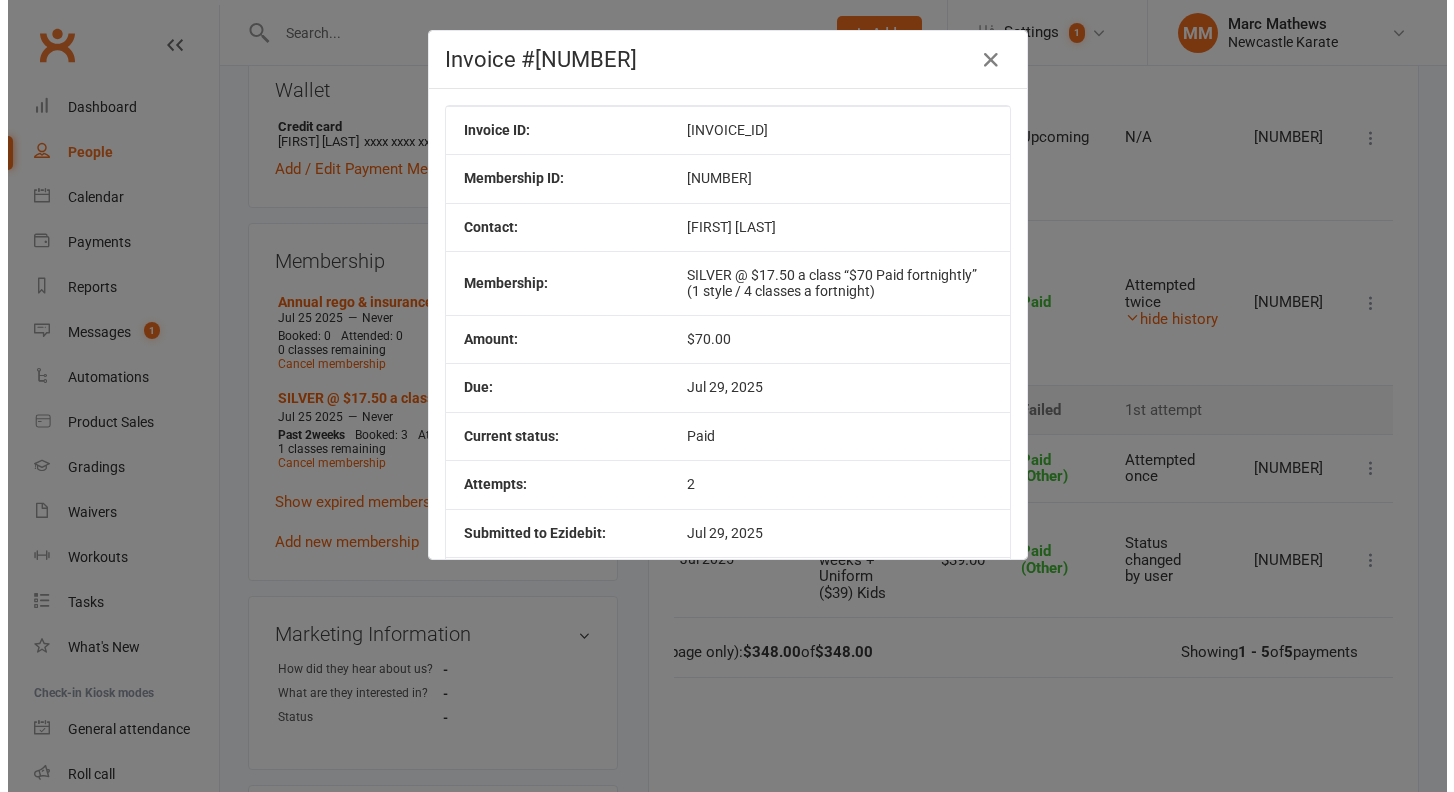scroll, scrollTop: 0, scrollLeft: 85, axis: horizontal 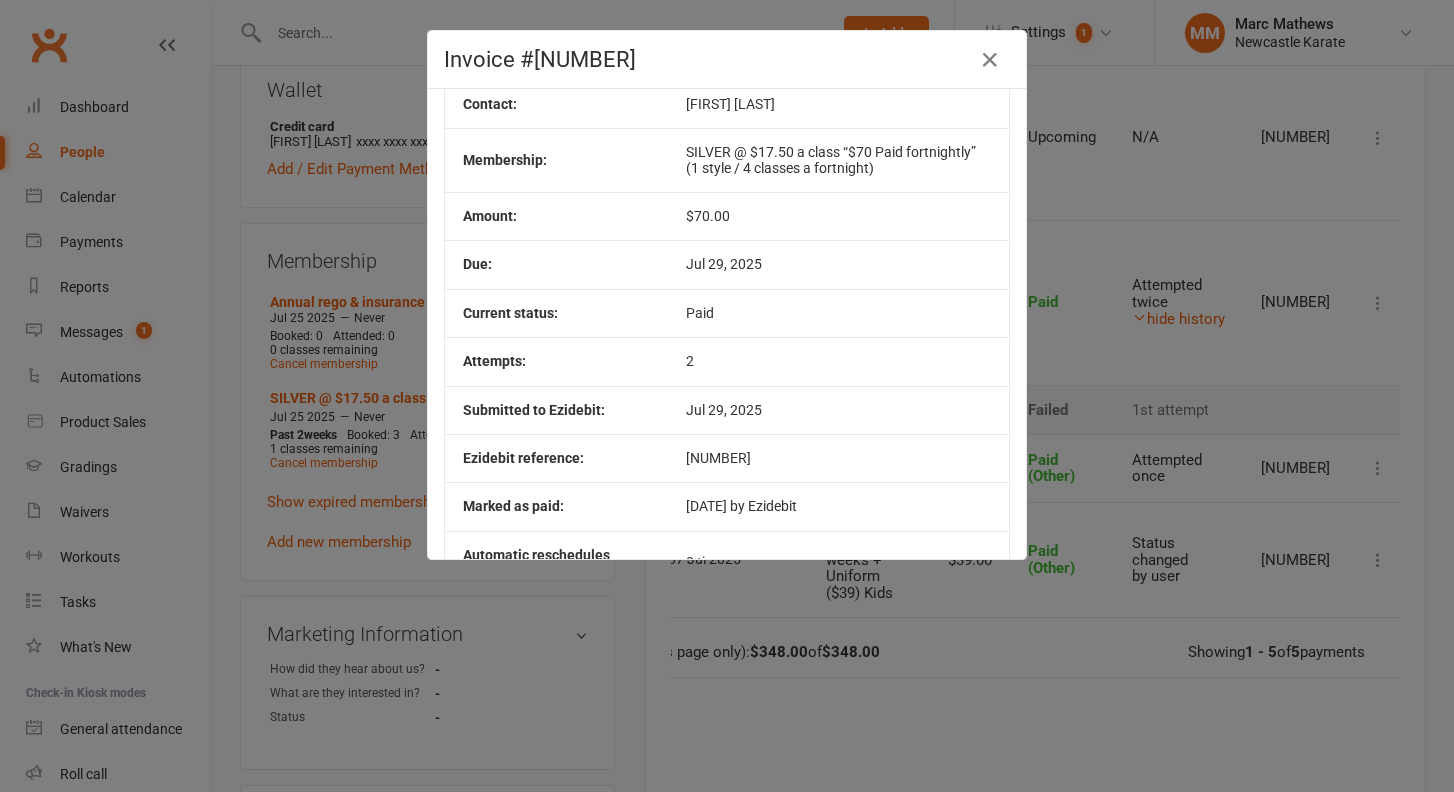 click on "Invoice #[NUMBER] Invoice ID: [INVOICE_ID] Membership ID: [NUMBER] Contact: [FIRST] [LAST] Membership: SILVER @ $17.50 a class “$70 Paid fortnightly” (1 style / 4 classes a fortnight) Amount: $70.00 Due: [DATE] Current status: Paid  Attempts: 2 Submitted to Ezidebit: [DATE] Ezidebit reference: [NUMBER] Marked as paid: [DATE] by Ezidebit  Automatic reschedules performed already 0 times Add fee on failure? N/A" at bounding box center (727, 396) 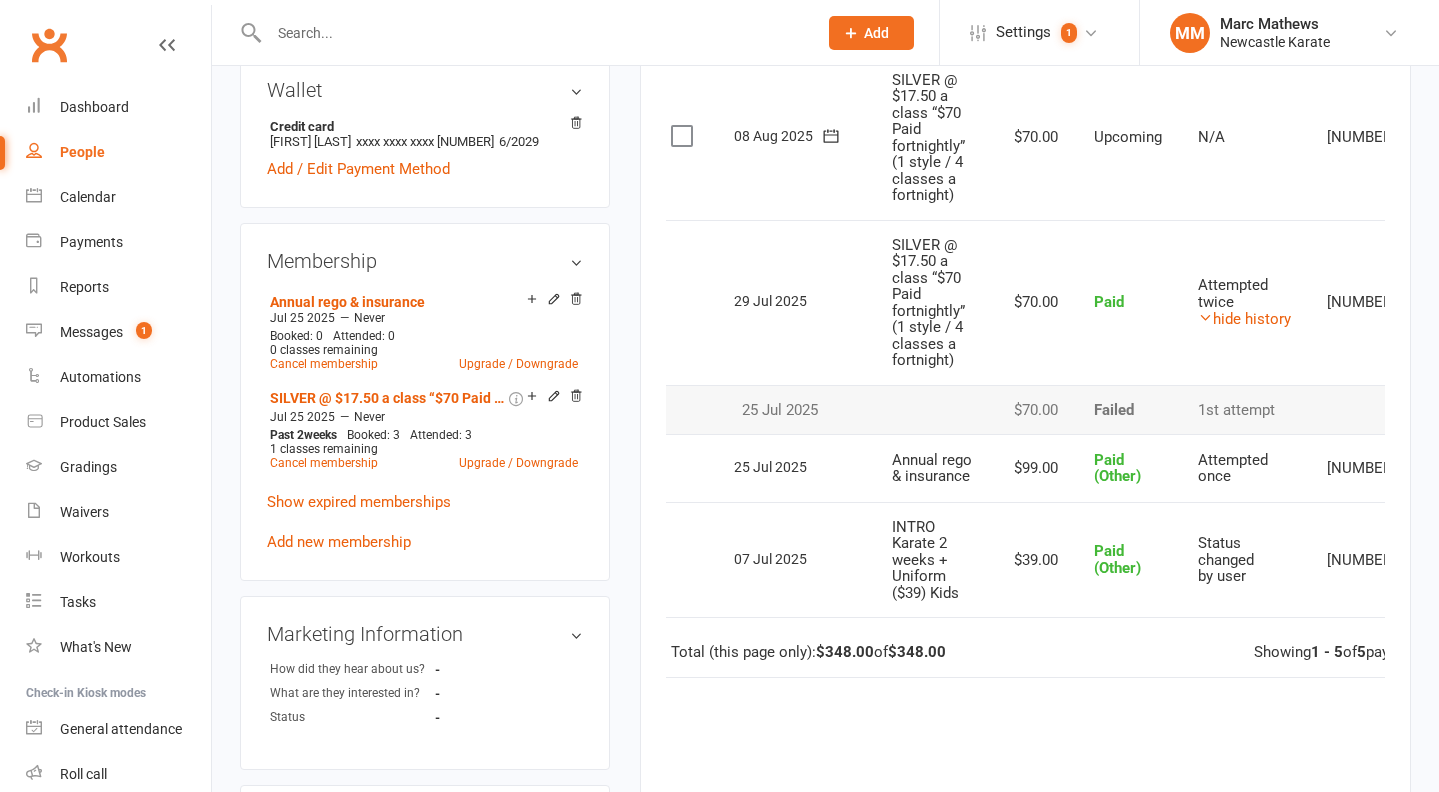 scroll, scrollTop: 0, scrollLeft: 15, axis: horizontal 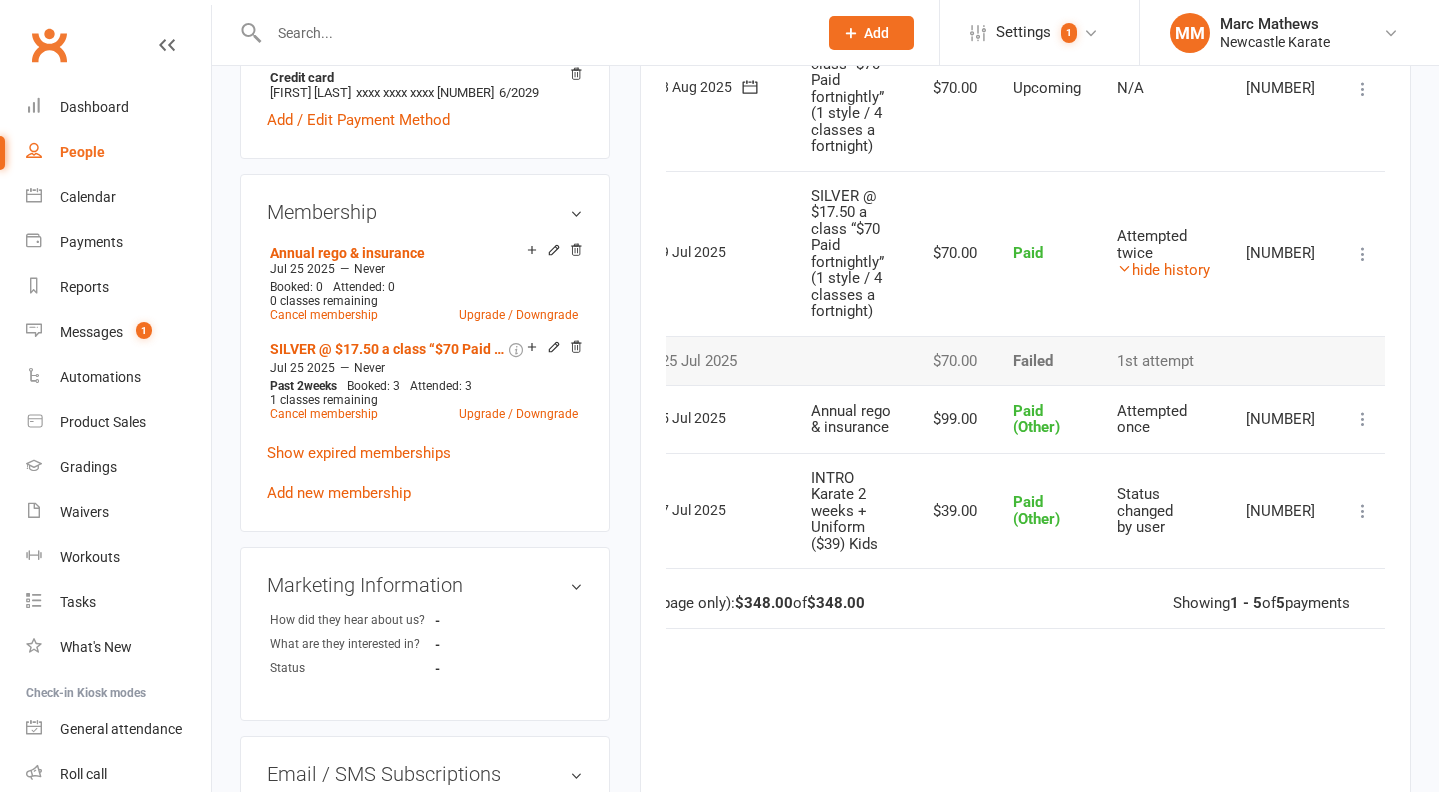 click at bounding box center (1363, 254) 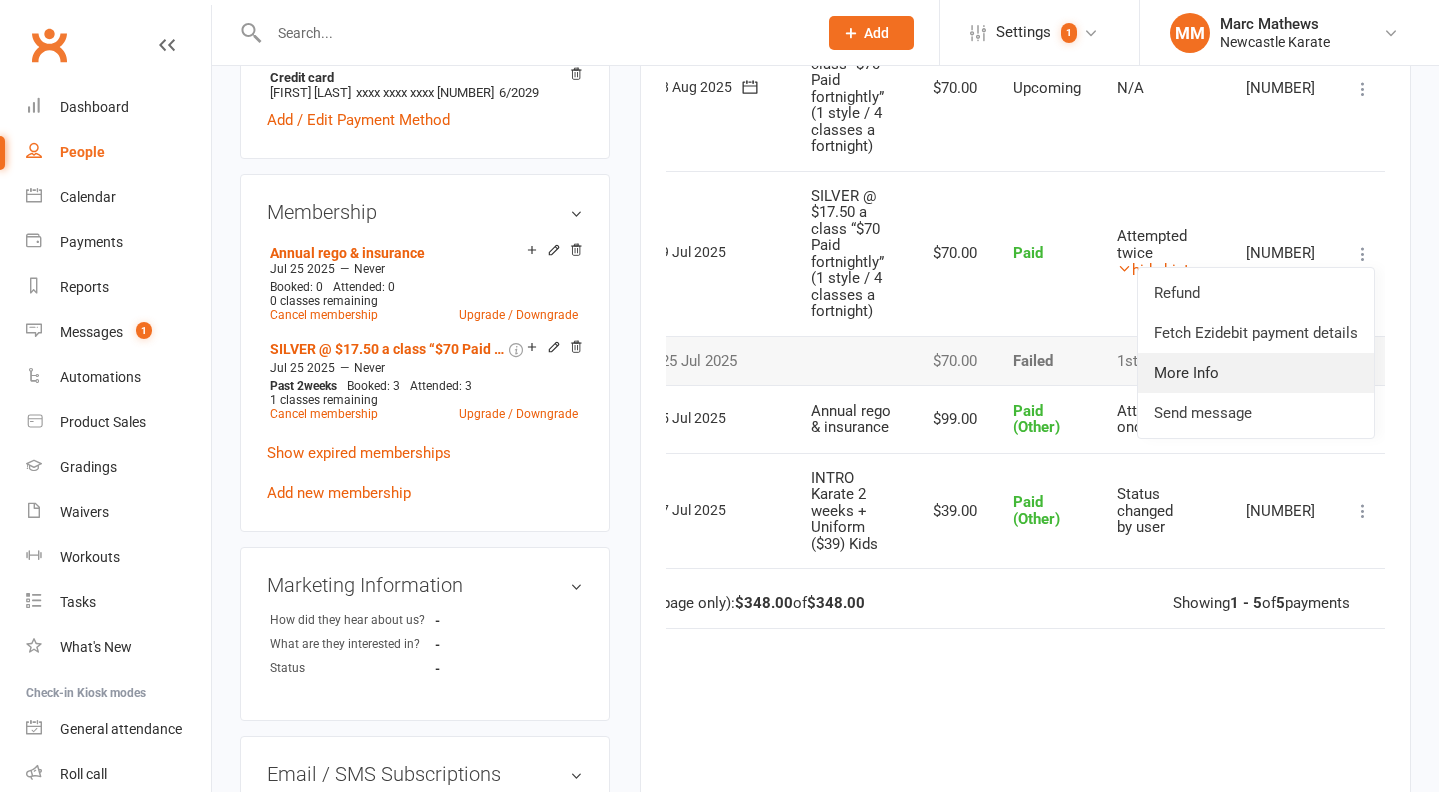 click on "More Info" at bounding box center [1256, 373] 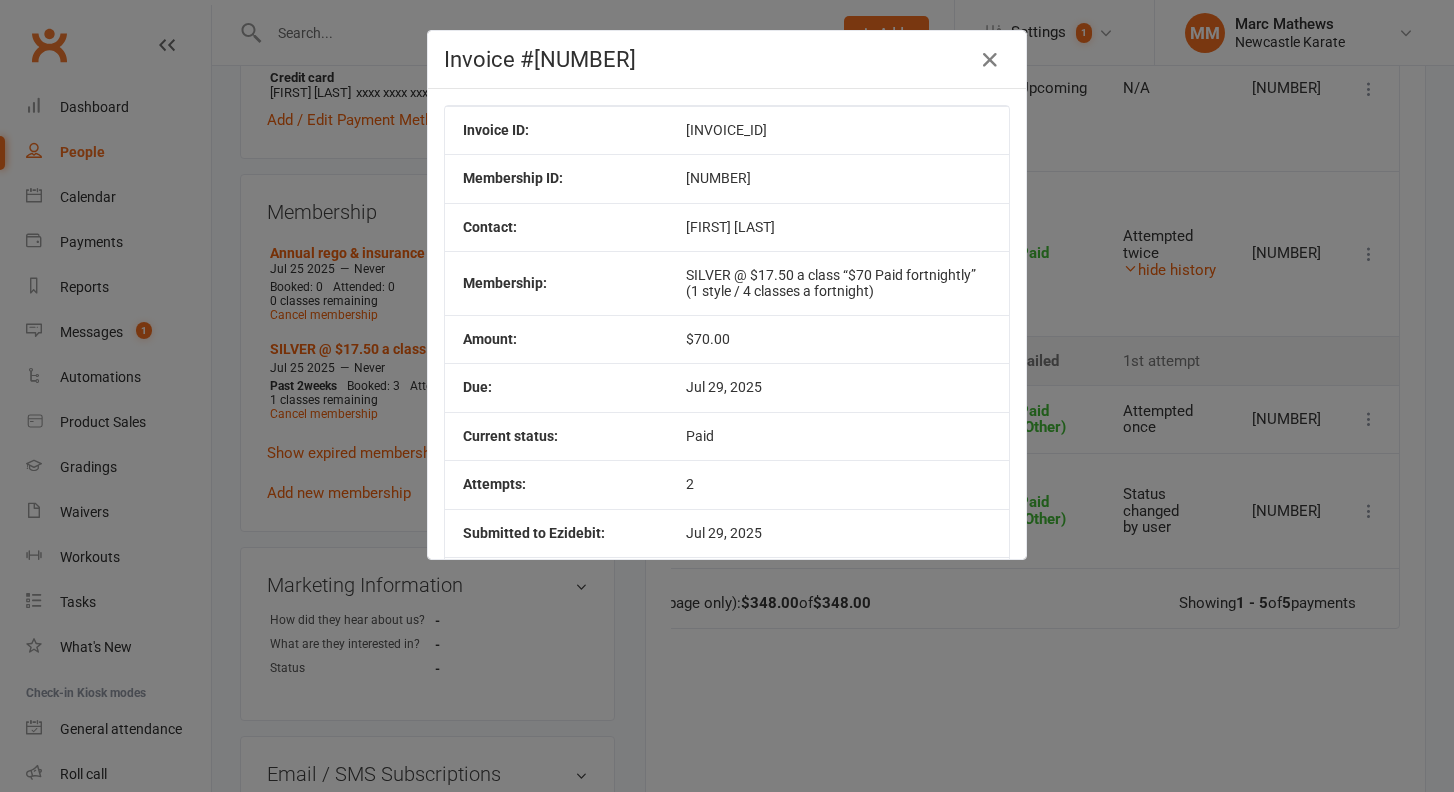 scroll, scrollTop: 0, scrollLeft: 85, axis: horizontal 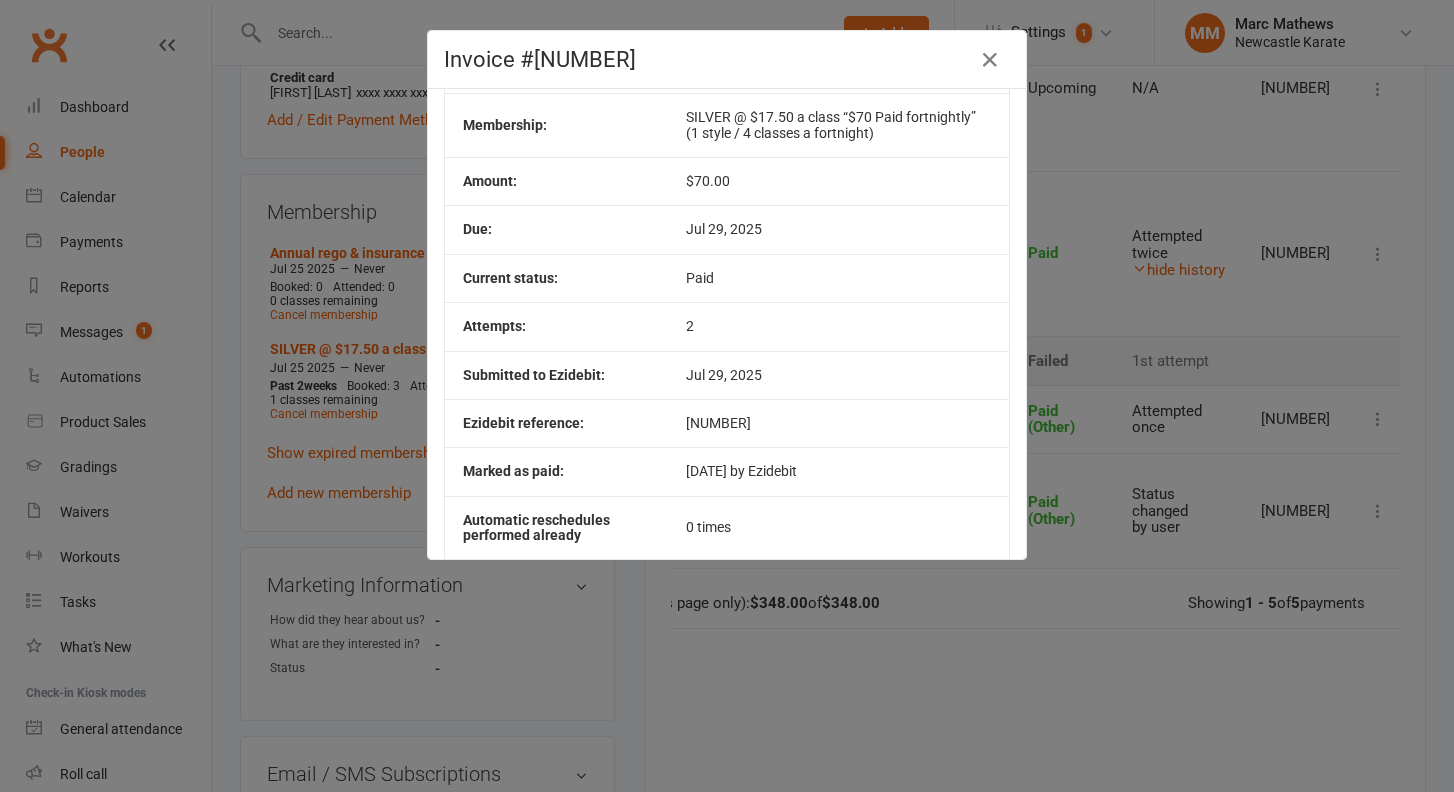 click on "Jul 29, 2025" at bounding box center [838, 375] 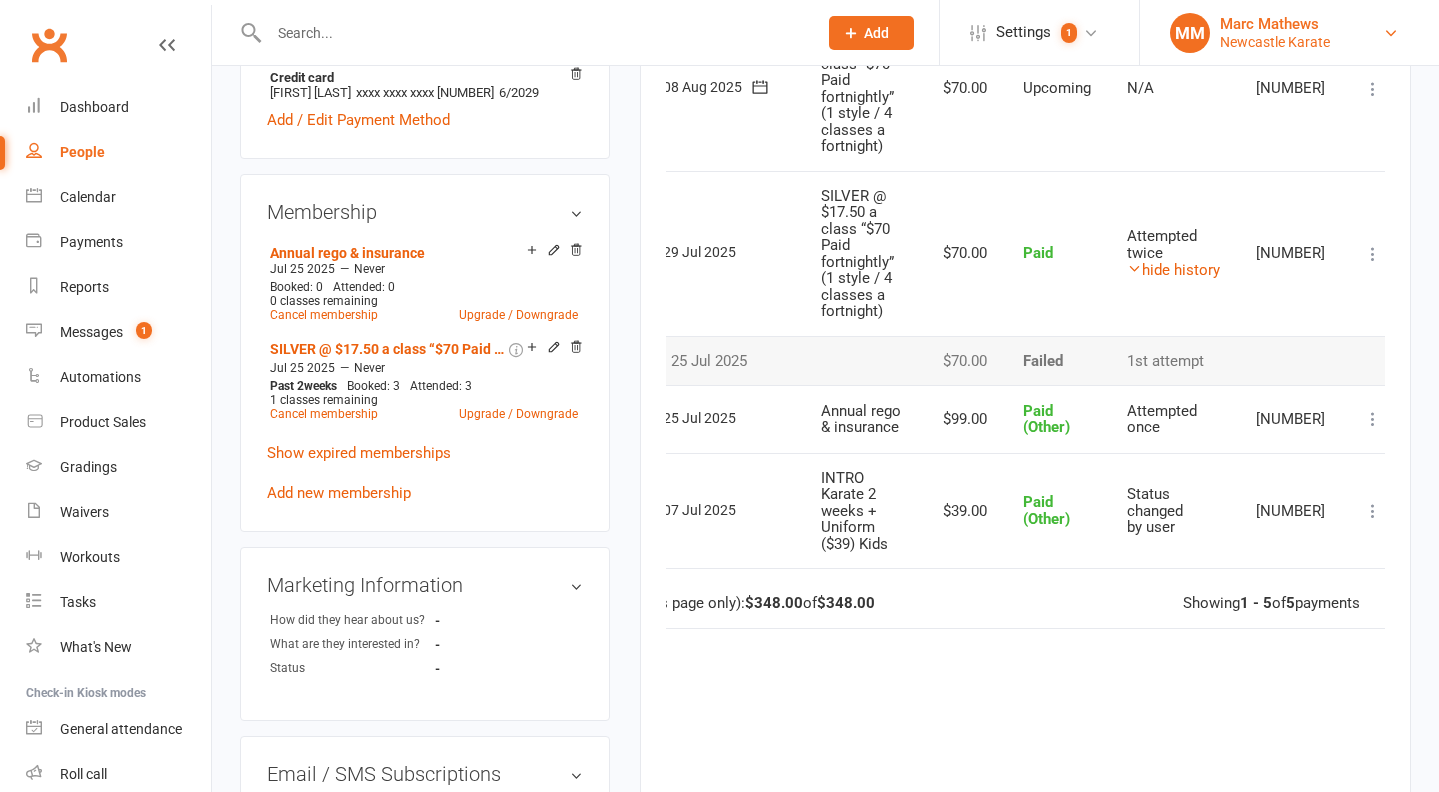 click on "[FIRST] [LAST] Newcastle Karate" at bounding box center [1289, 33] 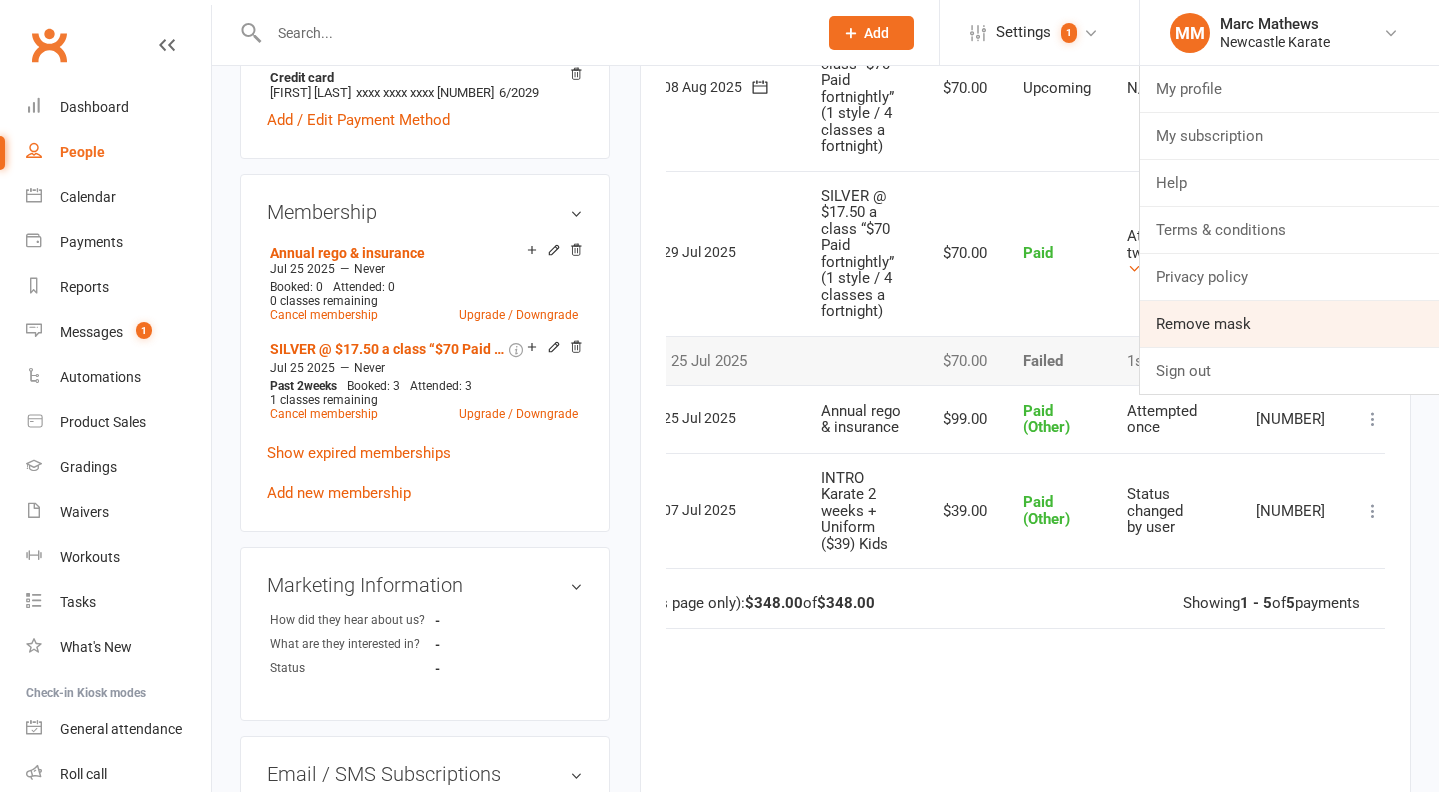 click on "Remove mask" at bounding box center [1289, 324] 